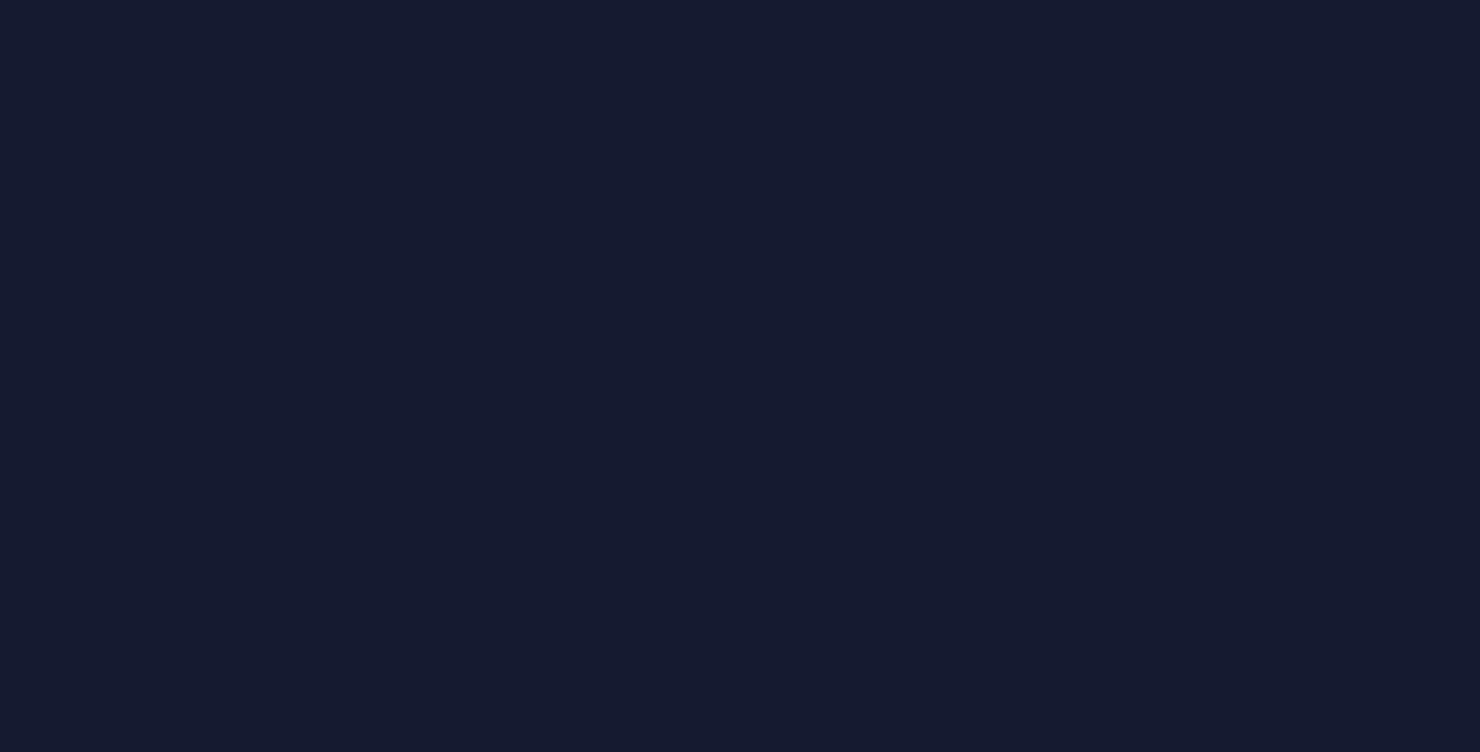scroll, scrollTop: 0, scrollLeft: 0, axis: both 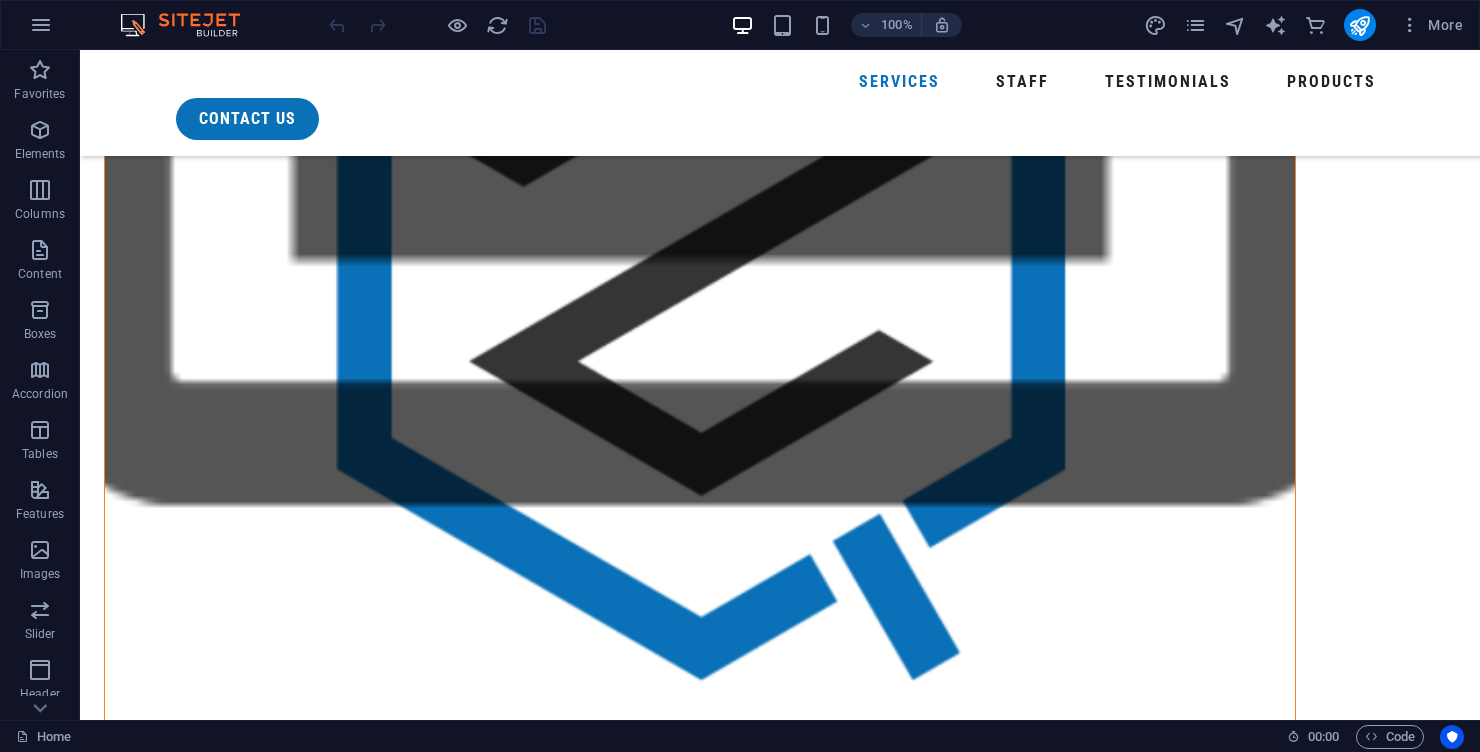 click on "tires & wheel balancing" at bounding box center [462, 5065] 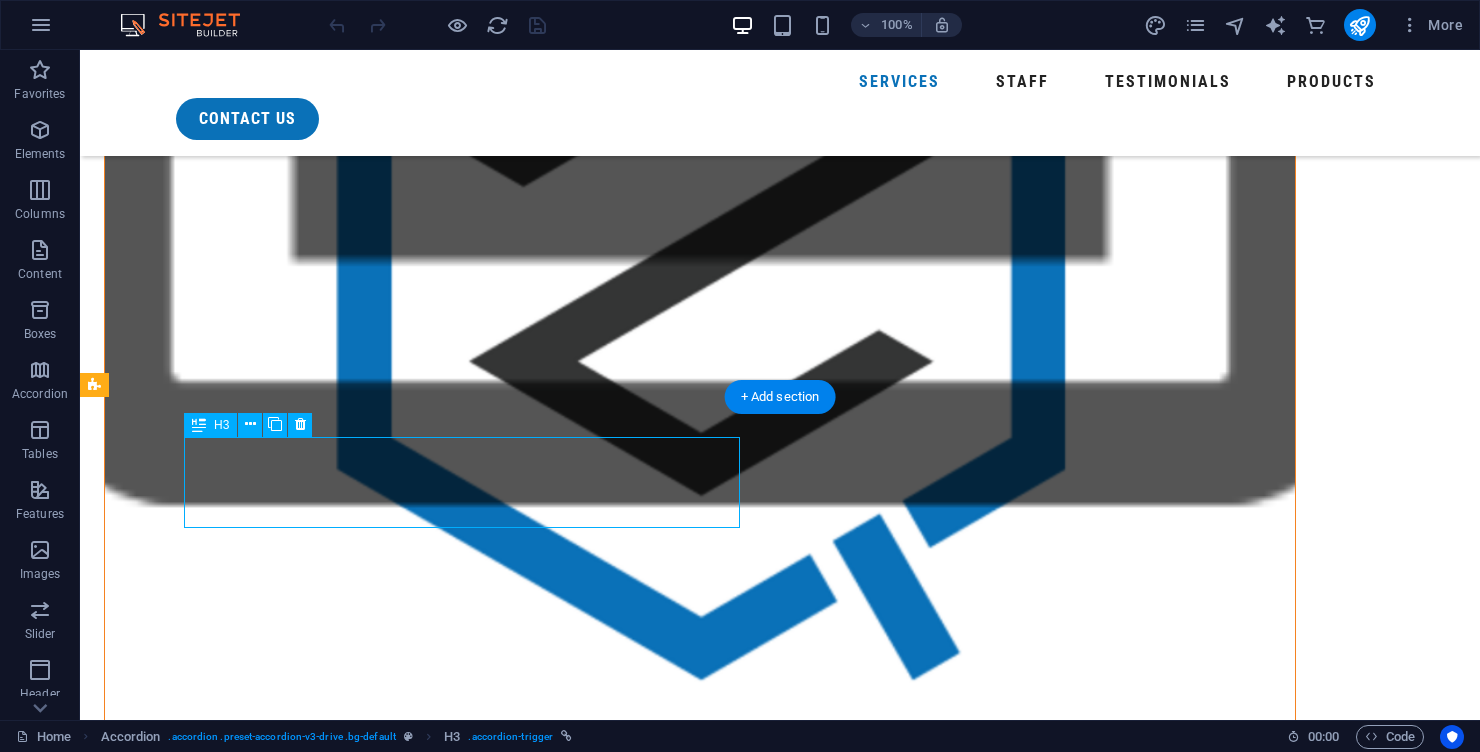 click on "tires & wheel balancing" at bounding box center (462, 5065) 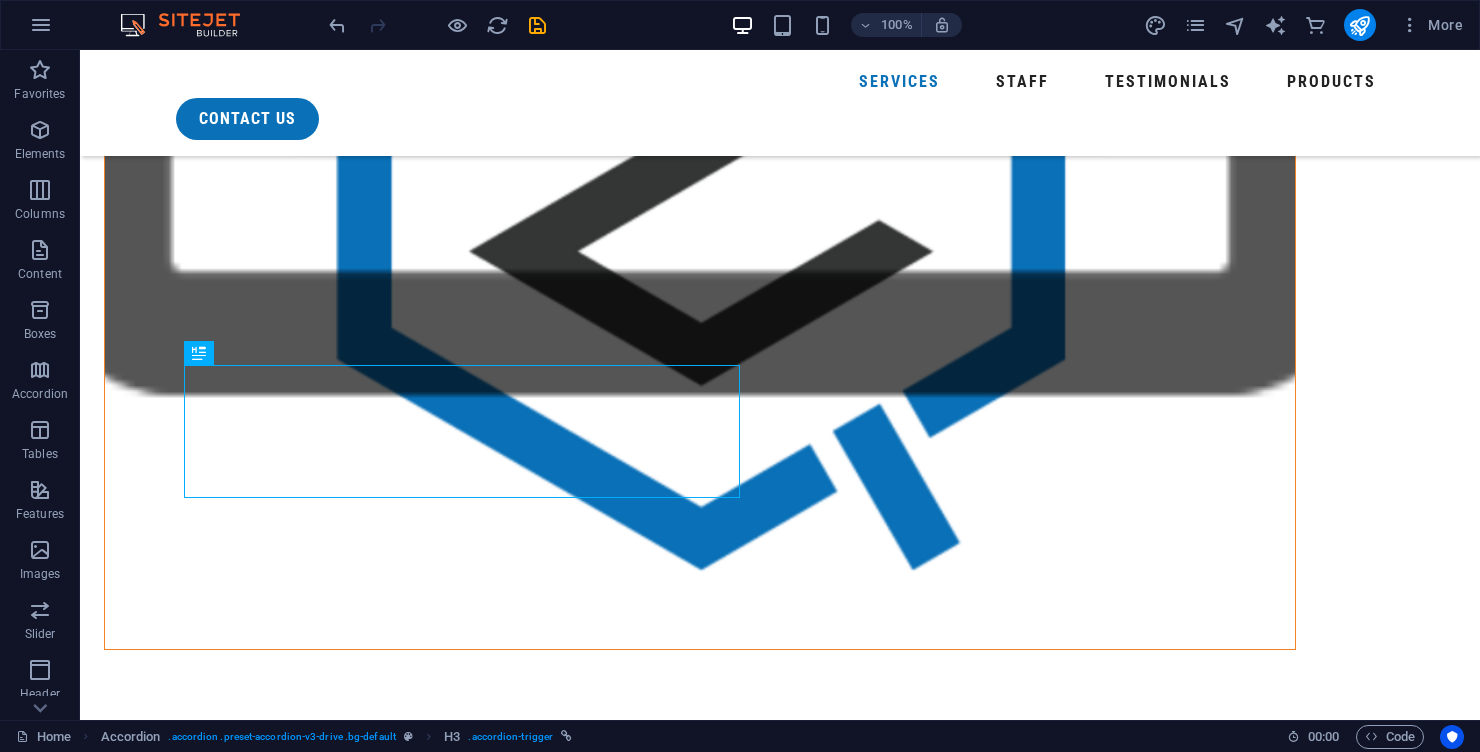 scroll, scrollTop: 1877, scrollLeft: 0, axis: vertical 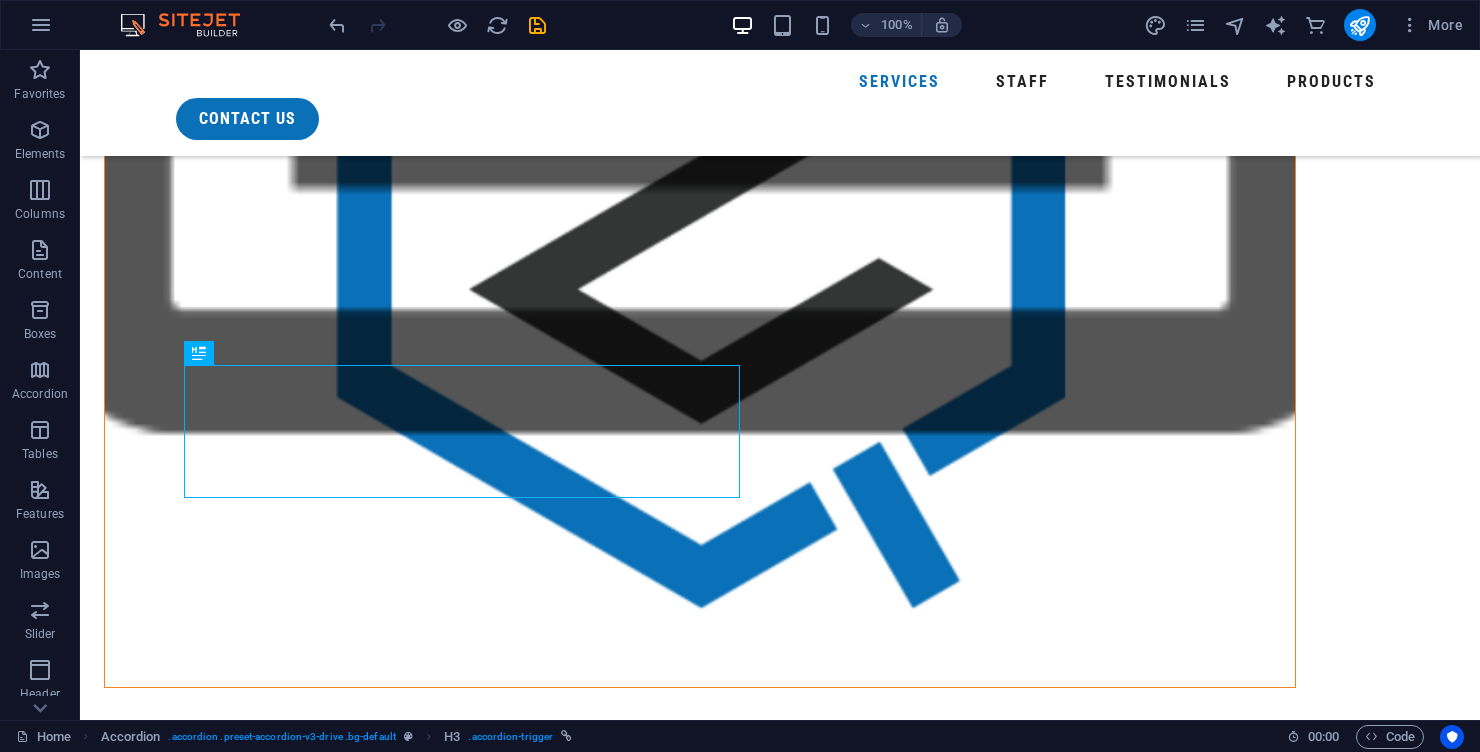 click on "tires & wheel balancing" at bounding box center [1098, 4849] 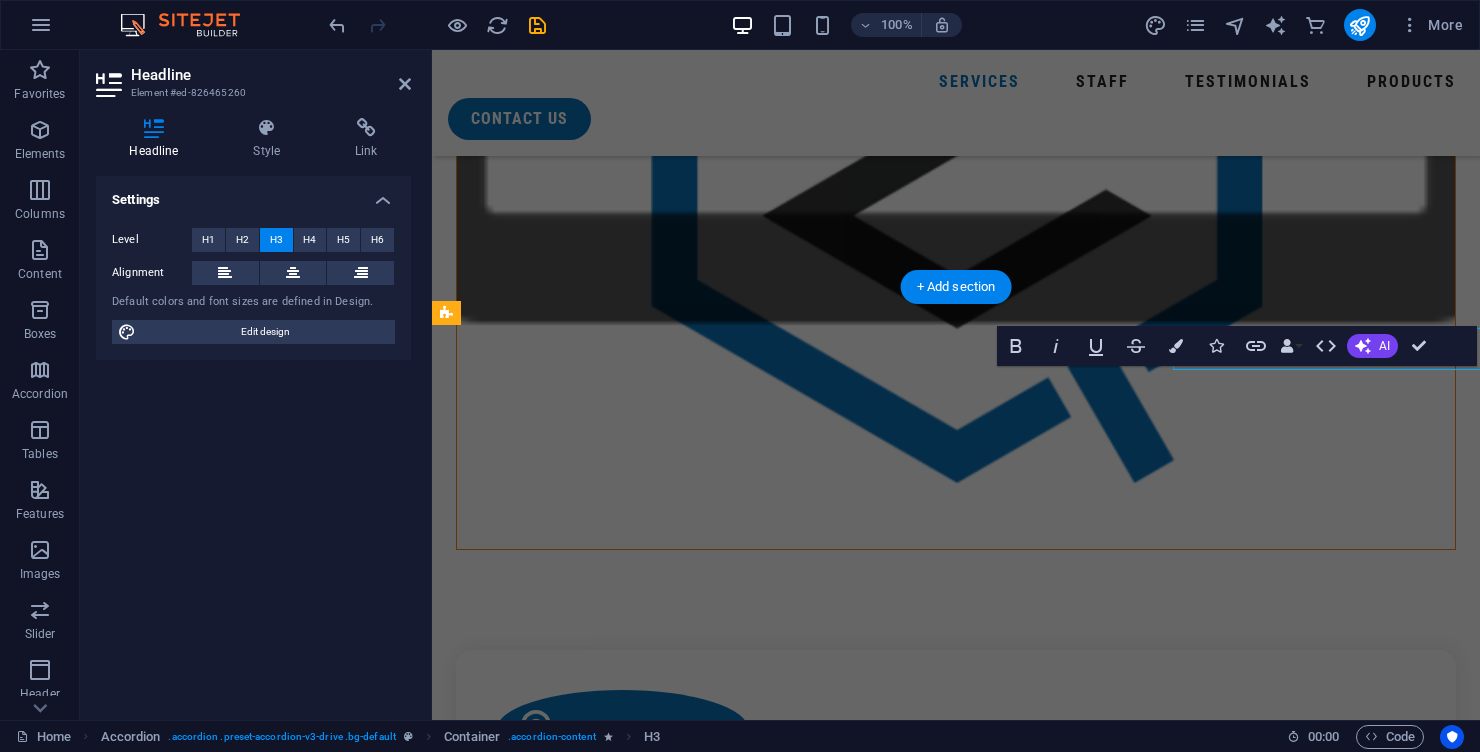 scroll, scrollTop: 1915, scrollLeft: 0, axis: vertical 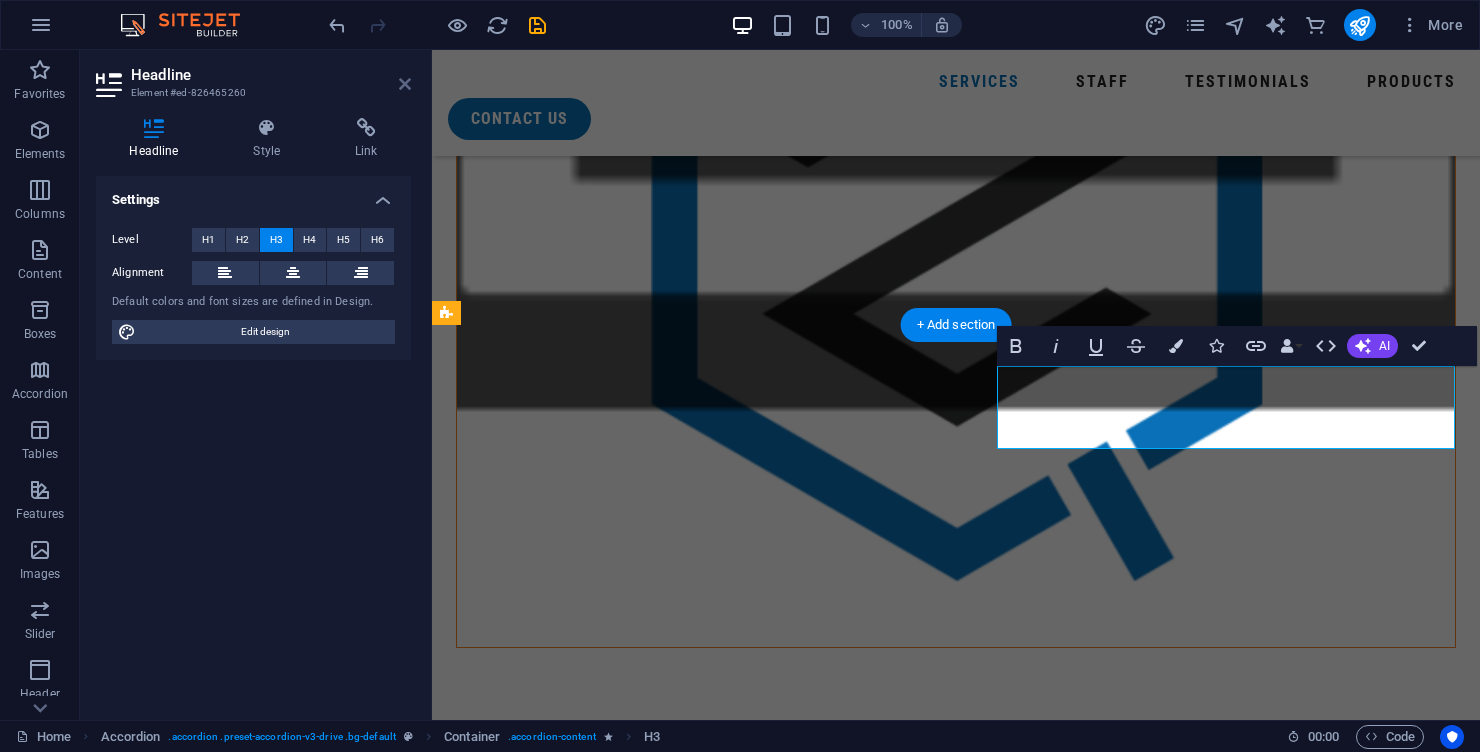 click at bounding box center (405, 84) 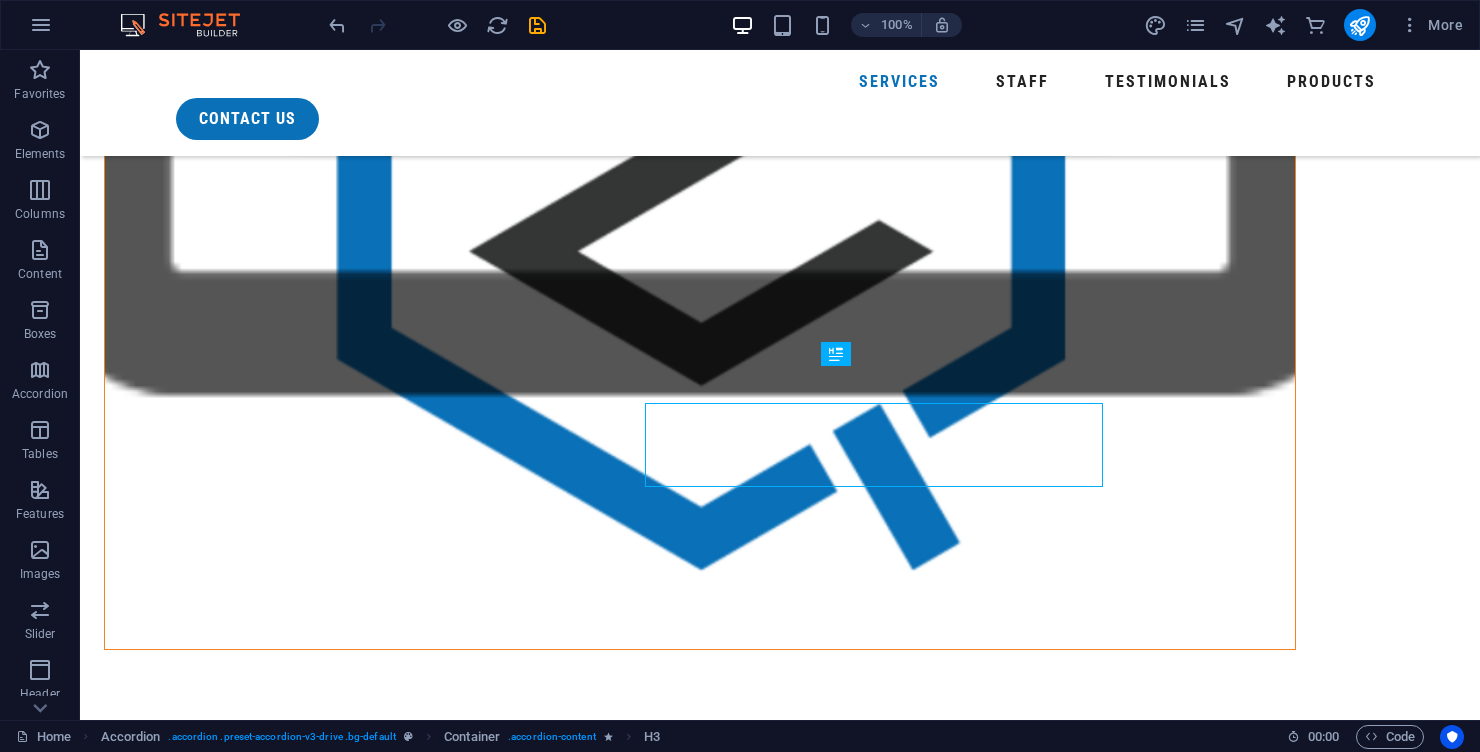 scroll, scrollTop: 1877, scrollLeft: 0, axis: vertical 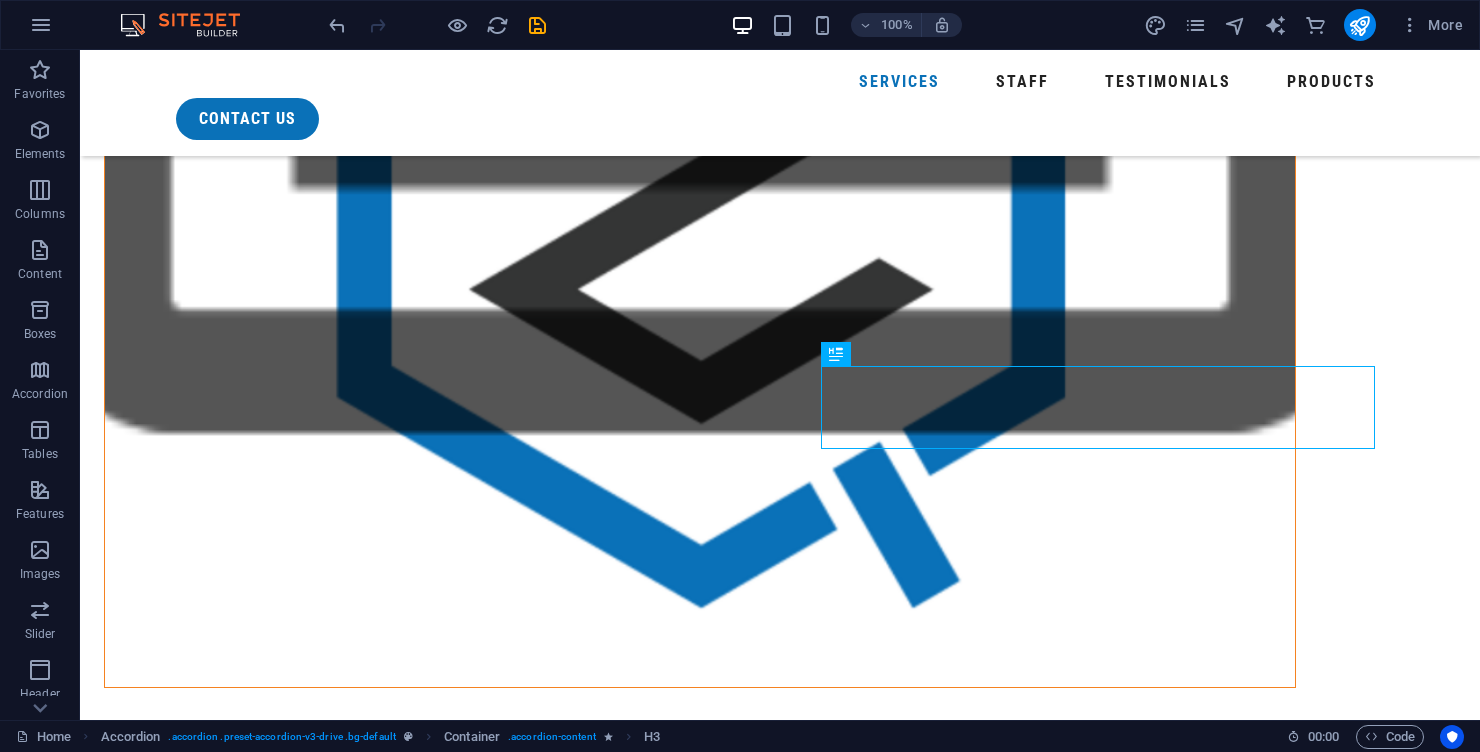 click on "Engineered Water Treatment Systems" at bounding box center (462, 5013) 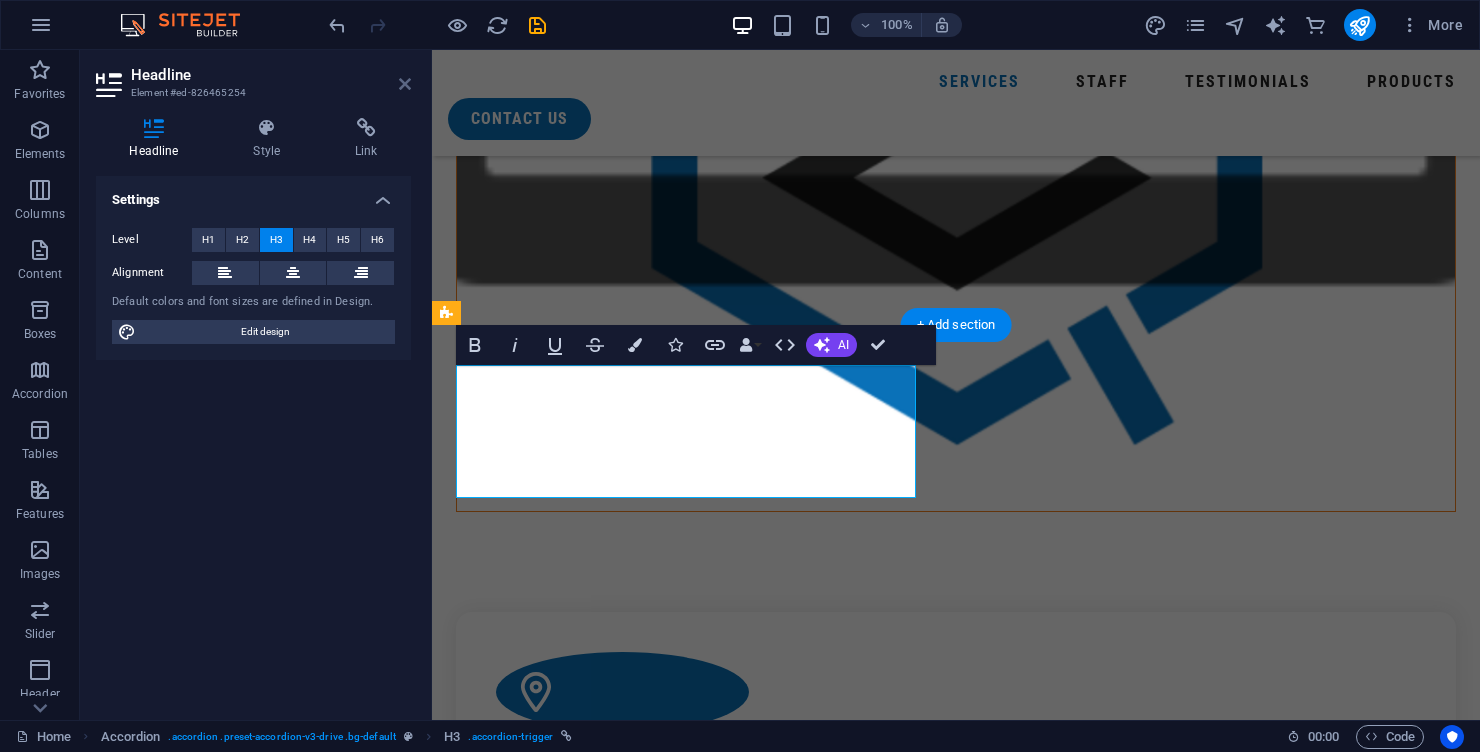 click at bounding box center [405, 84] 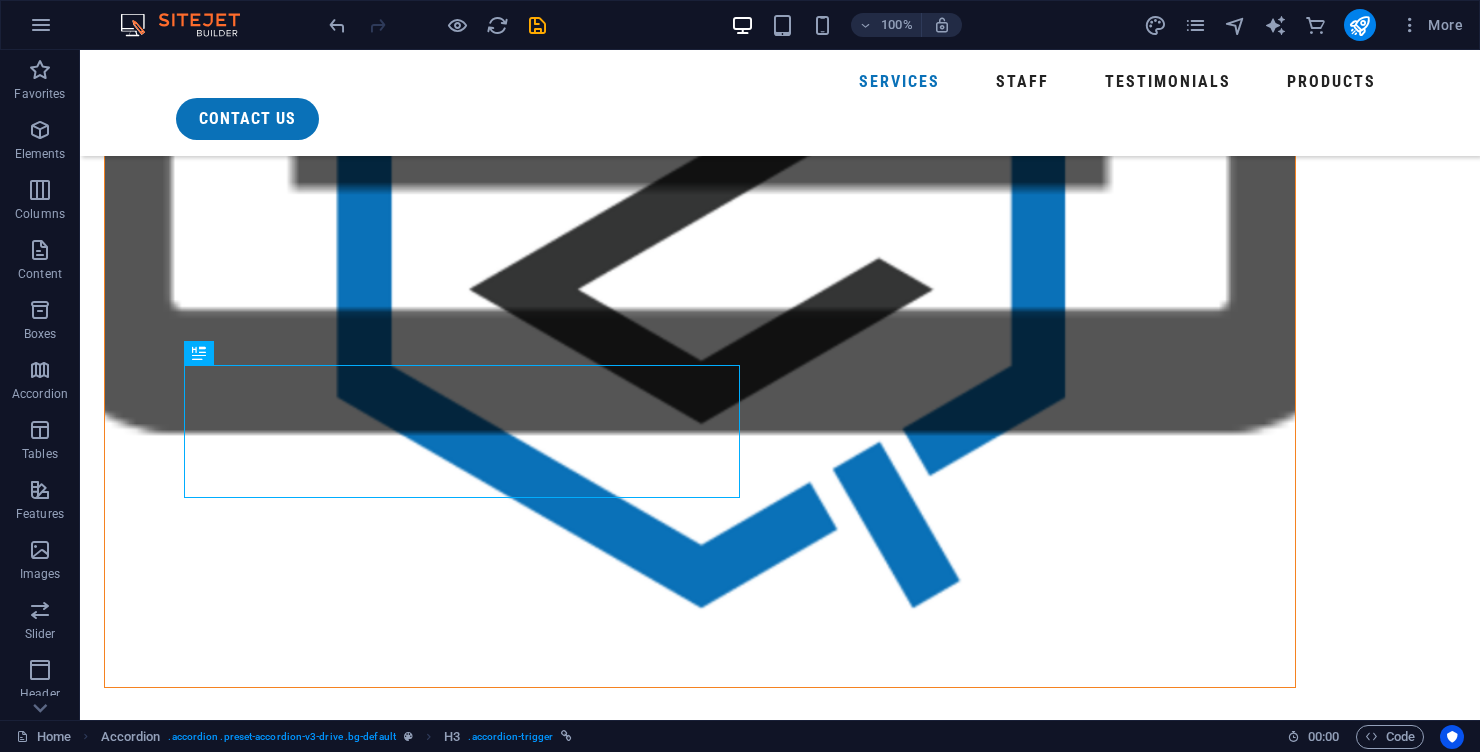 click on "Engineered Water Treatment Systems" at bounding box center (1098, 4869) 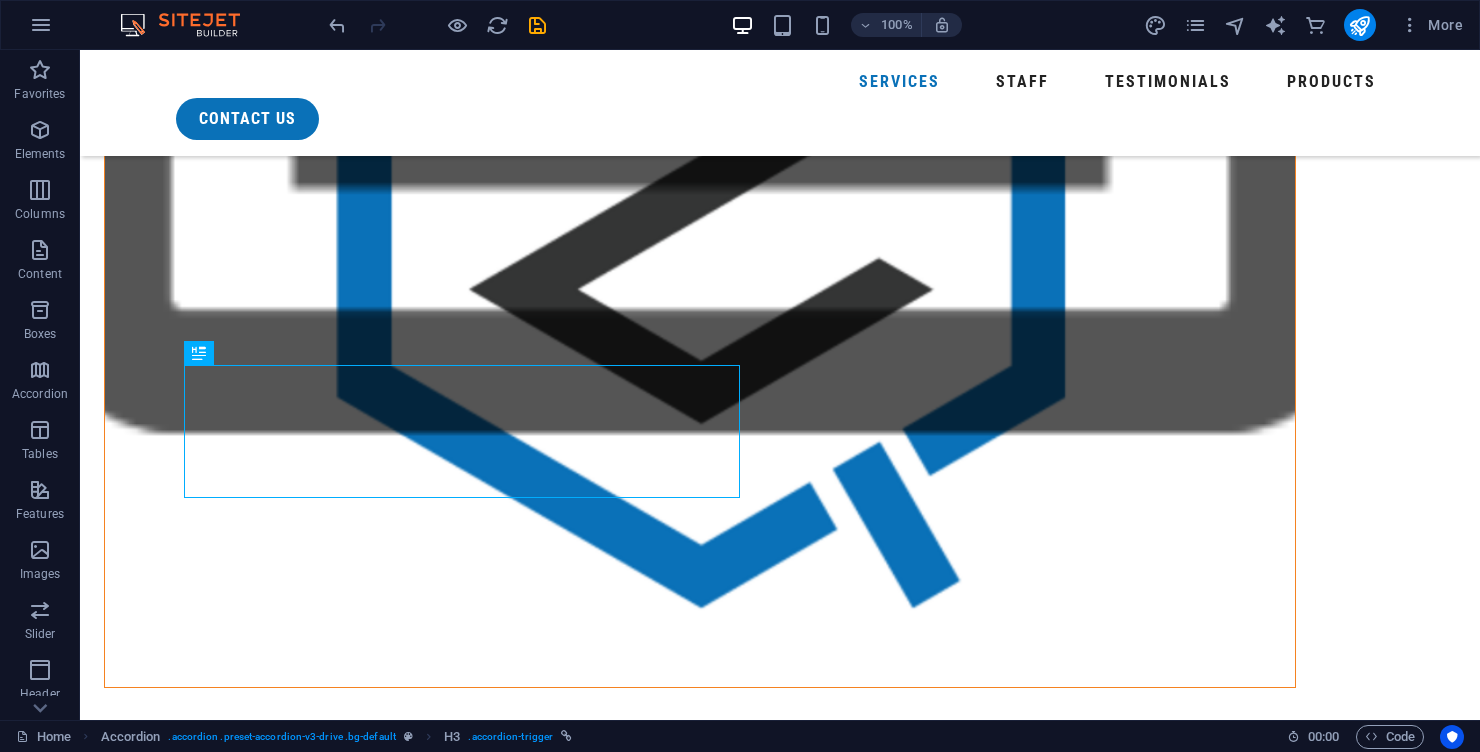 click on "Engineered Water Treatment Systems" at bounding box center (1098, 4869) 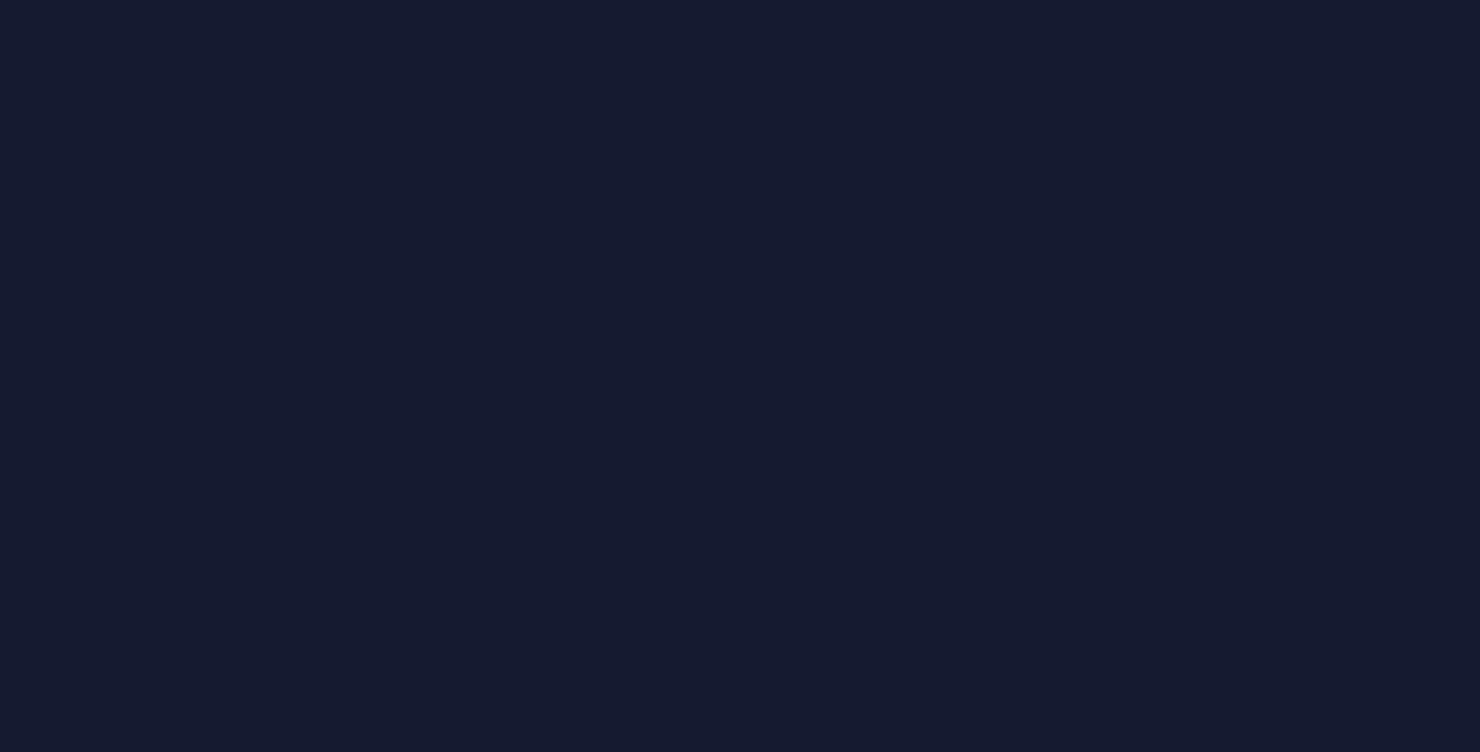 scroll, scrollTop: 0, scrollLeft: 0, axis: both 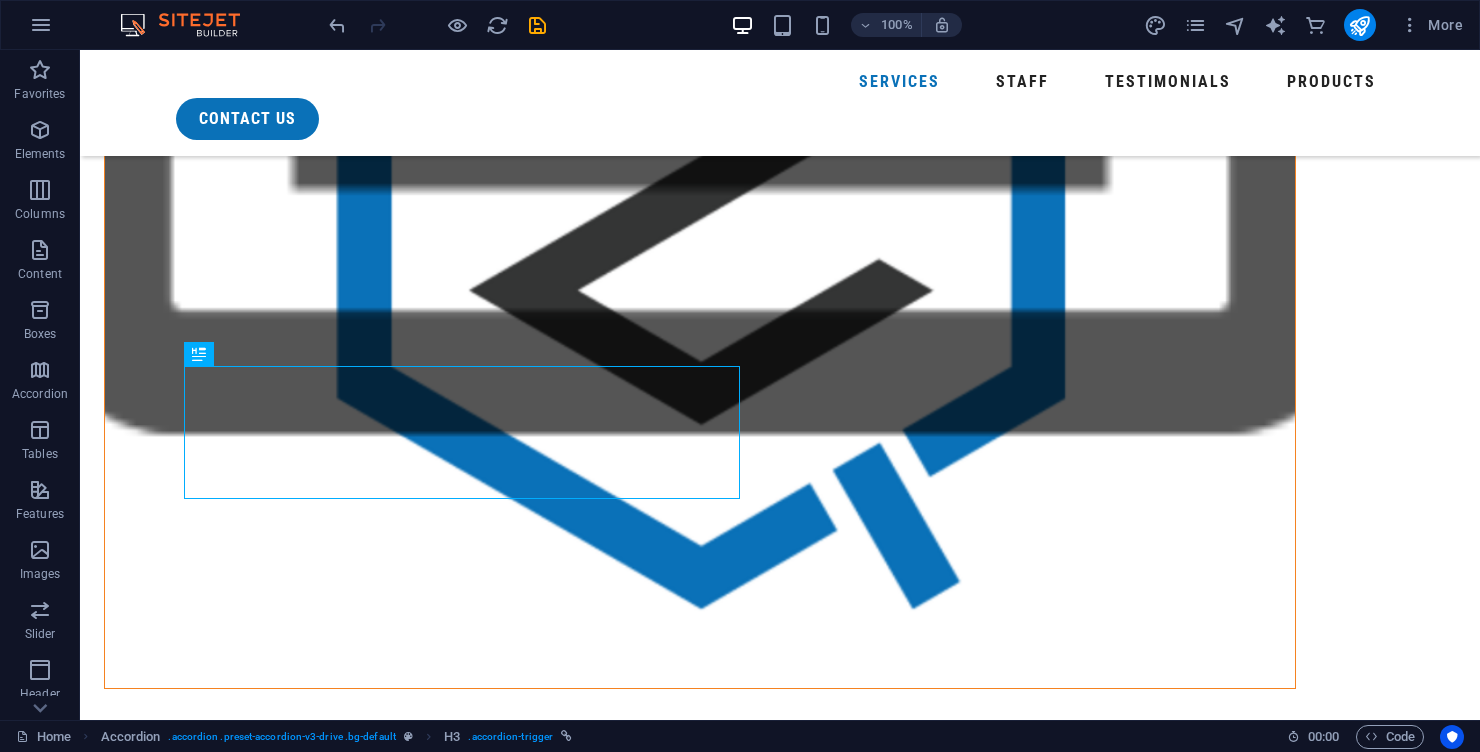 click on "Lorem ipsum dolor sit amet, consectetur adipiscing elit, sed do eiusmod tempor incididunt ut labore et dolore magna aliqua. Ut enim ad minim veniam, quis nostrud exercitation ullamco laboris nisi ut aliquip ex ea commodo consequat. Duis aute irure dolor in reprehenderit in voluptate velit esse cillum dolore eu fugiat nulla pariatur. Excepteur sint occaecat cupidatat non proident, sunt in culpa qui officia deserunt mollit anim id est laborum." at bounding box center (1098, 4976) 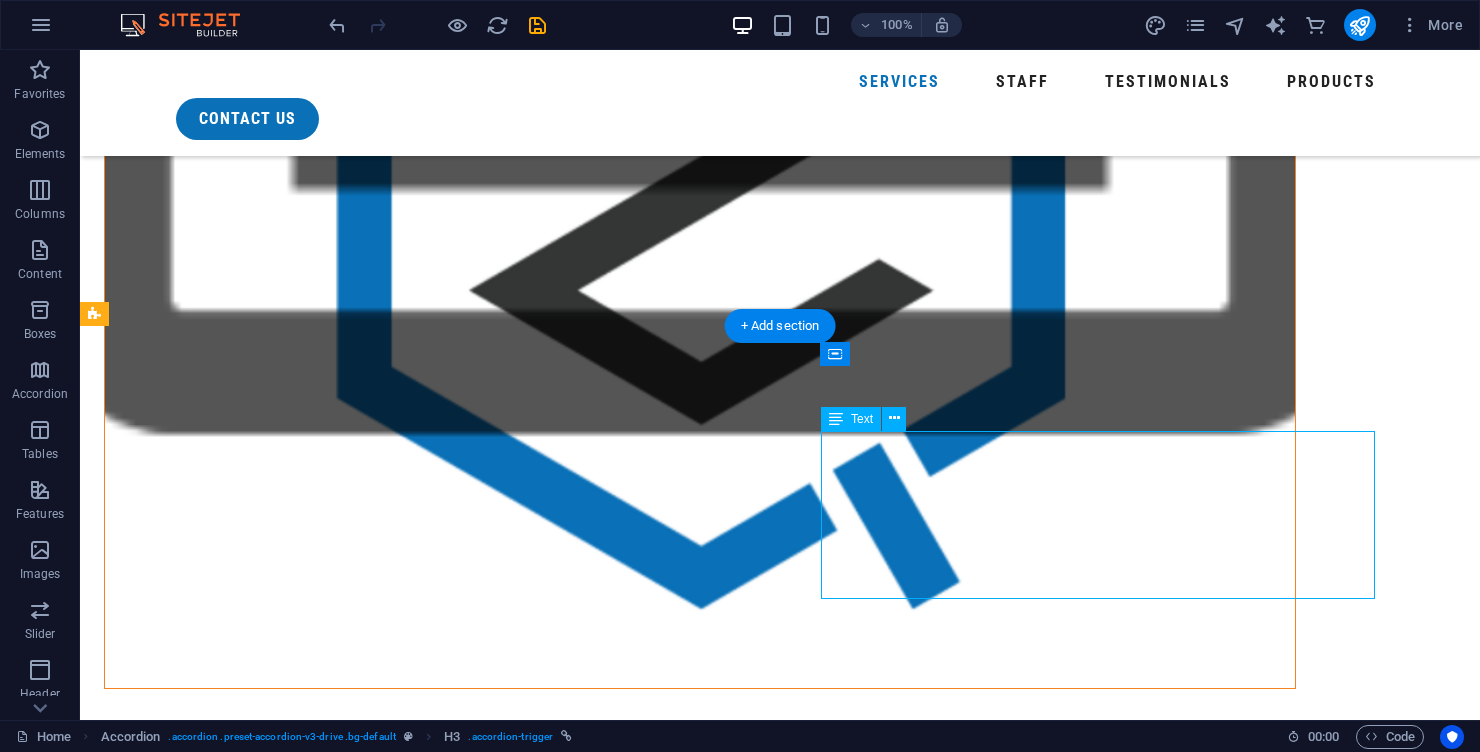 click on "Lorem ipsum dolor sit amet, consectetur adipiscing elit, sed do eiusmod tempor incididunt ut labore et dolore magna aliqua. Ut enim ad minim veniam, quis nostrud exercitation ullamco laboris nisi ut aliquip ex ea commodo consequat. Duis aute irure dolor in reprehenderit in voluptate velit esse cillum dolore eu fugiat nulla pariatur. Excepteur sint occaecat cupidatat non proident, sunt in culpa qui officia deserunt mollit anim id est laborum." at bounding box center (1098, 4976) 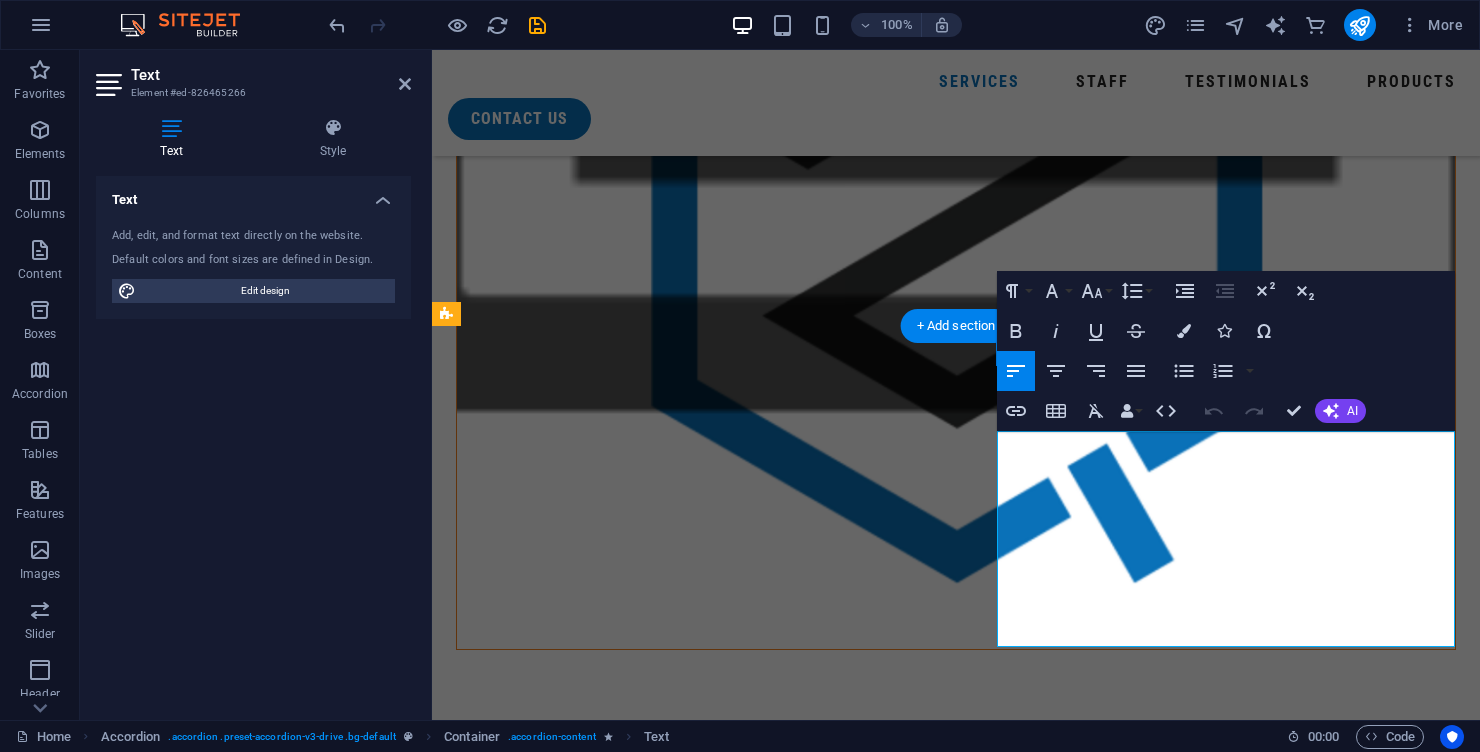 click on "Lorem ipsum dolor sit amet, consectetur adipiscing elit, sed do eiusmod tempor incididunt ut labore et dolore magna aliqua. Ut enim ad minim veniam, quis nostrud exercitation ullamco laboris nisi ut aliquip ex ea commodo consequat. Duis aute irure dolor in reprehenderit in voluptate velit esse cillum dolore eu fugiat nulla pariatur. Excepteur sint occaecat cupidatat non proident, sunt in culpa qui officia deserunt mollit anim id est laborum." at bounding box center [1223, 4559] 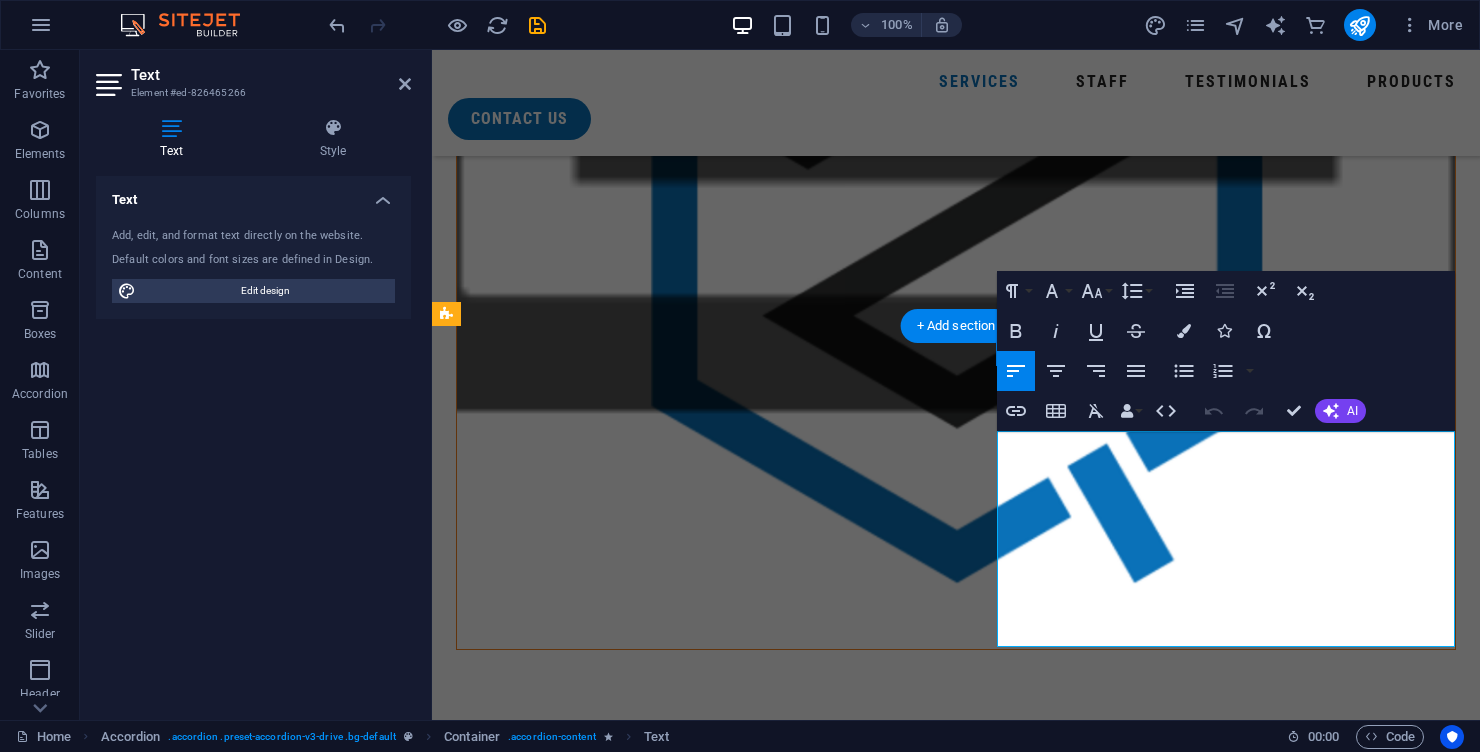 click on "Lorem ipsum dolor sit amet, consectetur adipiscing elit, sed do eiusmod tempor incididunt ut labore et dolore magna aliqua. Ut enim ad minim veniam, quis nostrud exercitation ullamco laboris nisi ut aliquip ex ea commodo consequat. Duis aute irure dolor in reprehenderit in voluptate velit esse cillum dolore eu fugiat nulla pariatur. Excepteur sint occaecat cupidatat non proident, sunt in culpa qui officia deserunt mollit anim id est laborum." at bounding box center (1223, 4559) 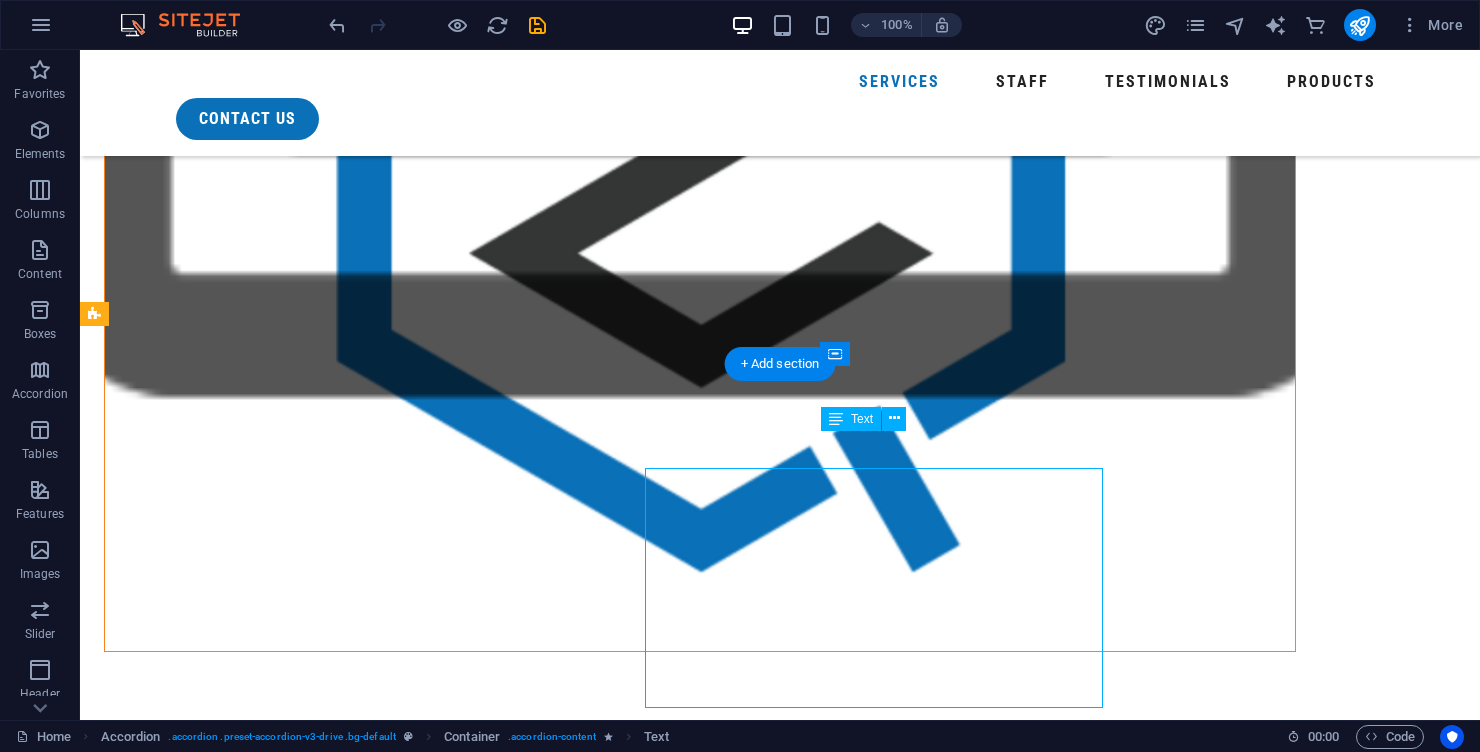 scroll, scrollTop: 1876, scrollLeft: 0, axis: vertical 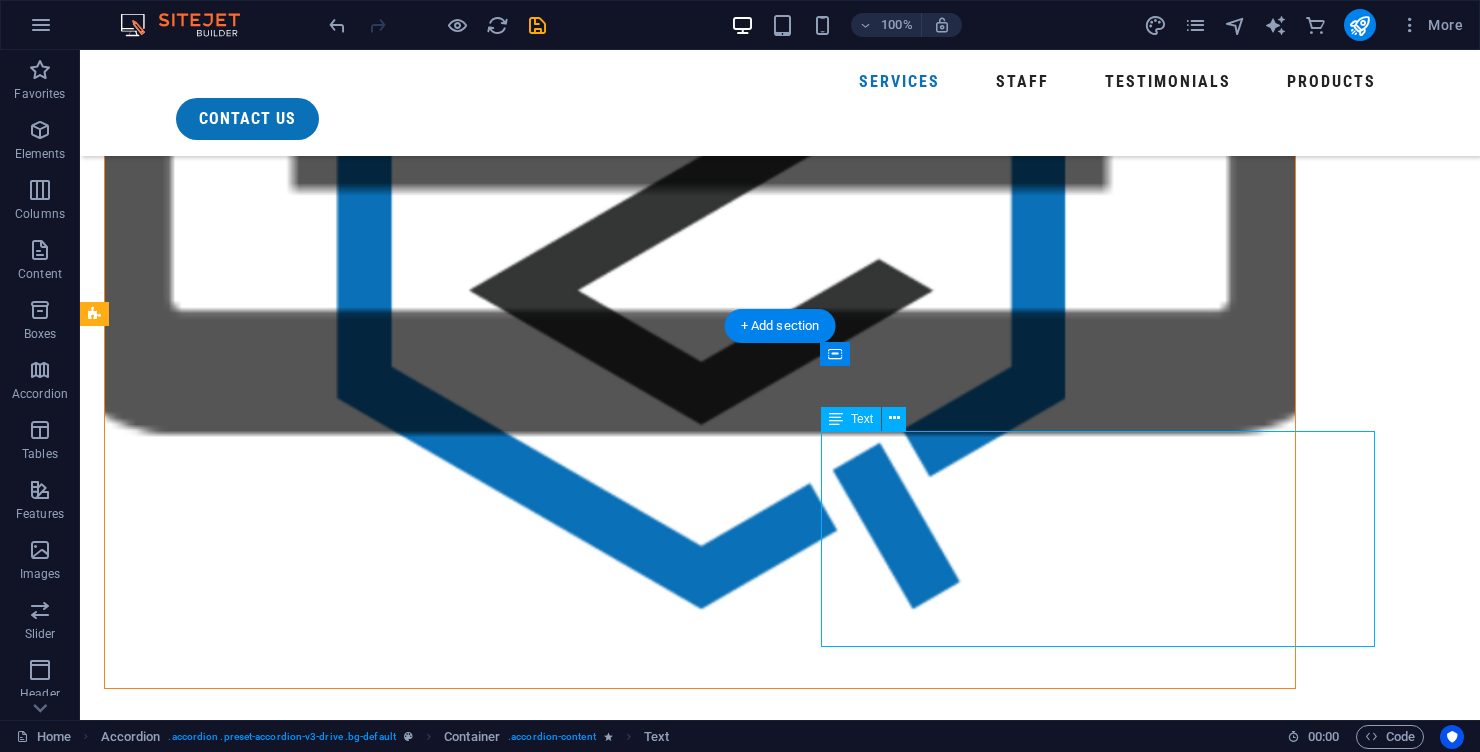 click on "tires & wheel balancing" at bounding box center [1098, 4850] 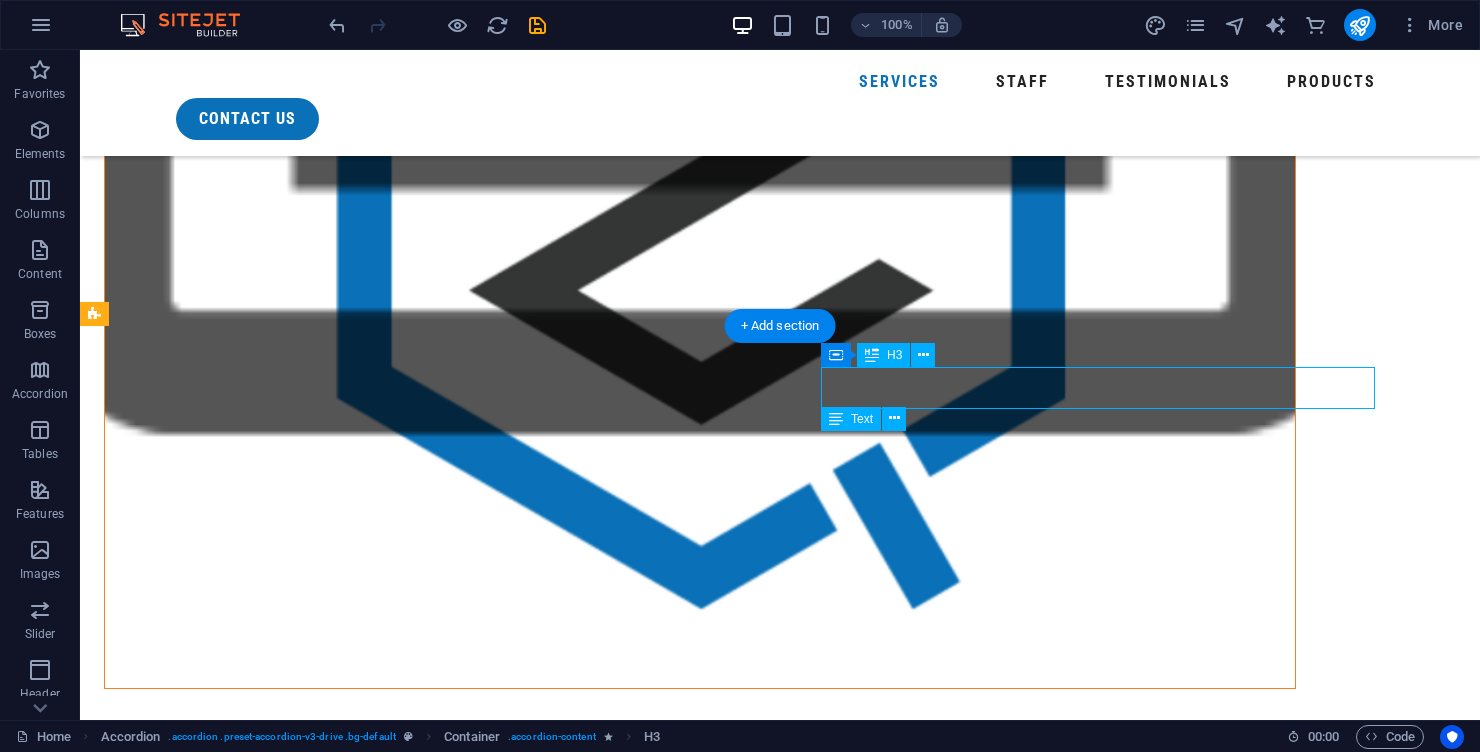 click on "Engineered Water Treatment Solutions" at bounding box center [462, 5006] 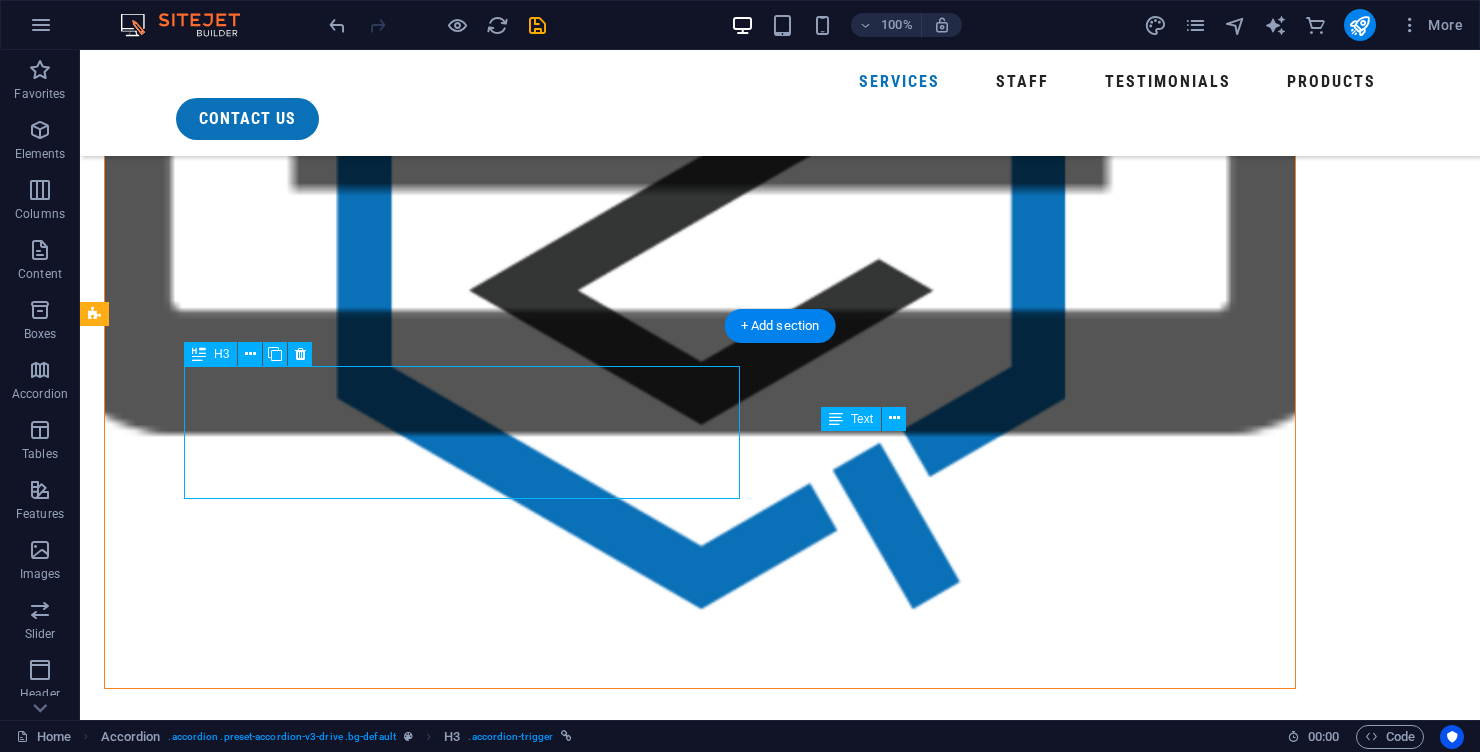 click on "Engineered Water Treatment Solutions" at bounding box center (462, 5006) 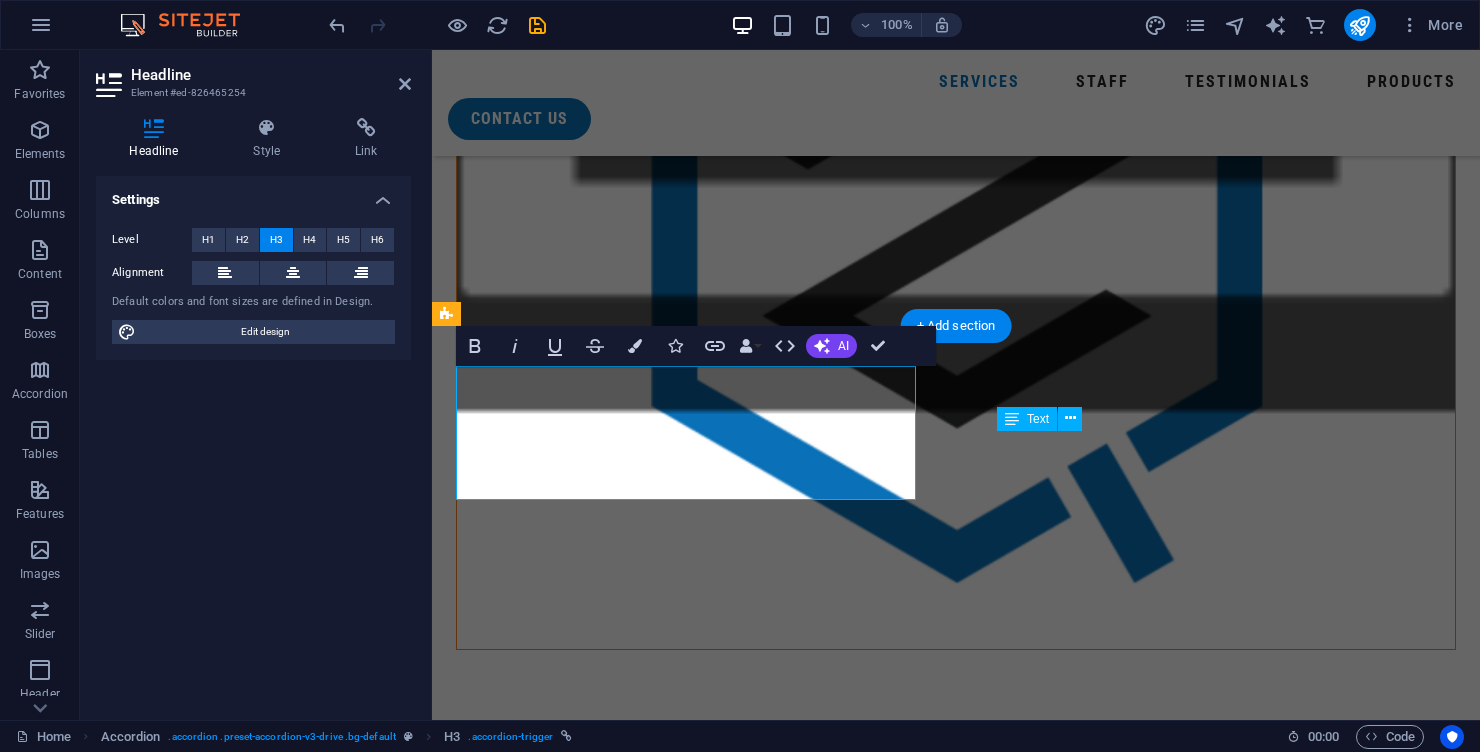 click on "tires & wheel balancing" at bounding box center (1226, 4421) 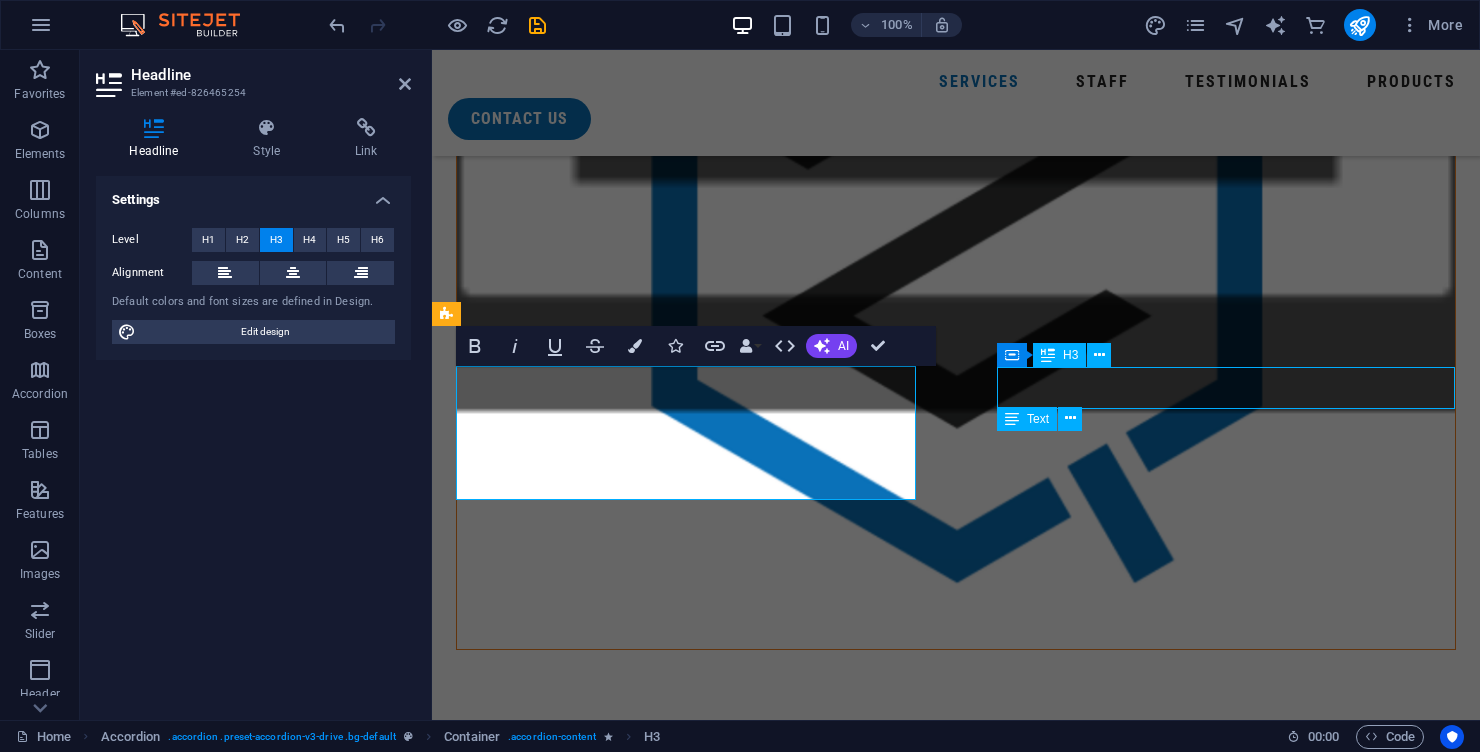 click on "tires & wheel balancing" at bounding box center (1226, 4421) 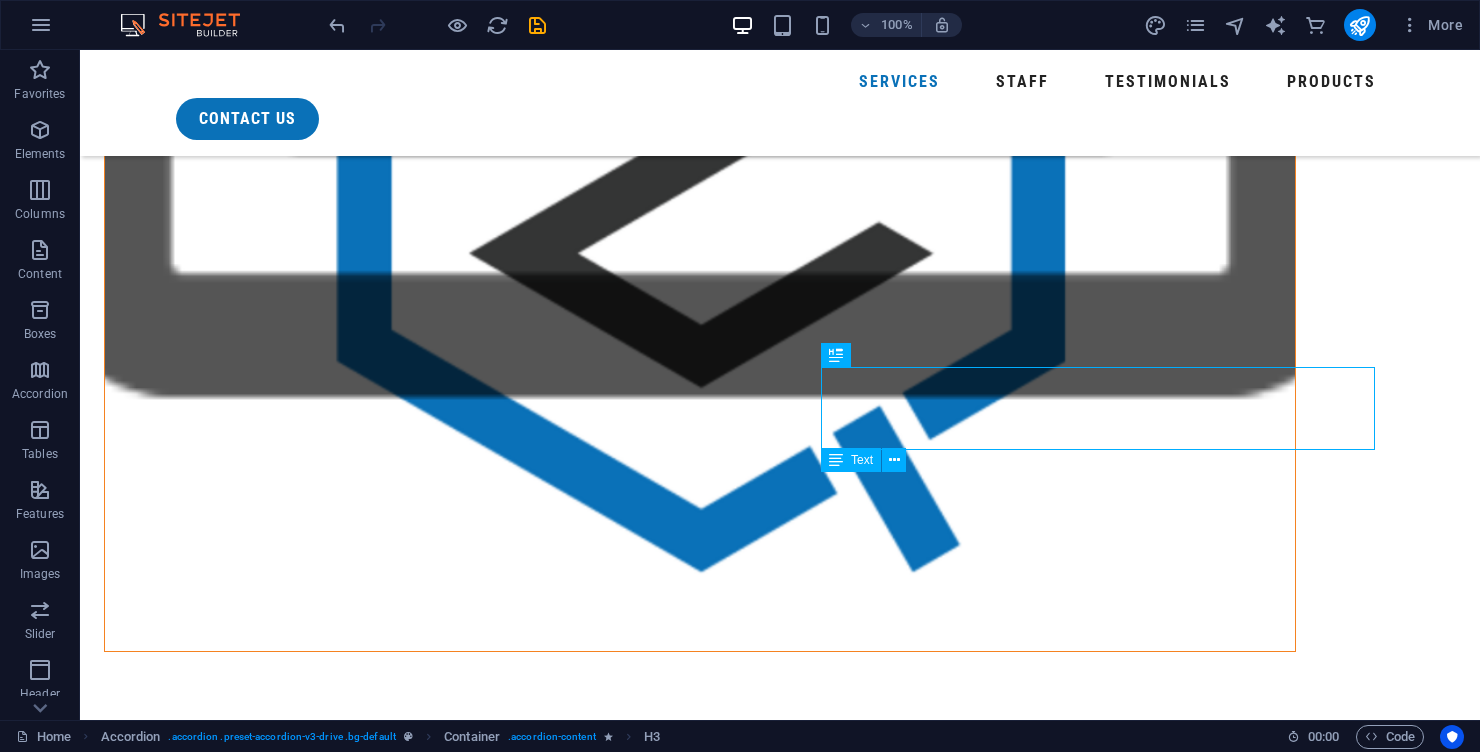 scroll, scrollTop: 1876, scrollLeft: 0, axis: vertical 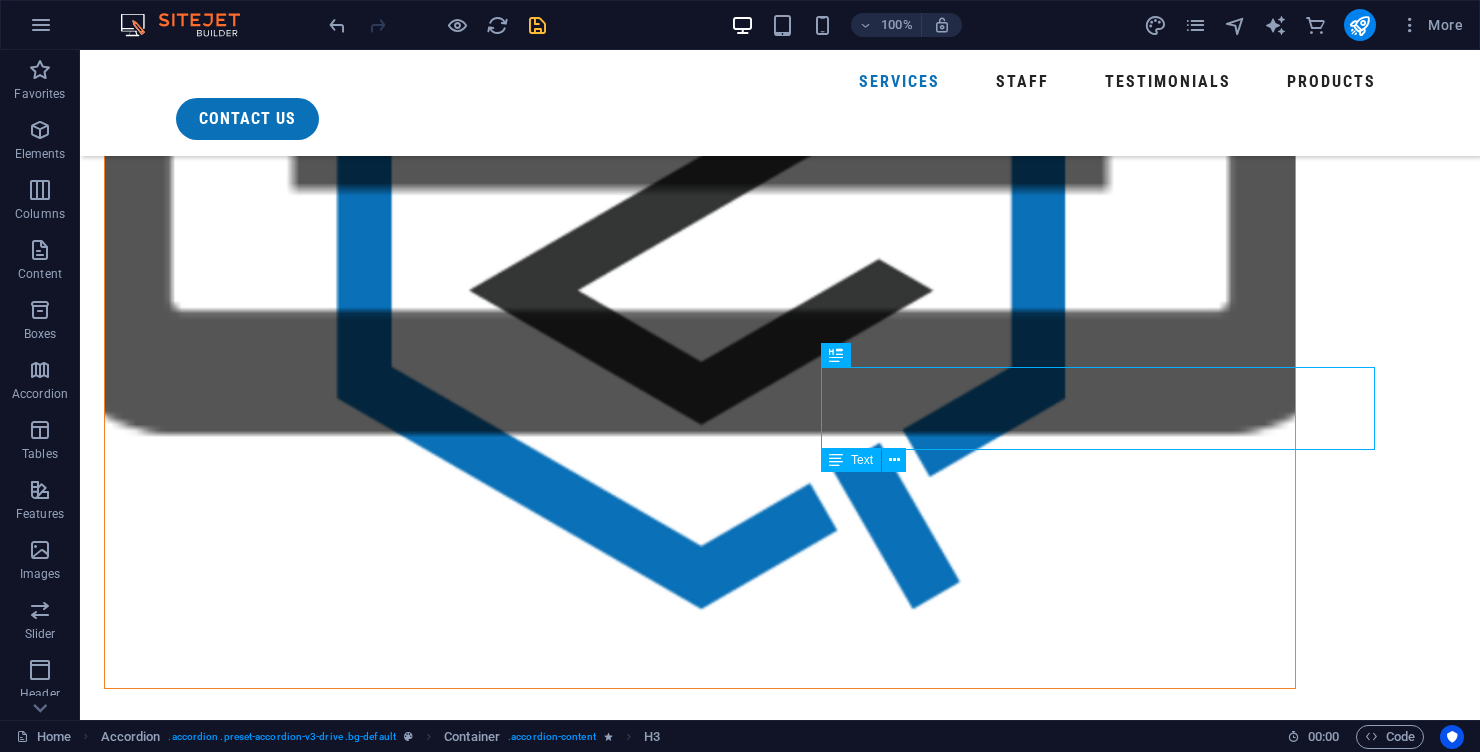 click at bounding box center (537, 25) 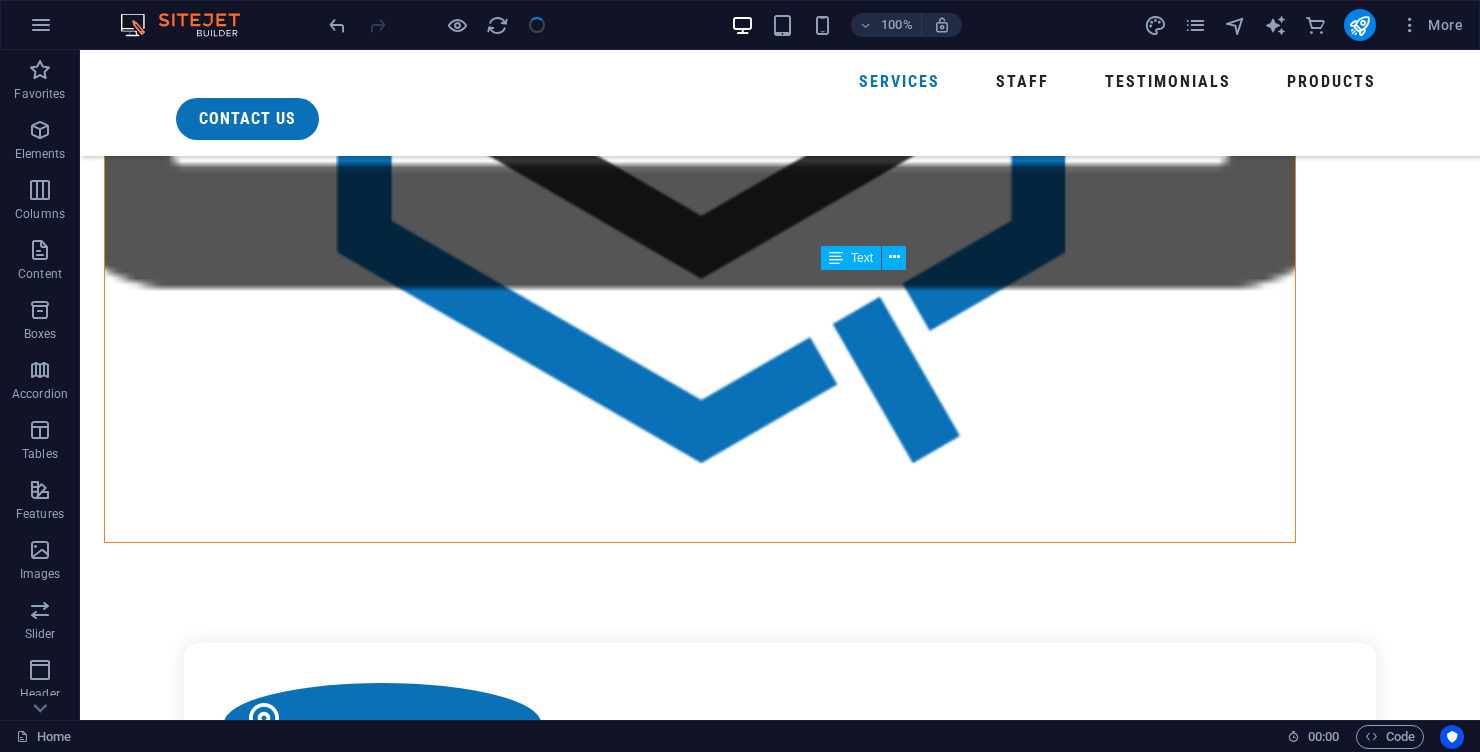 scroll, scrollTop: 2013, scrollLeft: 0, axis: vertical 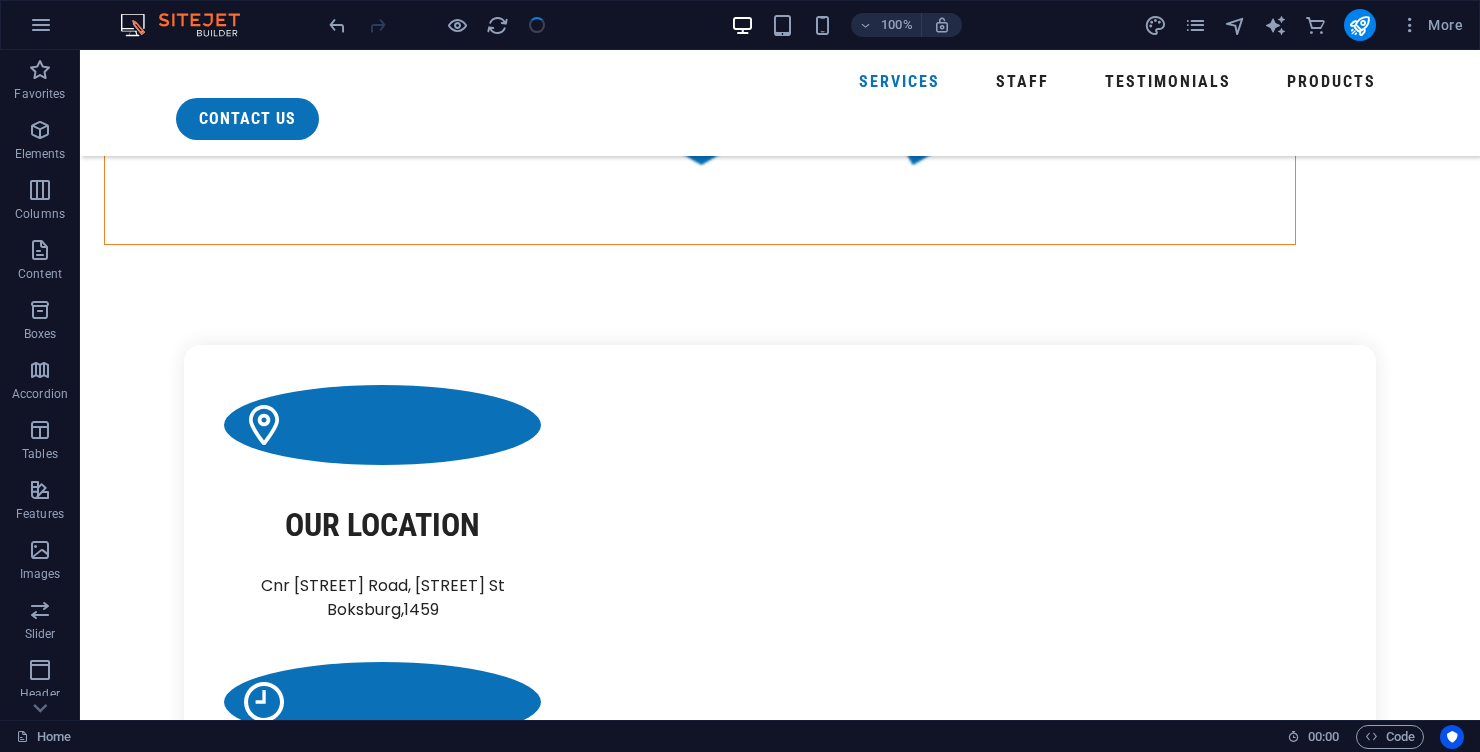 click on "body repair & painting" at bounding box center (462, 4963) 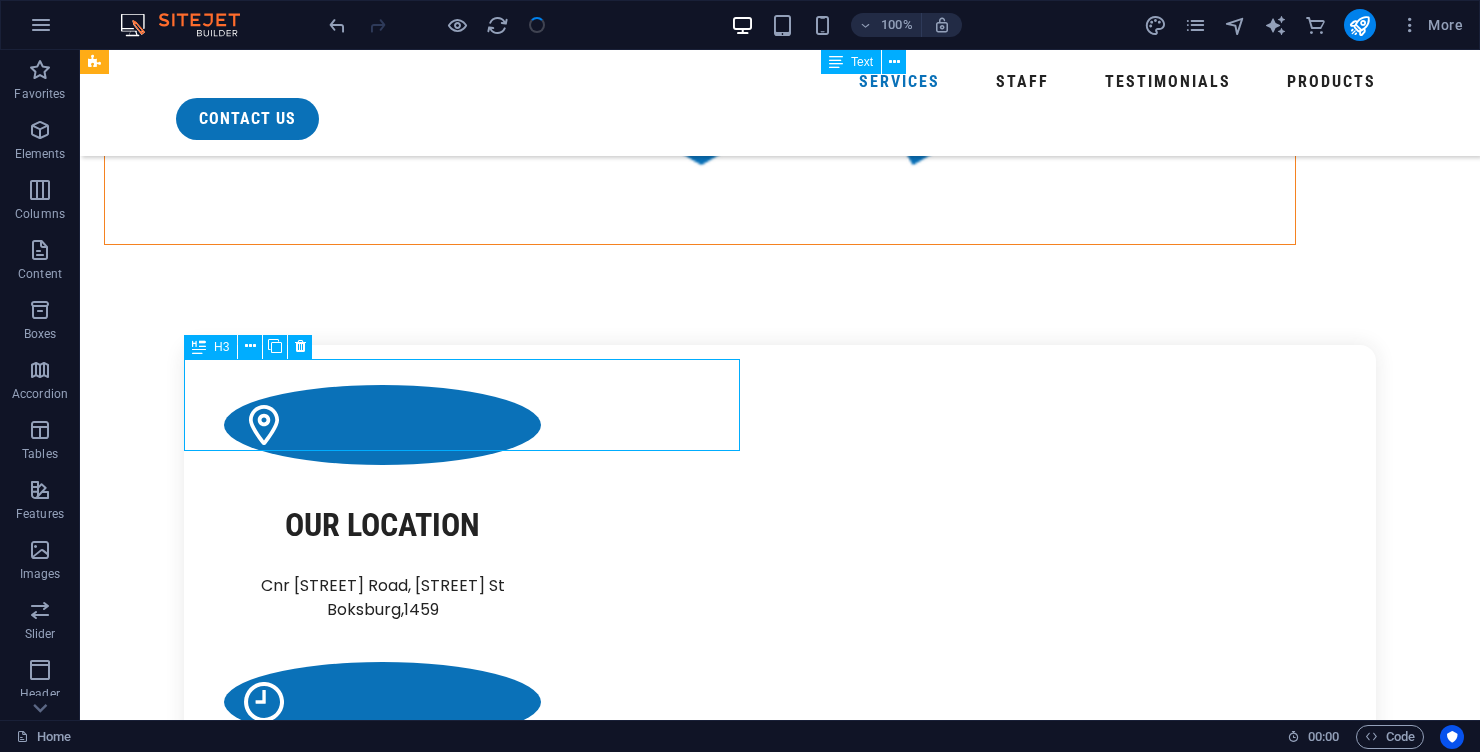 click on "body repair & painting" at bounding box center (462, 4963) 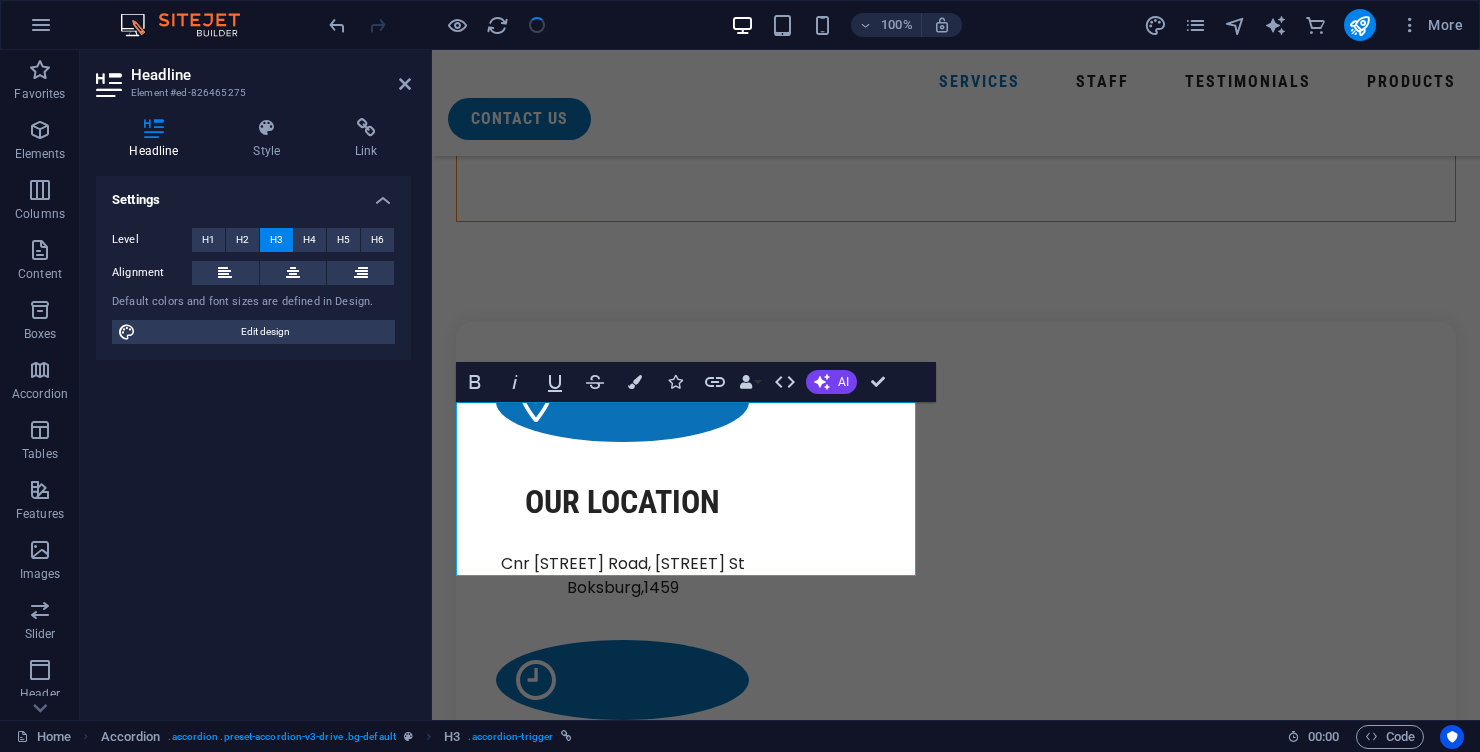 scroll, scrollTop: 2339, scrollLeft: 0, axis: vertical 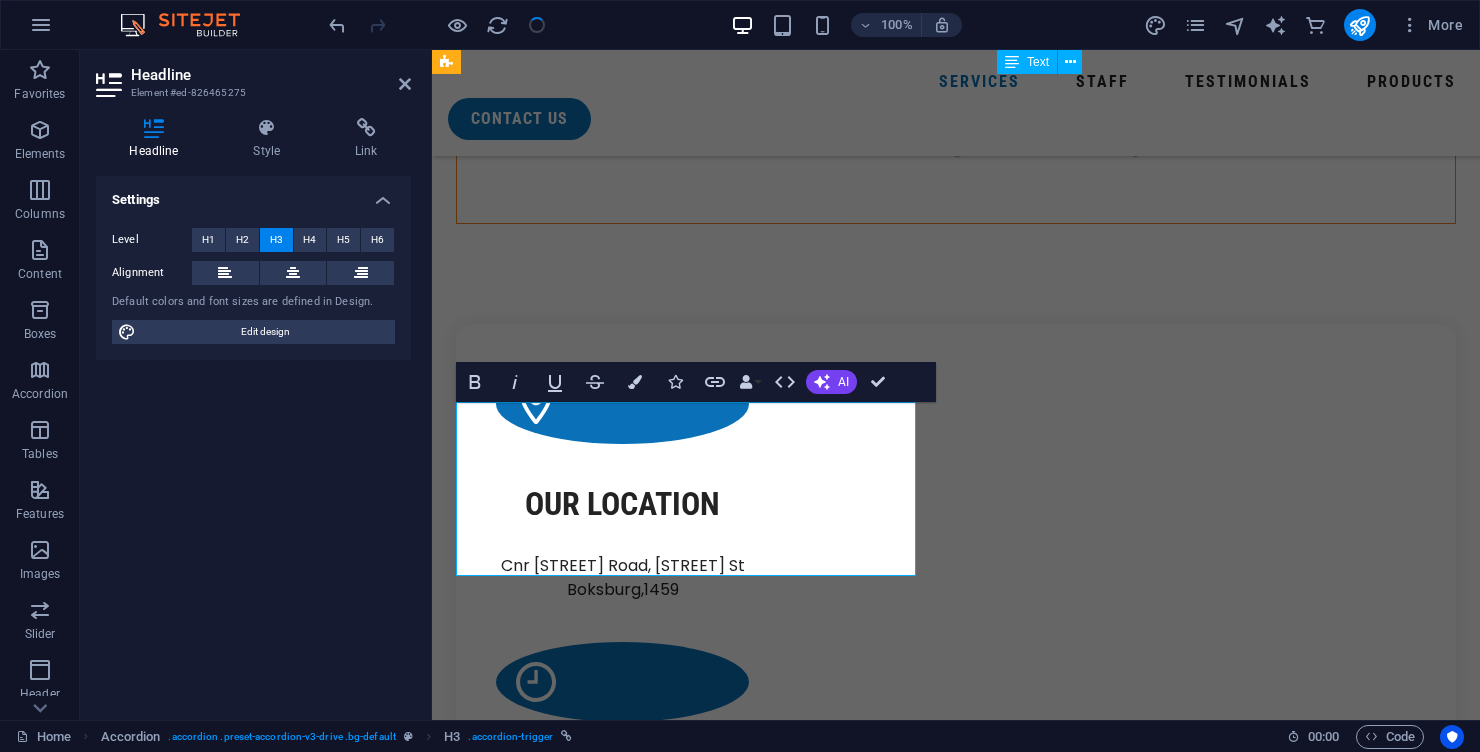 click on "2. Water Treatment Chemicals & Consumables" at bounding box center [686, 4521] 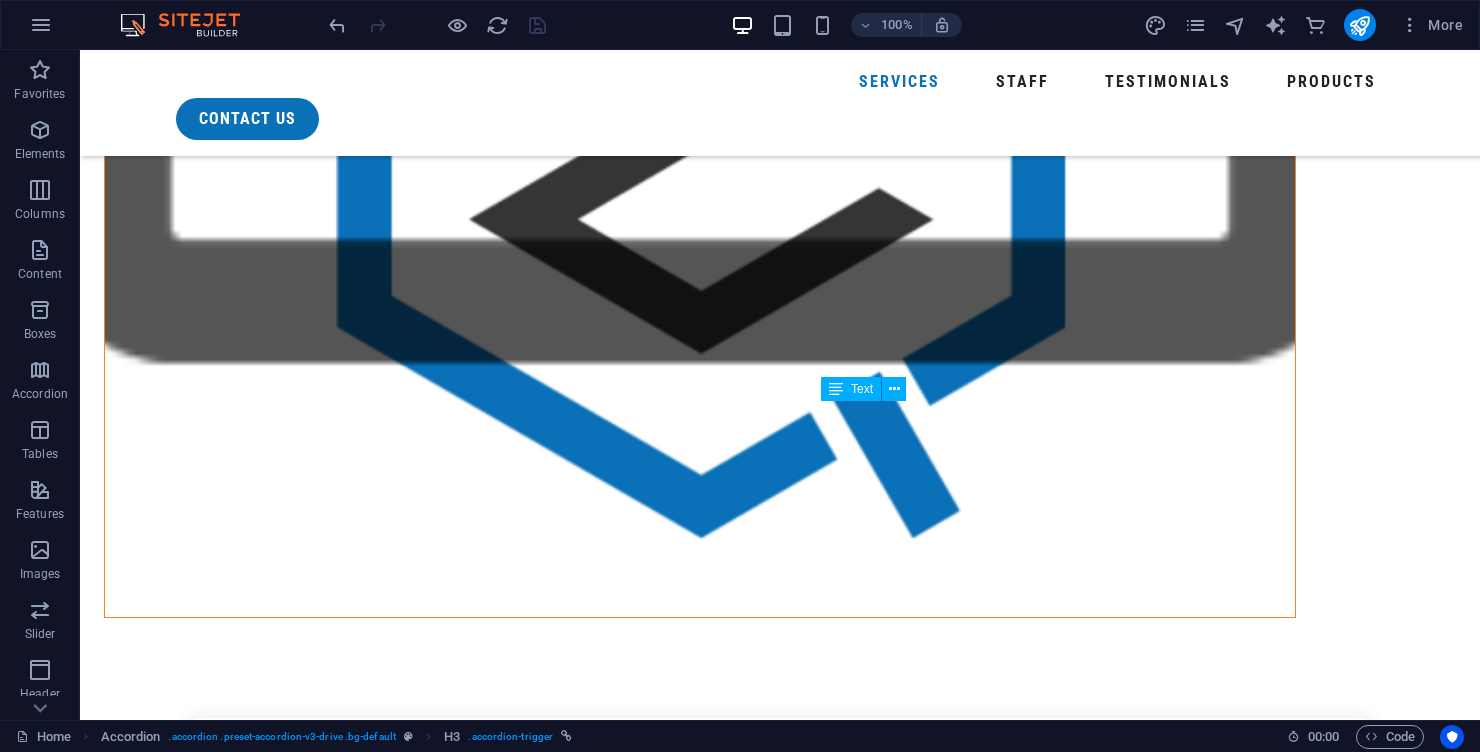 click on "Engineered Water Treatment Solutions" at bounding box center [462, 4955] 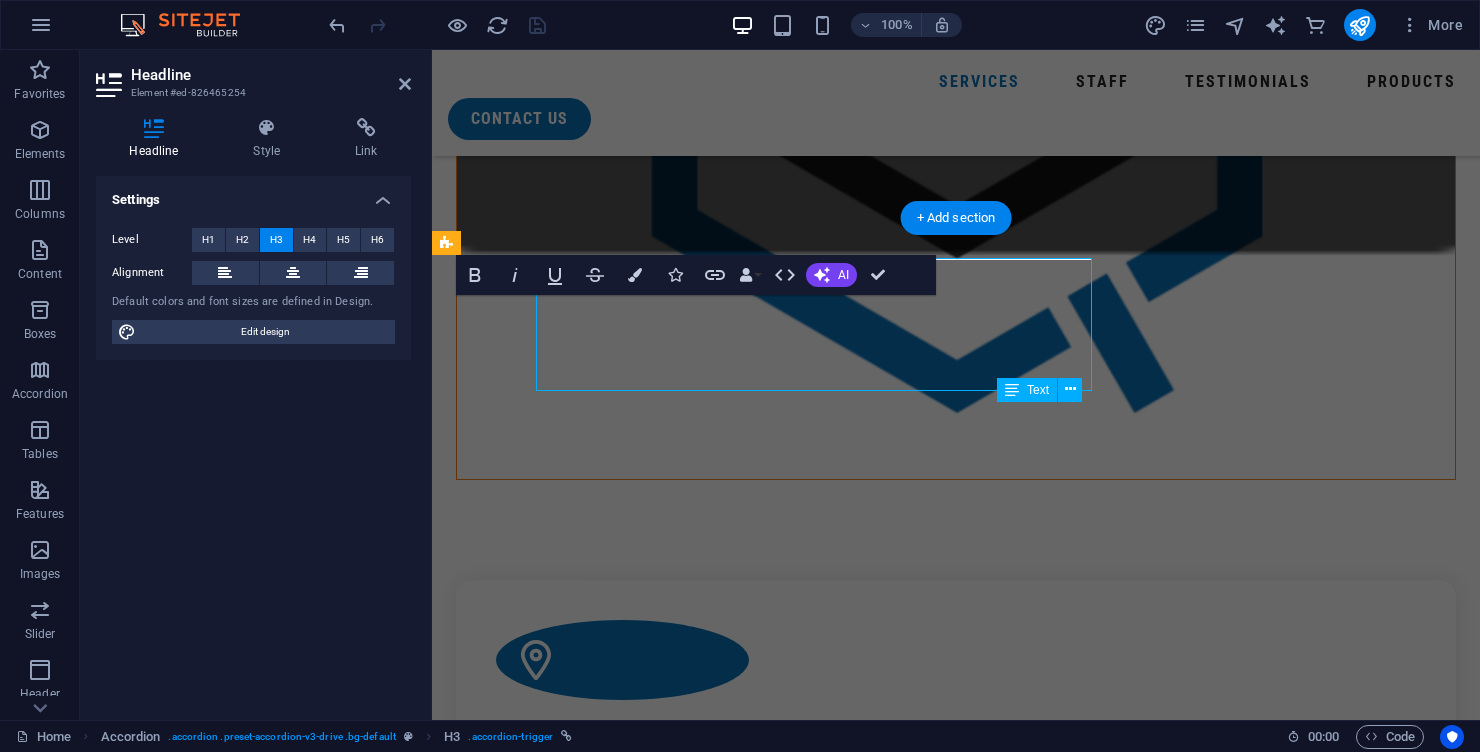 scroll, scrollTop: 1984, scrollLeft: 0, axis: vertical 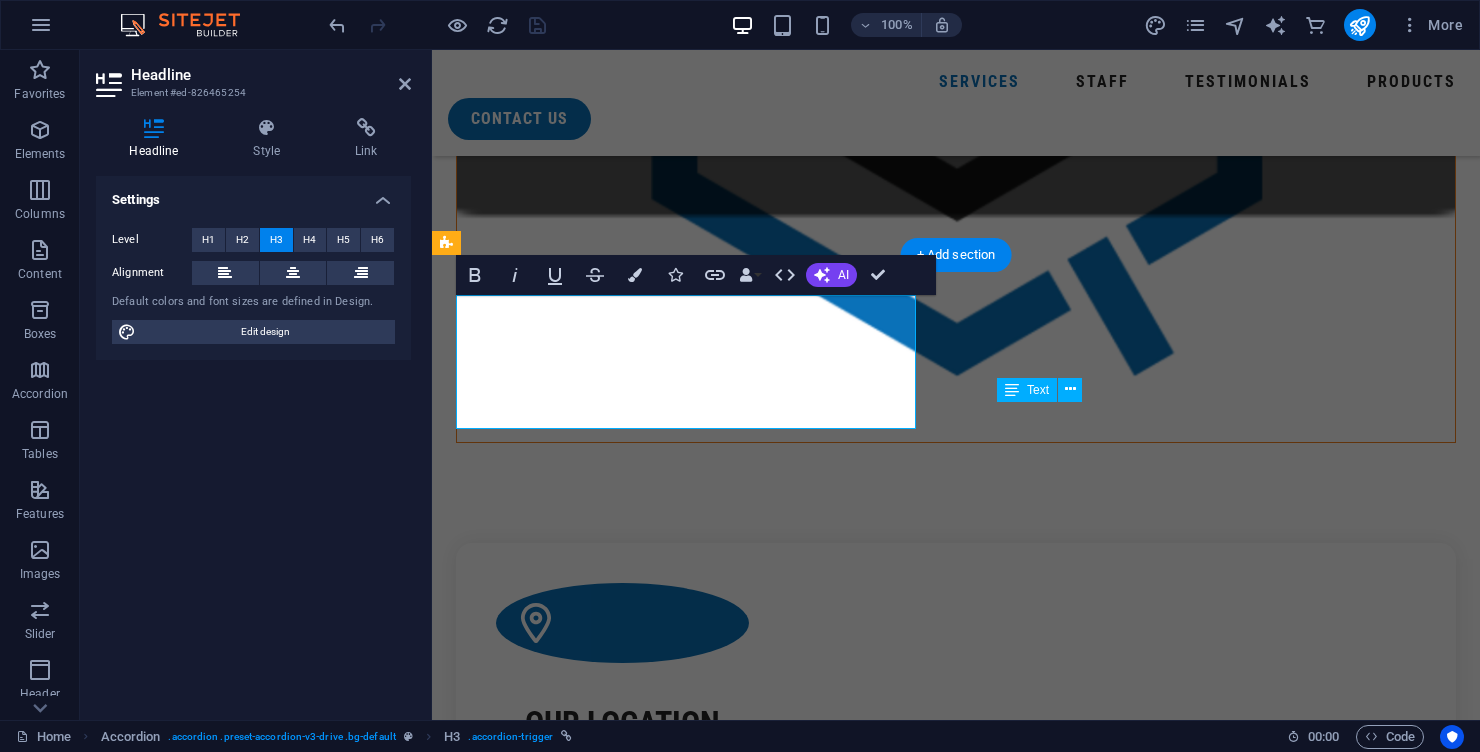 click on "Engineered Water Treatment Solutions" at bounding box center [686, 4258] 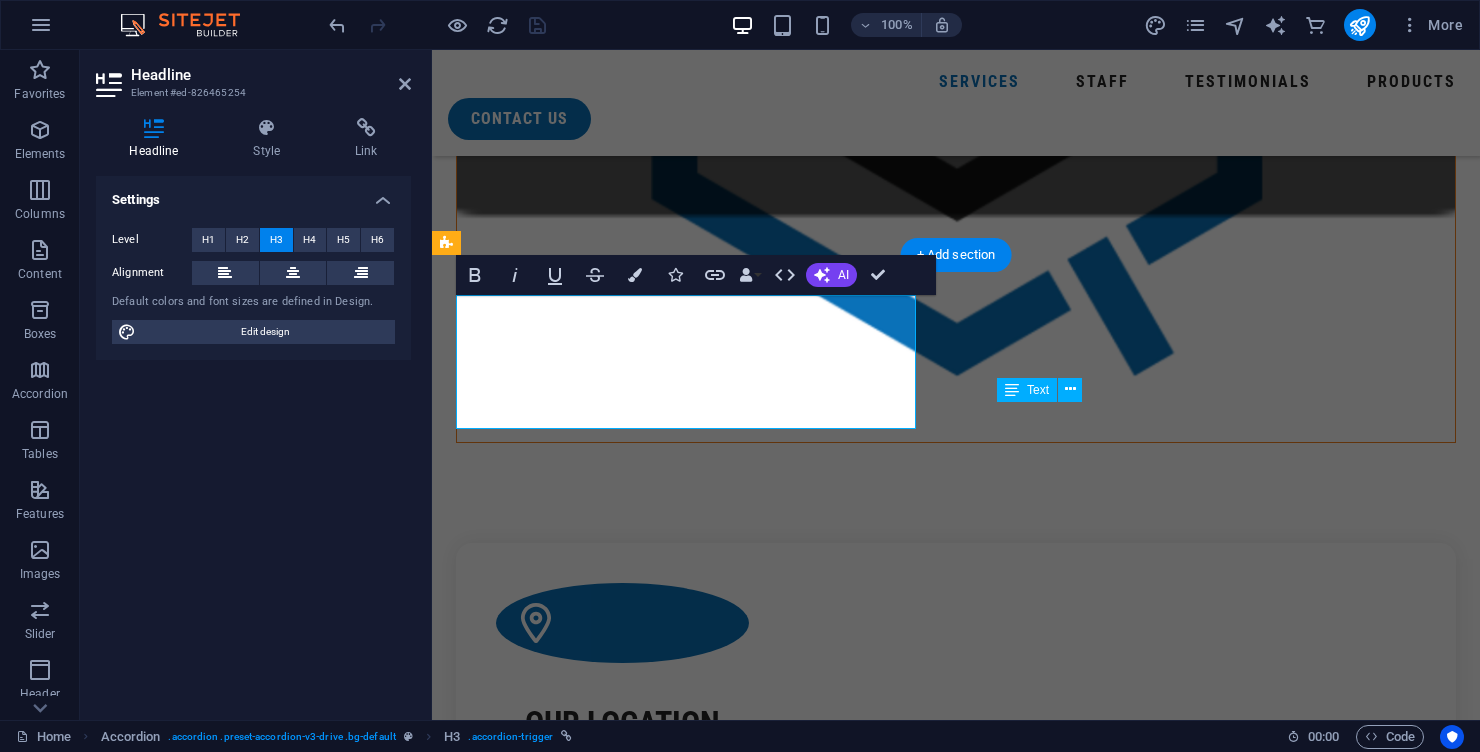 click on "Engineered Water Treatment Solutions" at bounding box center [686, 4258] 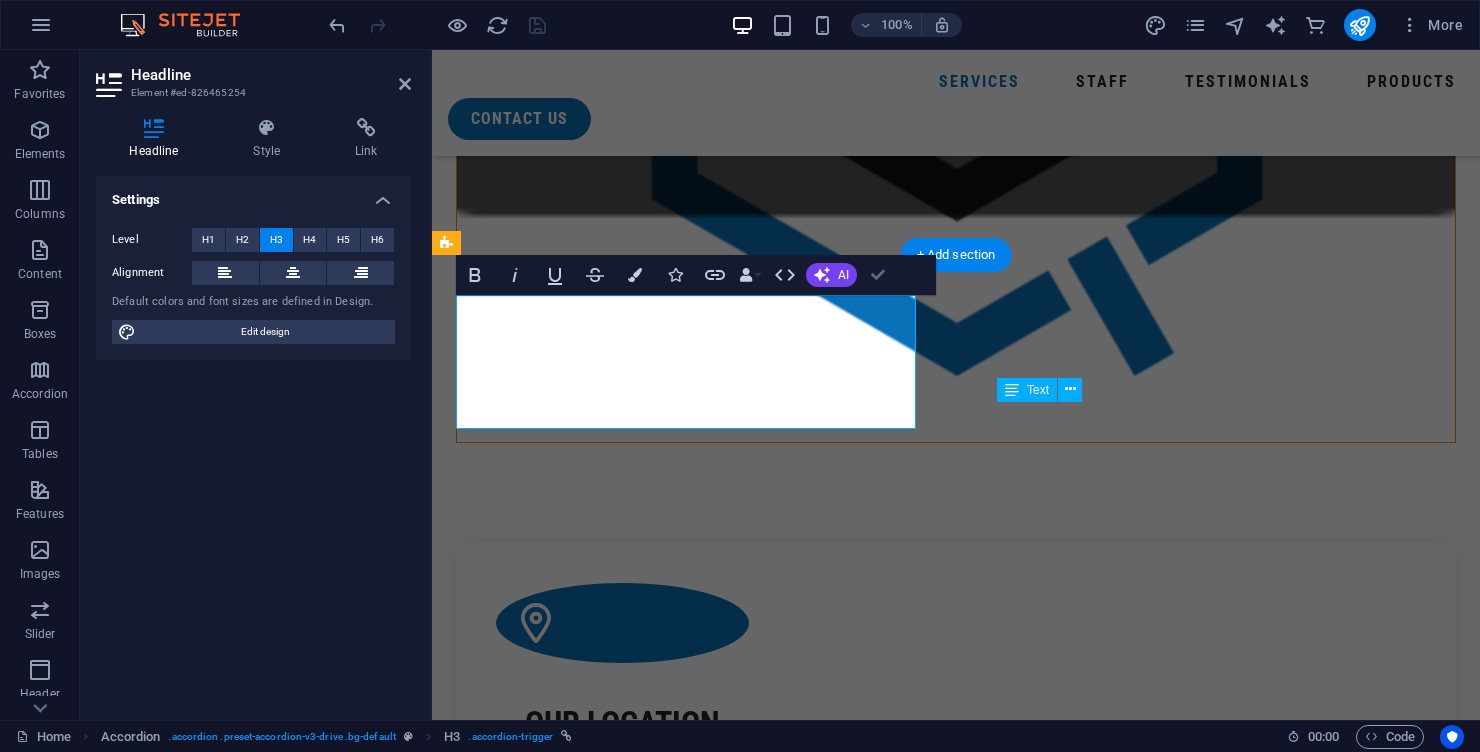 scroll, scrollTop: 1947, scrollLeft: 0, axis: vertical 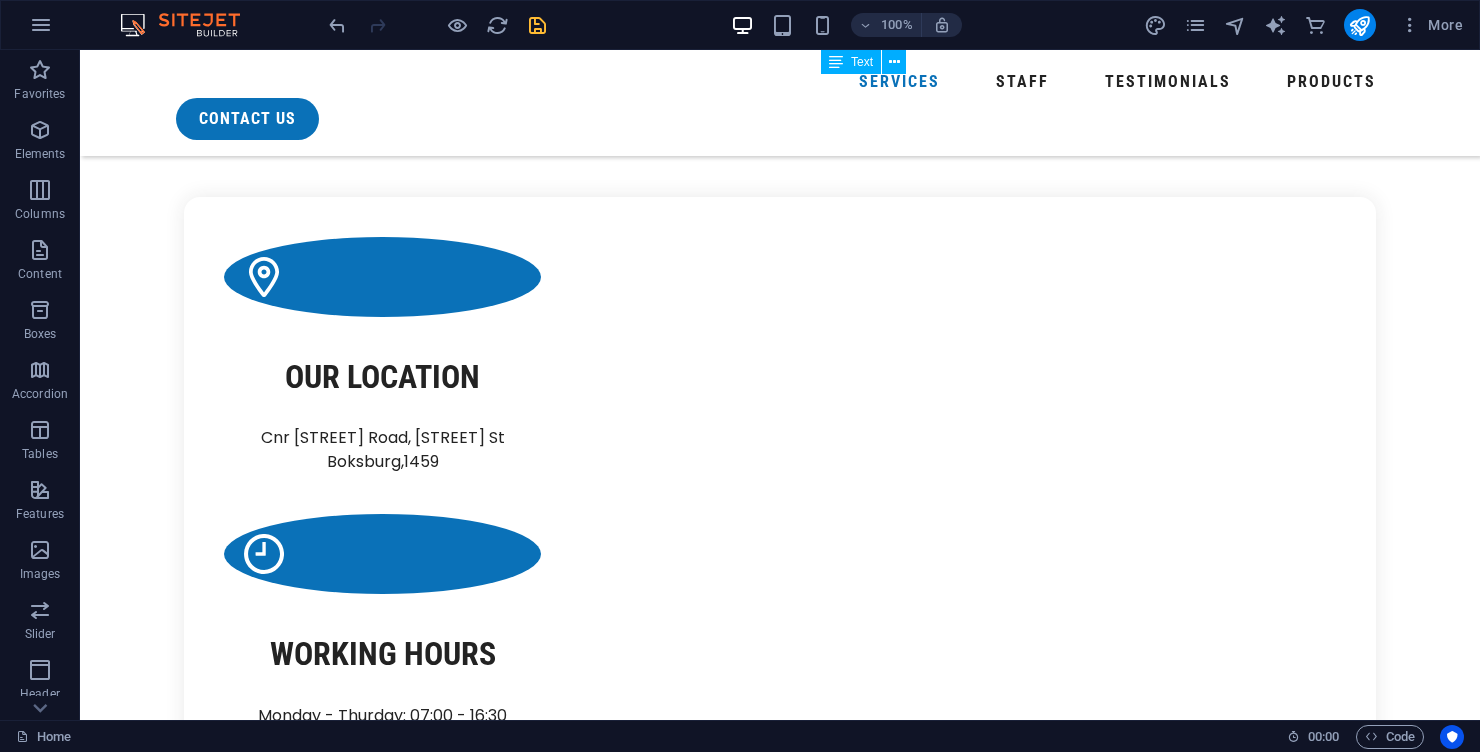 click on "Lorem ipsum dolor sit amet, consectetur adipiscing elit, sed do eiusmod tempor incididunt ut labore et dolore magna aliqua. Ut enim ad minim veniam, quis nostrud exercitation ullamco laboris nisi ut aliquip ex ea commodo consequat. Duis aute irure dolor in reprehenderit in voluptate velit esse cillum dolore eu fugiat nulla pariatur. Excepteur sint occaecat cupidatat non proident, sunt in culpa qui officia deserunt mollit anim id est laborum." at bounding box center [1098, 4797] 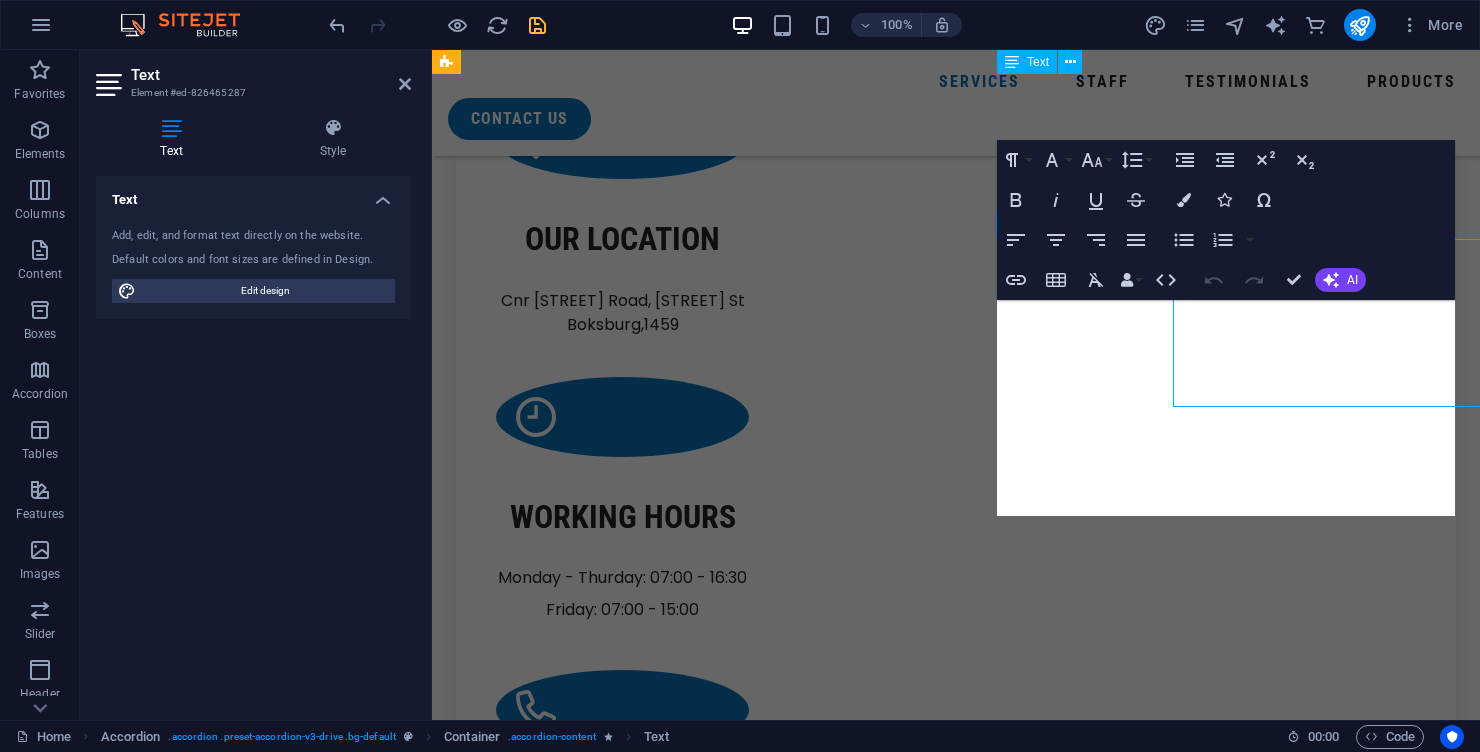 scroll, scrollTop: 2505, scrollLeft: 0, axis: vertical 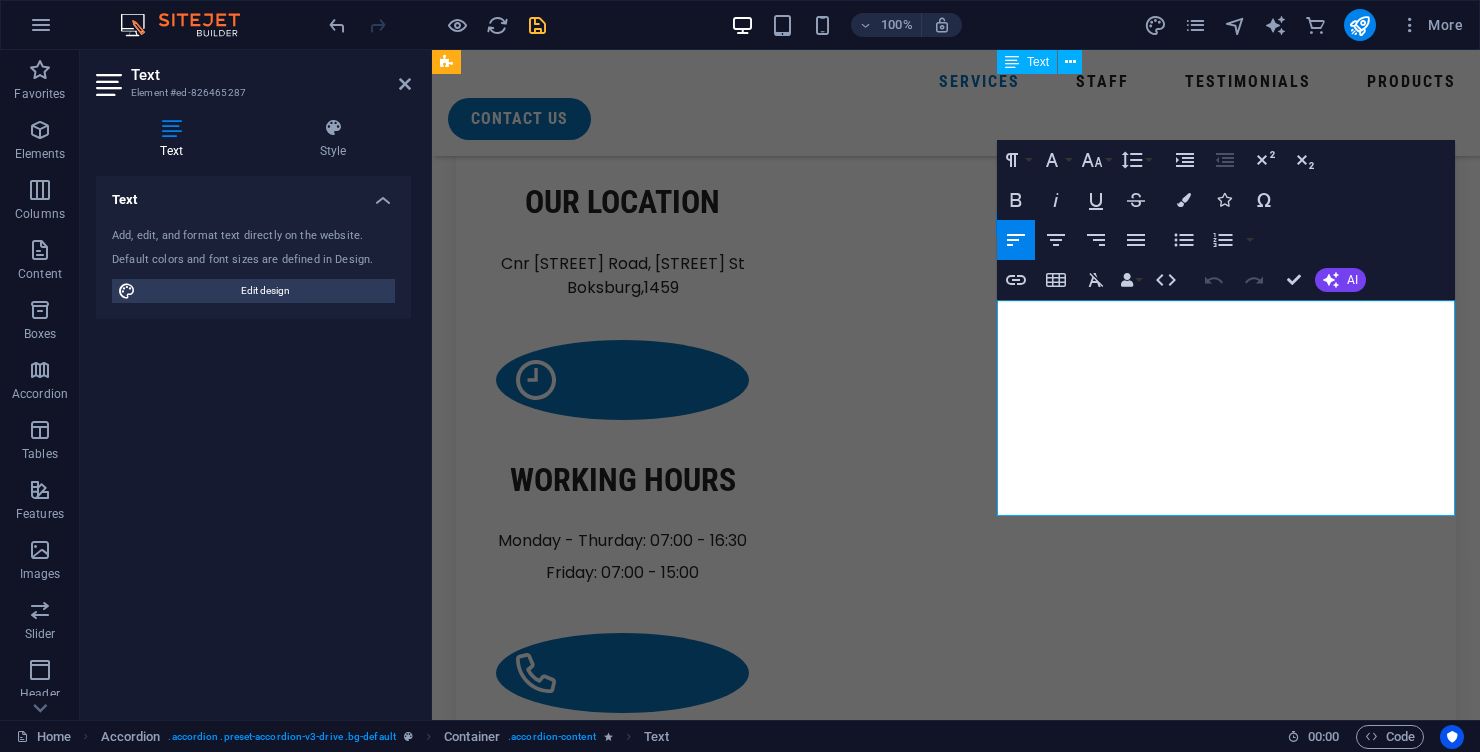 click on "Lorem ipsum dolor sit amet, consectetur adipiscing elit, sed do eiusmod tempor incididunt ut labore et dolore magna aliqua. Ut enim ad minim veniam, quis nostrud exercitation ullamco laboris nisi ut aliquip ex ea commodo consequat. Duis aute irure dolor in reprehenderit in voluptate velit esse cillum dolore eu fugiat nulla pariatur. Excepteur sint occaecat cupidatat non proident, sunt in culpa qui officia deserunt mollit anim id est laborum." at bounding box center [1223, 4292] 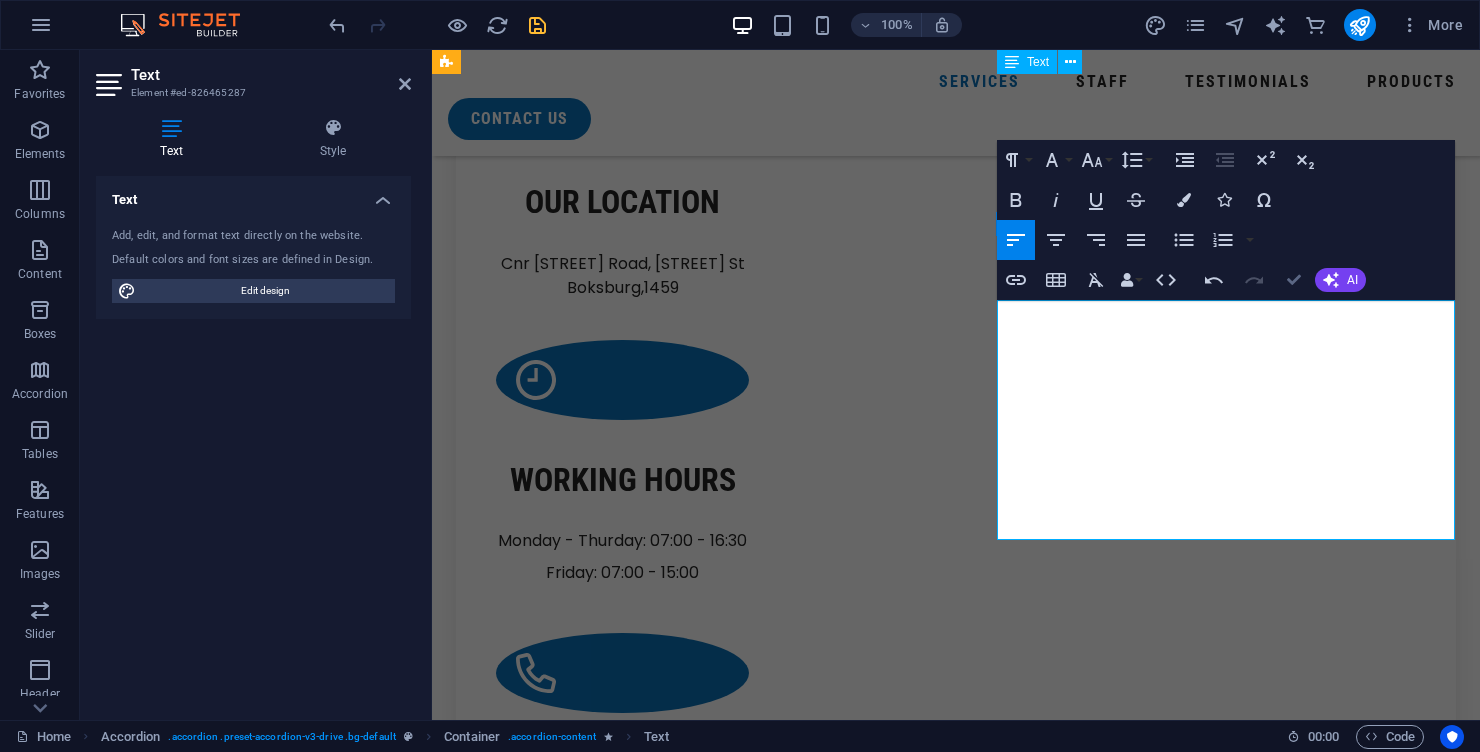 scroll, scrollTop: 2444, scrollLeft: 0, axis: vertical 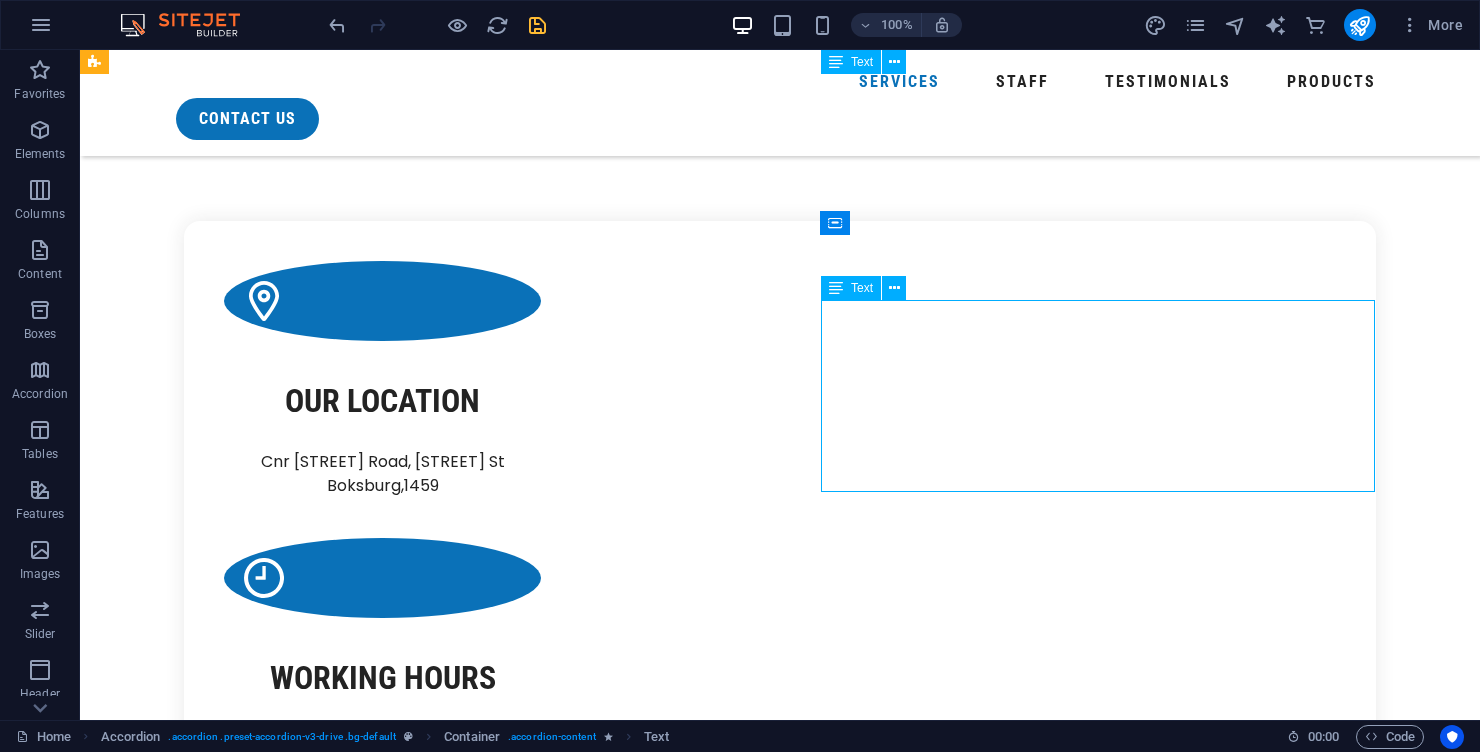 click at bounding box center (1098, 4949) 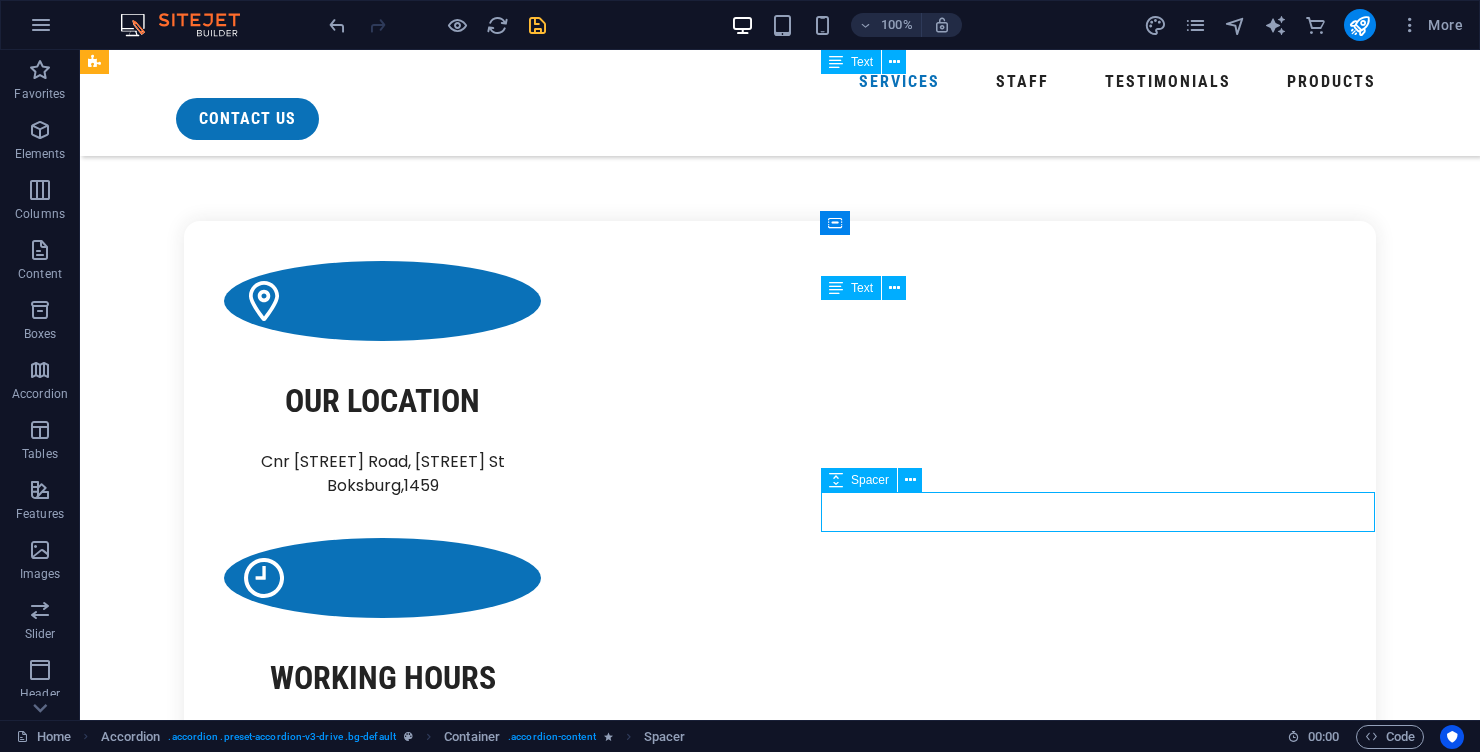 click on "2. Water Treatment Chemicals & Consumables" at bounding box center (462, 4851) 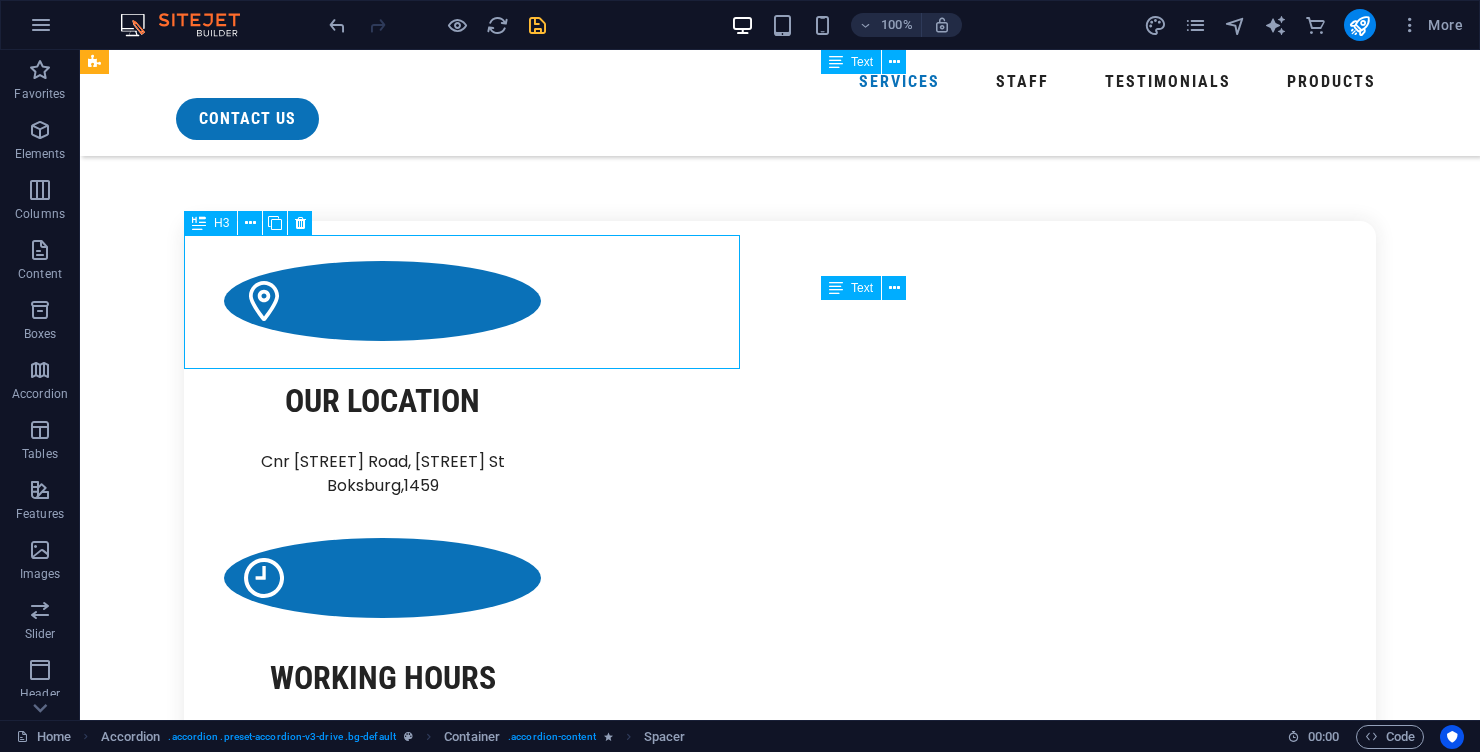 click on "2. Water Treatment Chemicals & Consumables" at bounding box center [462, 4851] 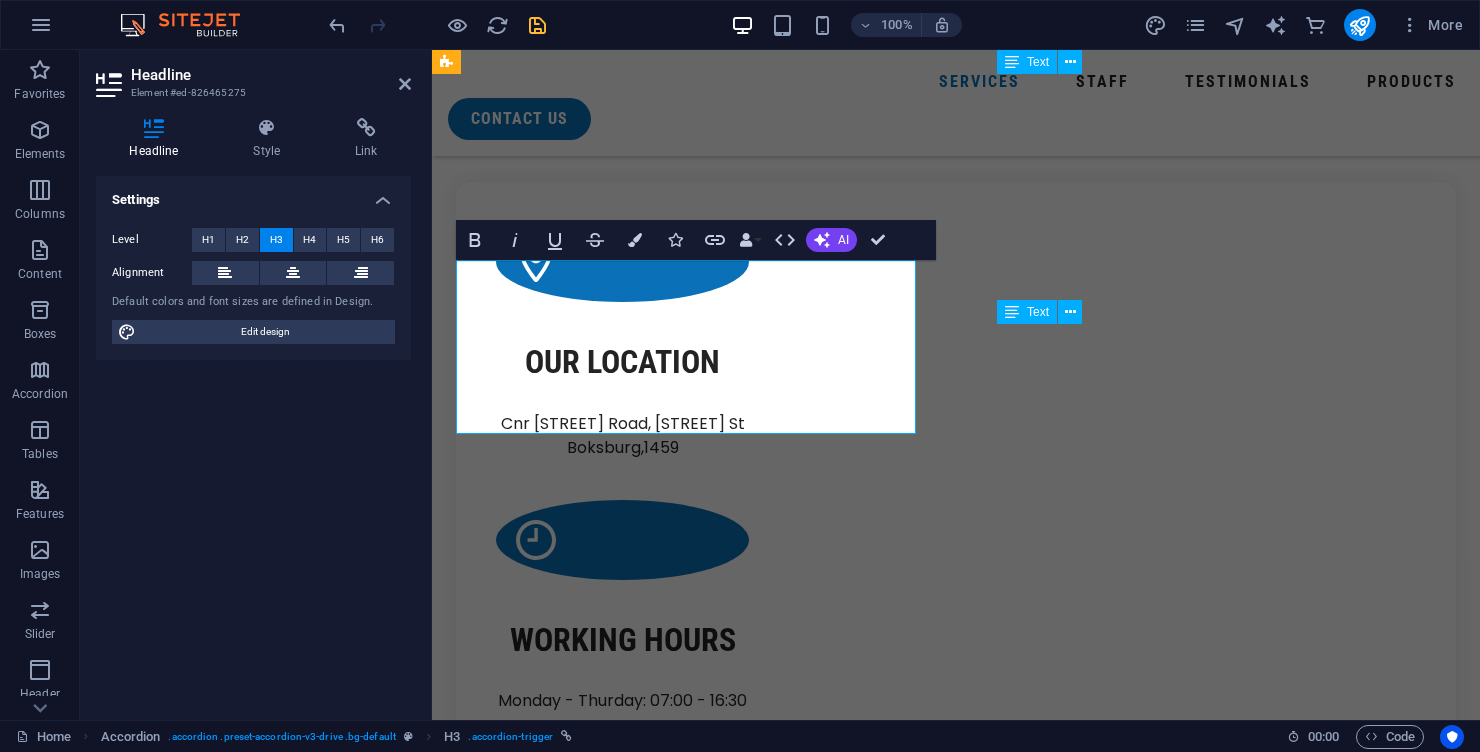 click on "2. Water Treatment Chemicals & Consumables" at bounding box center (686, 4379) 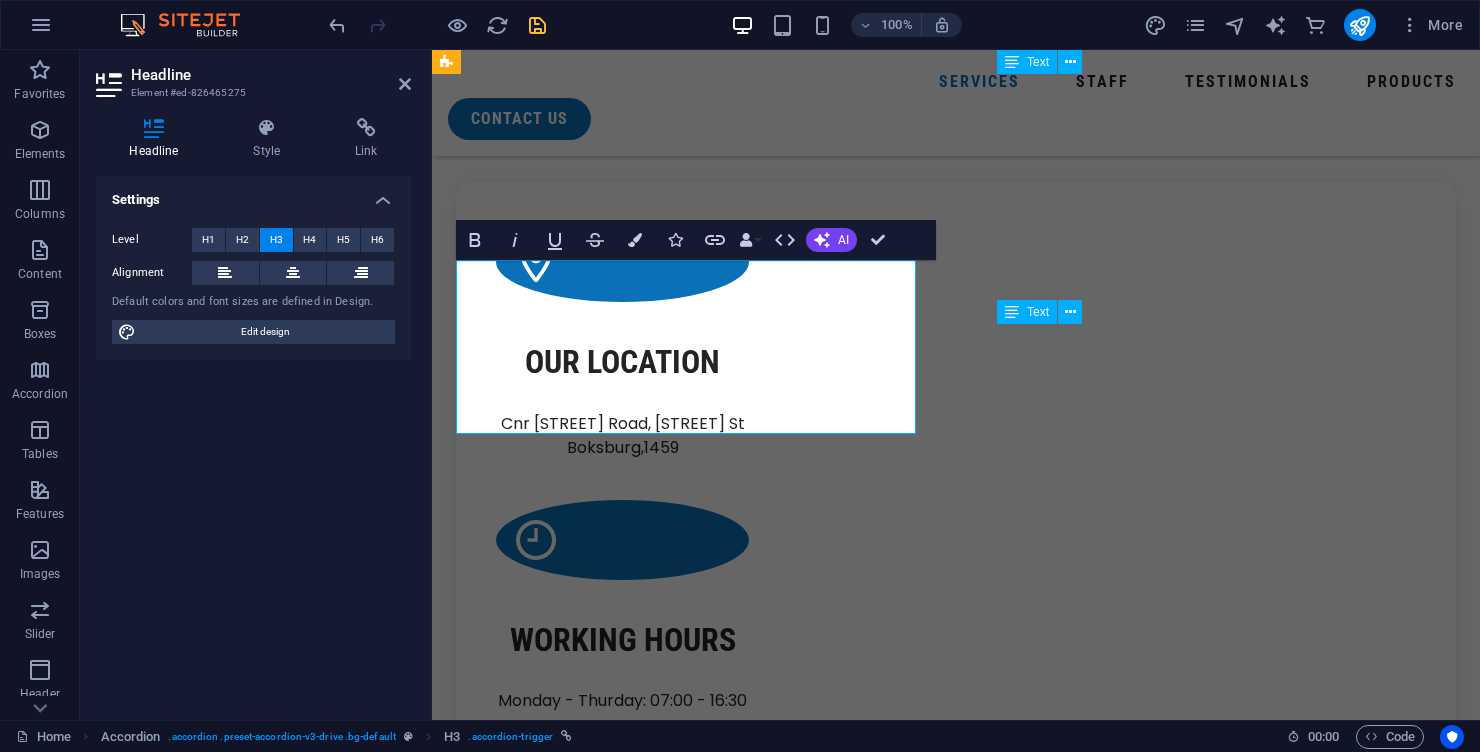 click on "body repair & painting" at bounding box center (1226, 4314) 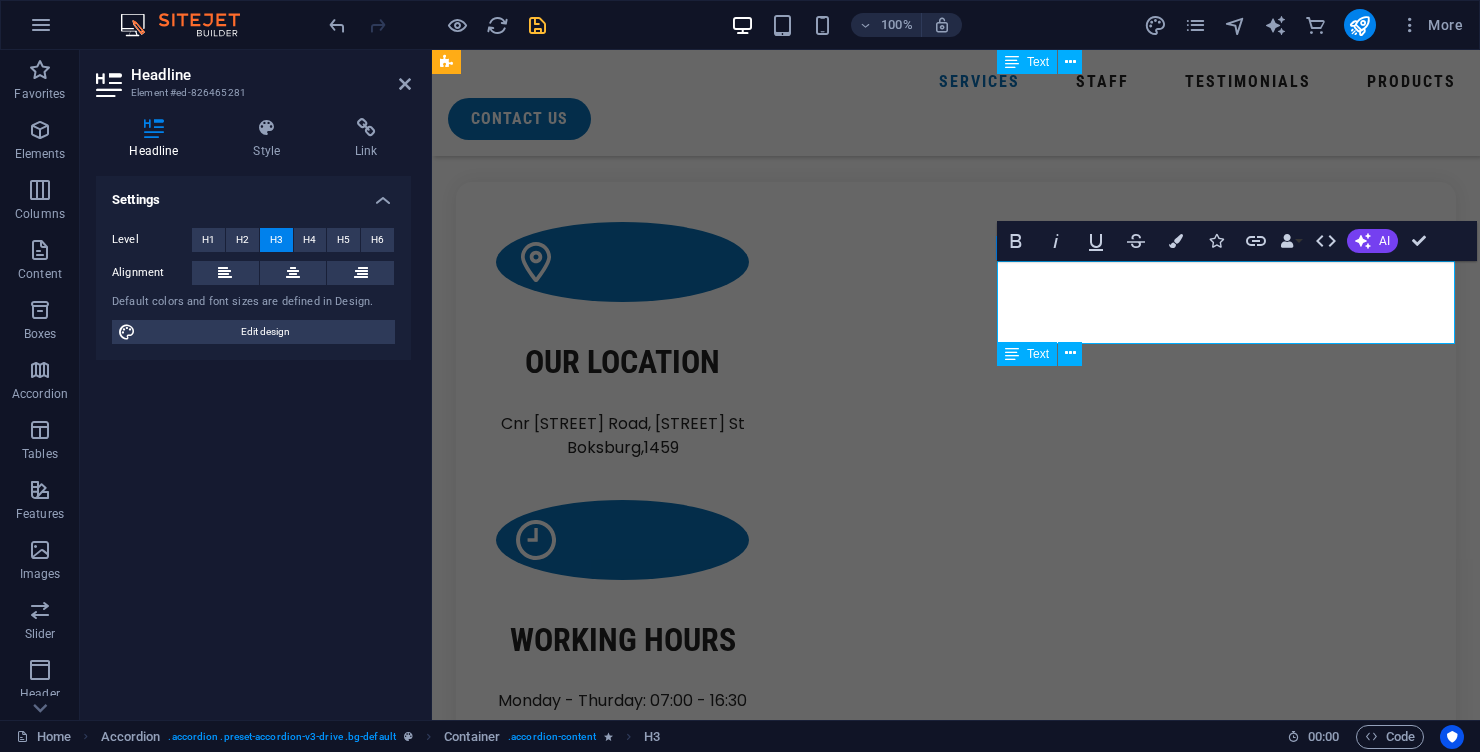 click on "2. Water Treatment Chemicals & Consumables" at bounding box center [1226, 4334] 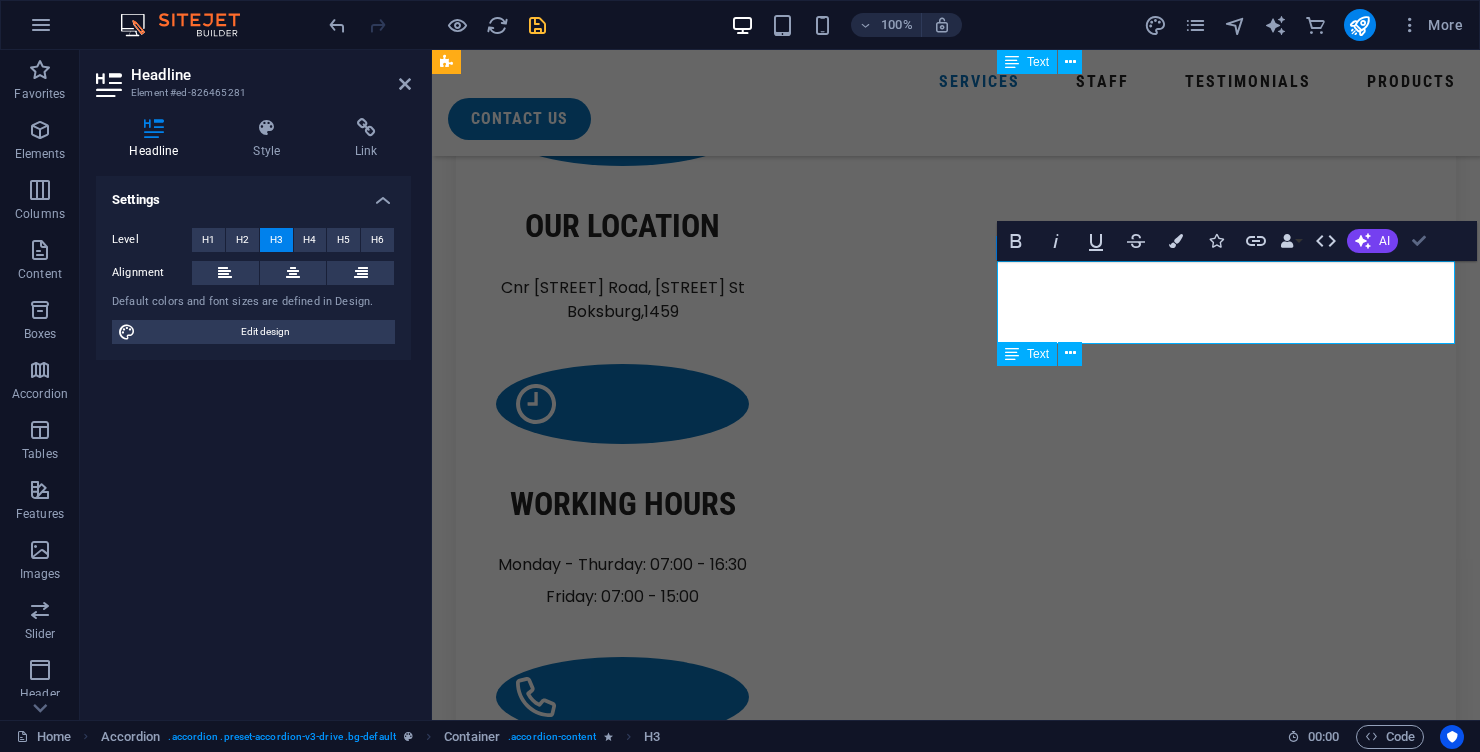 scroll, scrollTop: 2420, scrollLeft: 0, axis: vertical 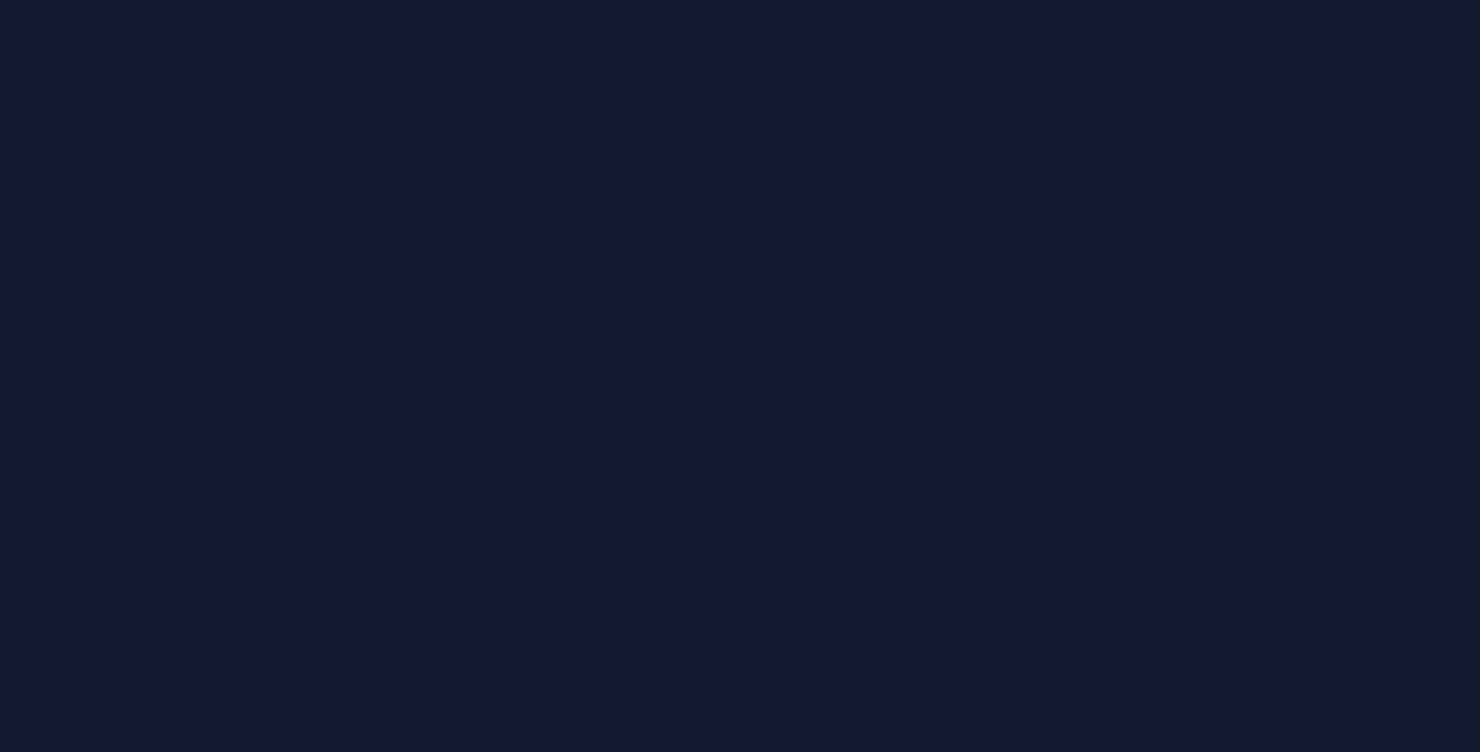 click at bounding box center (740, 376) 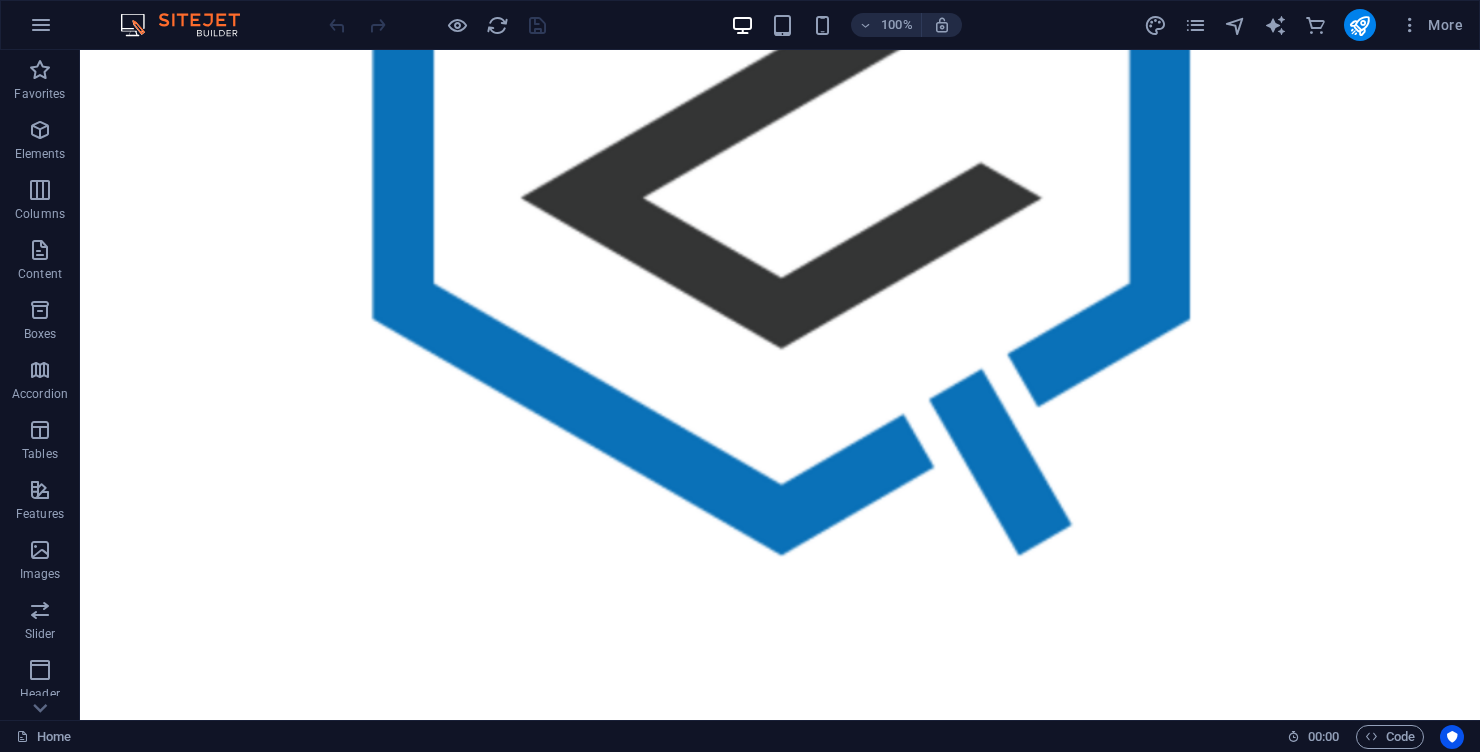 scroll, scrollTop: 1967, scrollLeft: 0, axis: vertical 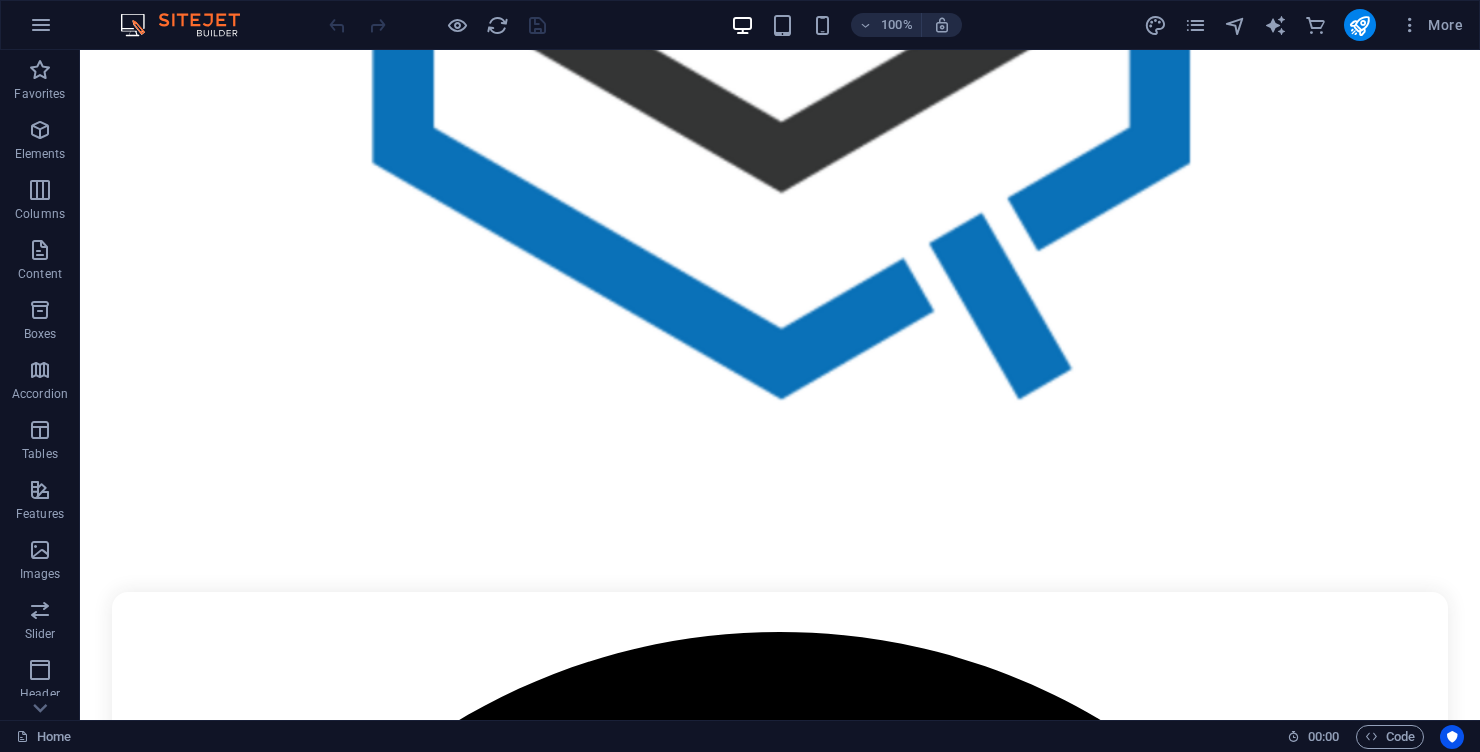 click on "body repair & painting" at bounding box center (780, 15727) 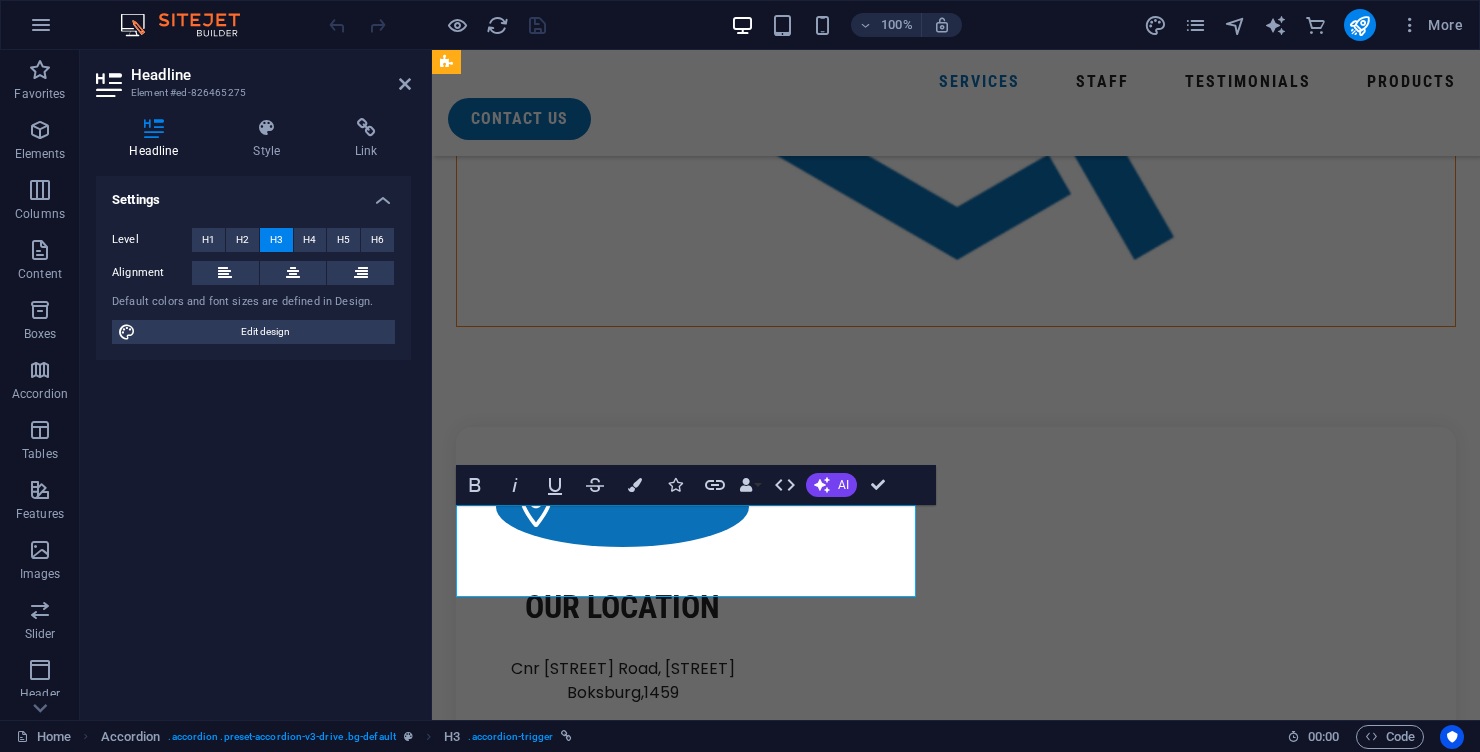 click on "Engineered Water Treatment Solutions Engineered Water Treatment Solutions We specialise in the design, fabrication, and installation of complete water treatment systems tailored to your site-specific requirements. Our capabilities include reverse osmosis (RO), ultrafiltration (UF), softening, media filtration, dosing systems, and containerised or skid-mounted plants. We offer both manual and fully automated control systems with PLC integration. From small-scale borehole treatment to complex industrial process systems — we deliver turnkey engineered solutions, backed by commissioning and training. contact us body repair & painting body repair & painting  contact us car maintanance car maintanance contact us emergency care emergency care contact us" at bounding box center [956, 4916] 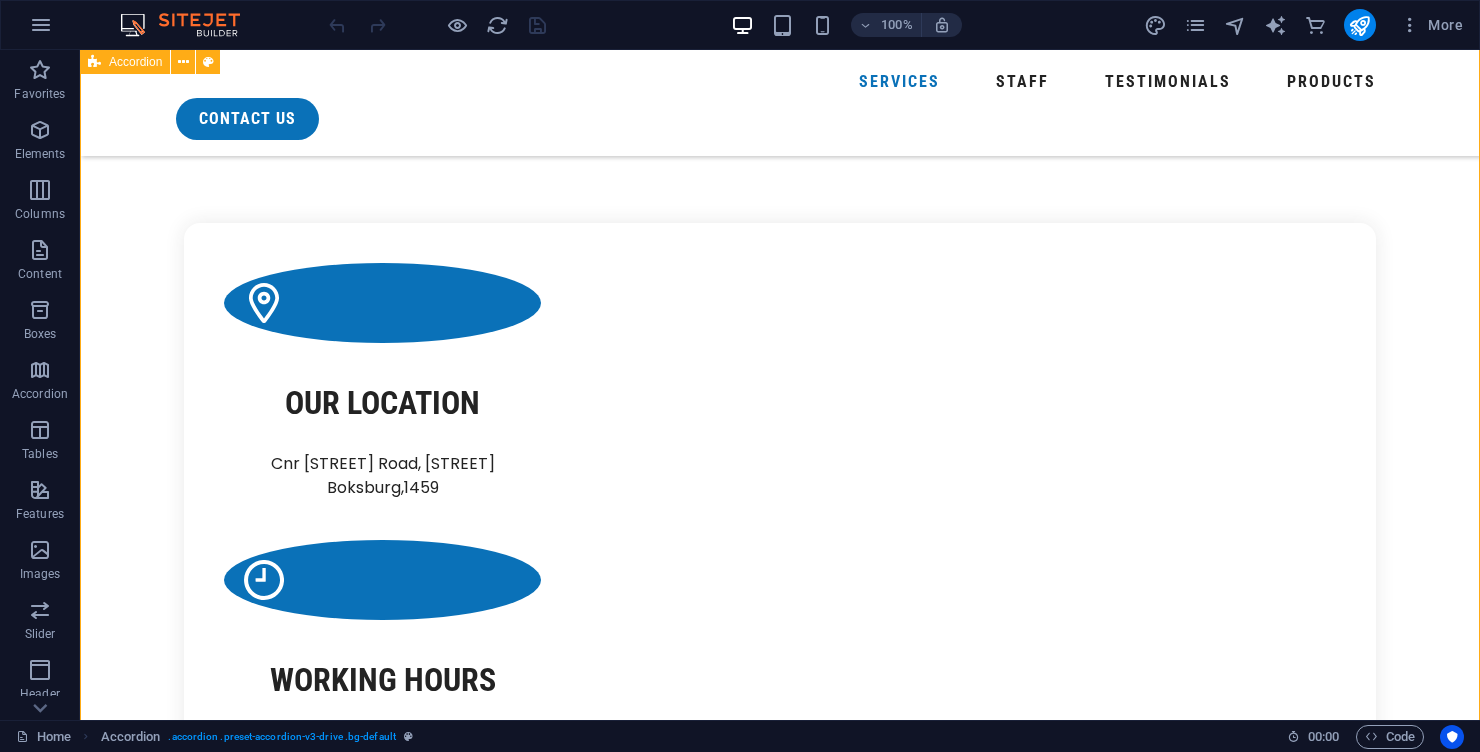 scroll, scrollTop: 2484, scrollLeft: 0, axis: vertical 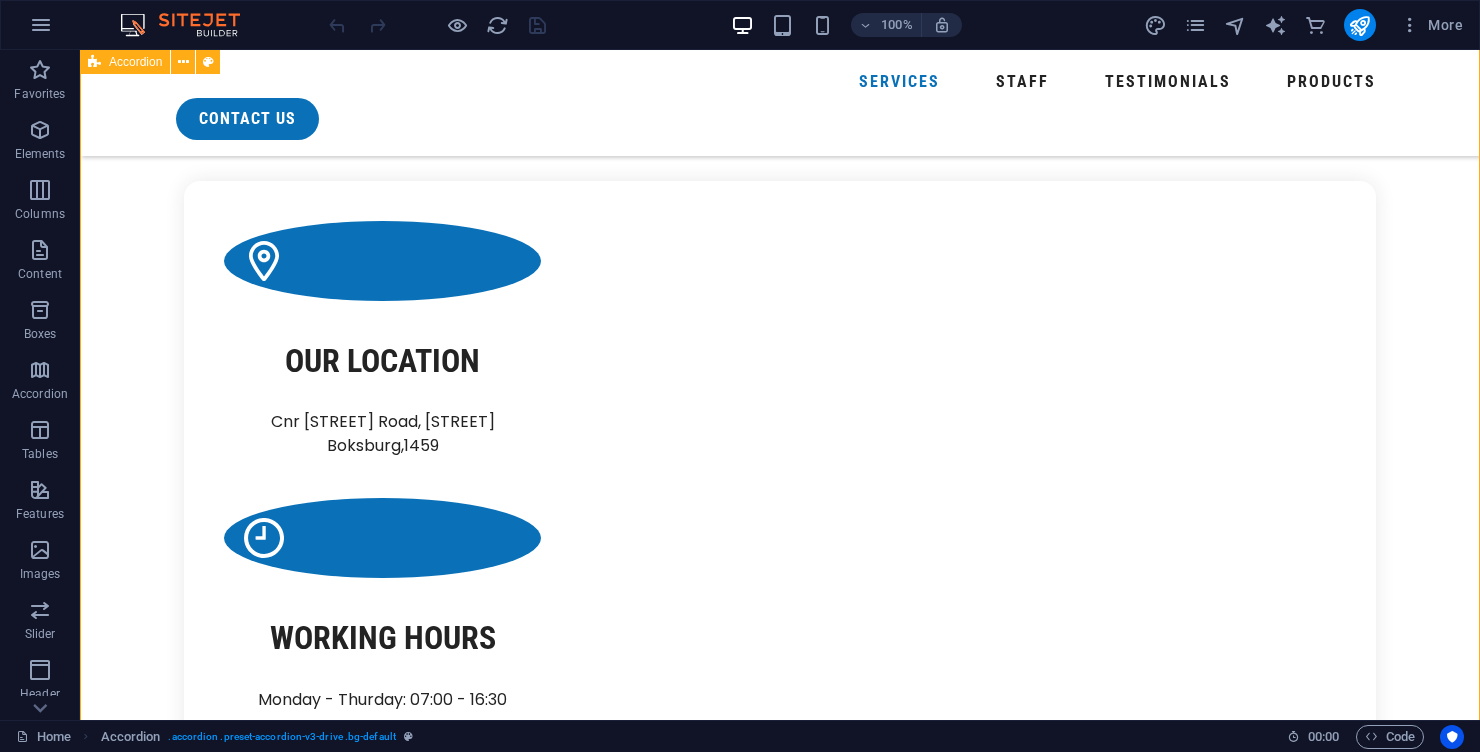 click on "car maintanance" at bounding box center (462, 5146) 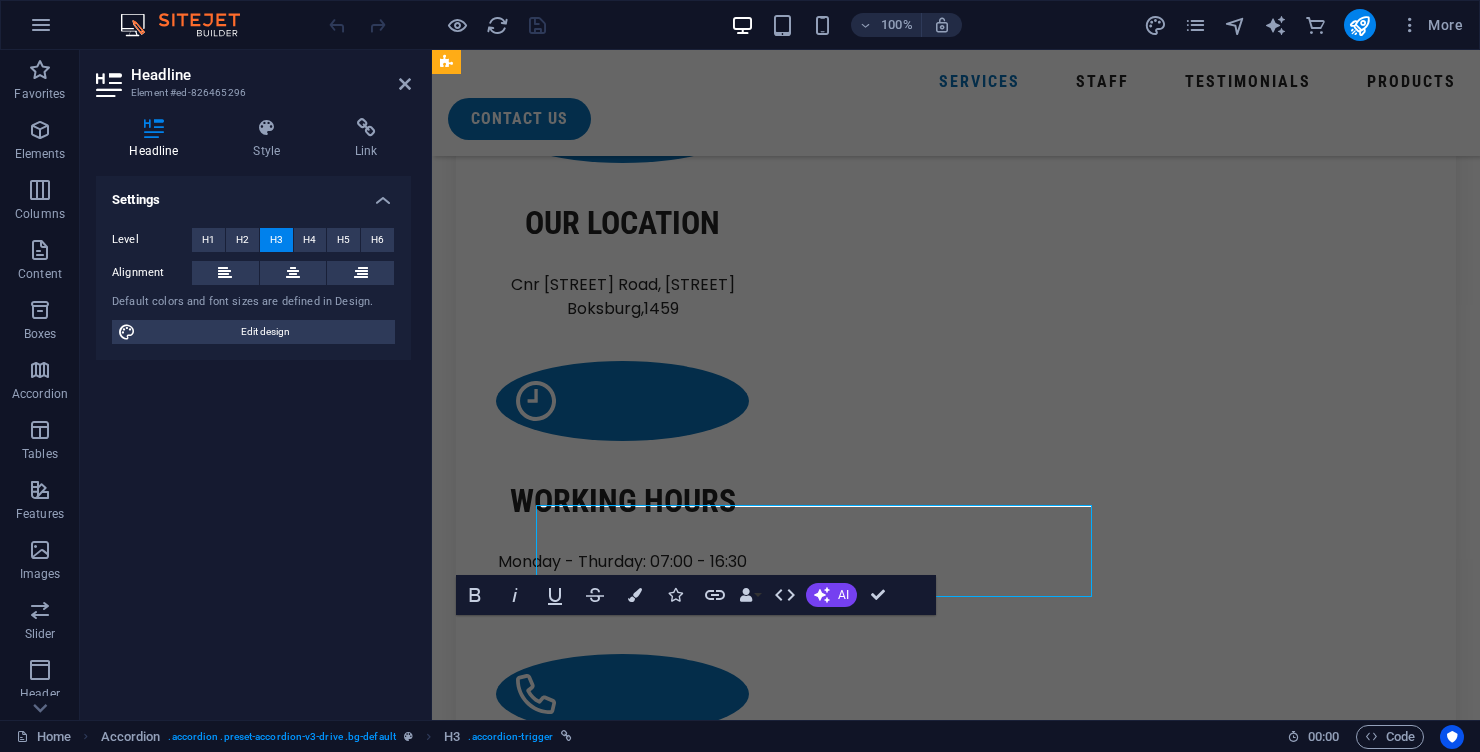 scroll, scrollTop: 2522, scrollLeft: 0, axis: vertical 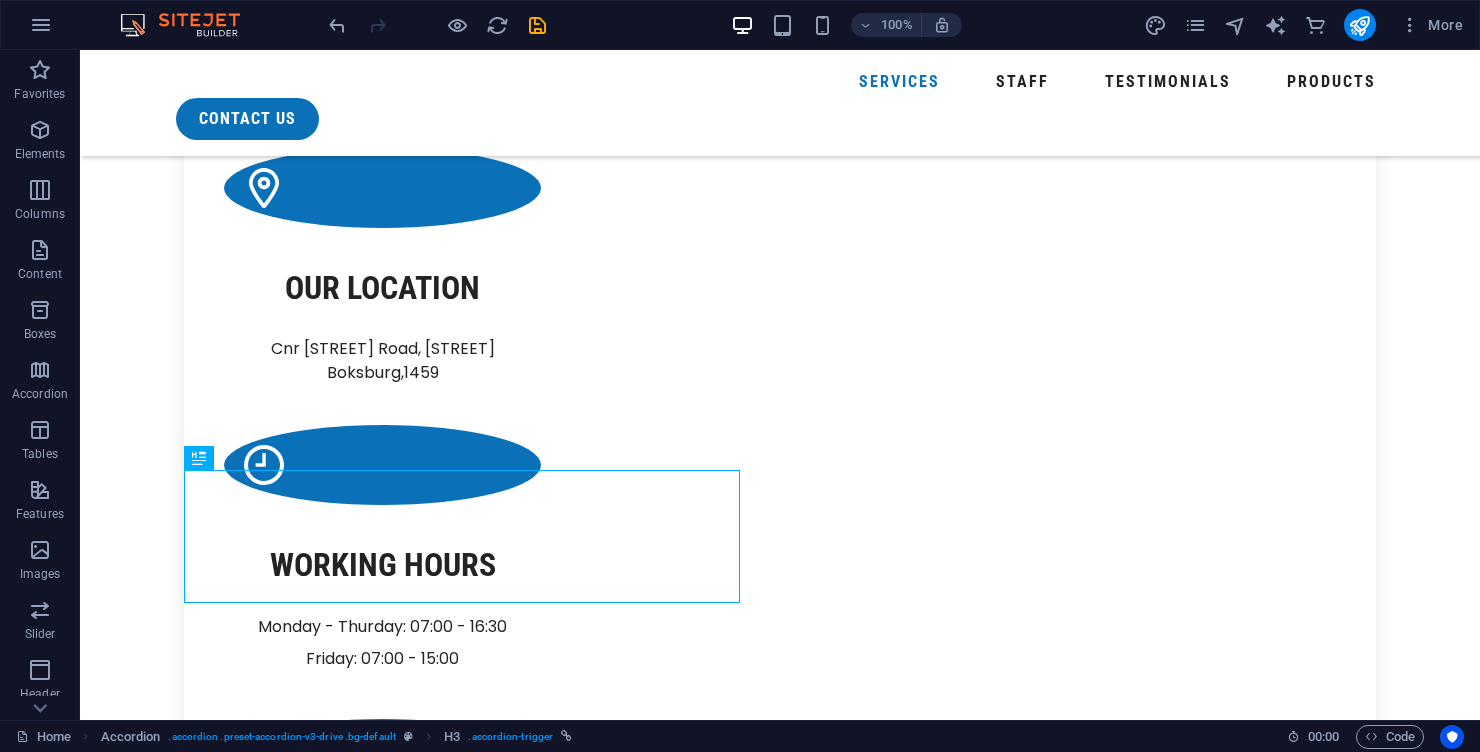 click on "car maintanance" at bounding box center (1098, 4929) 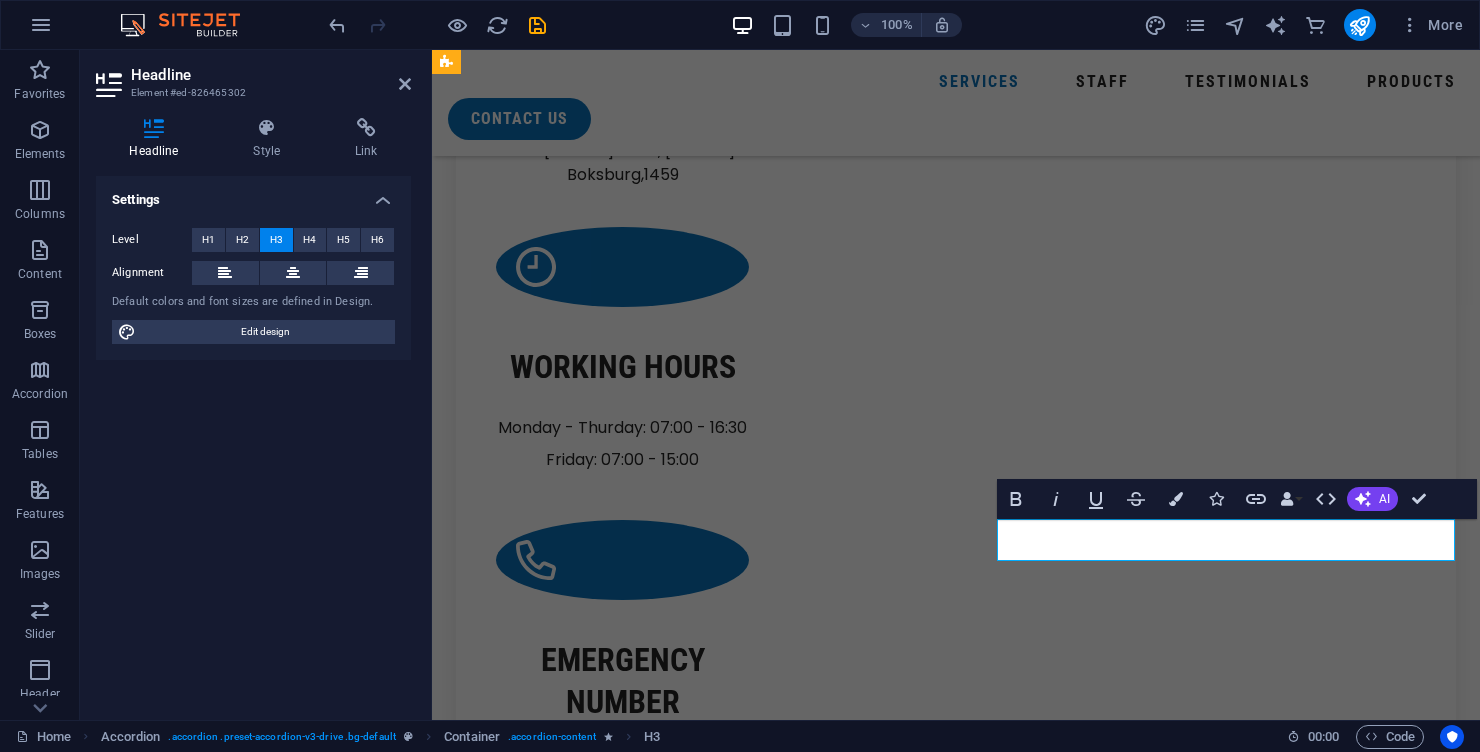type 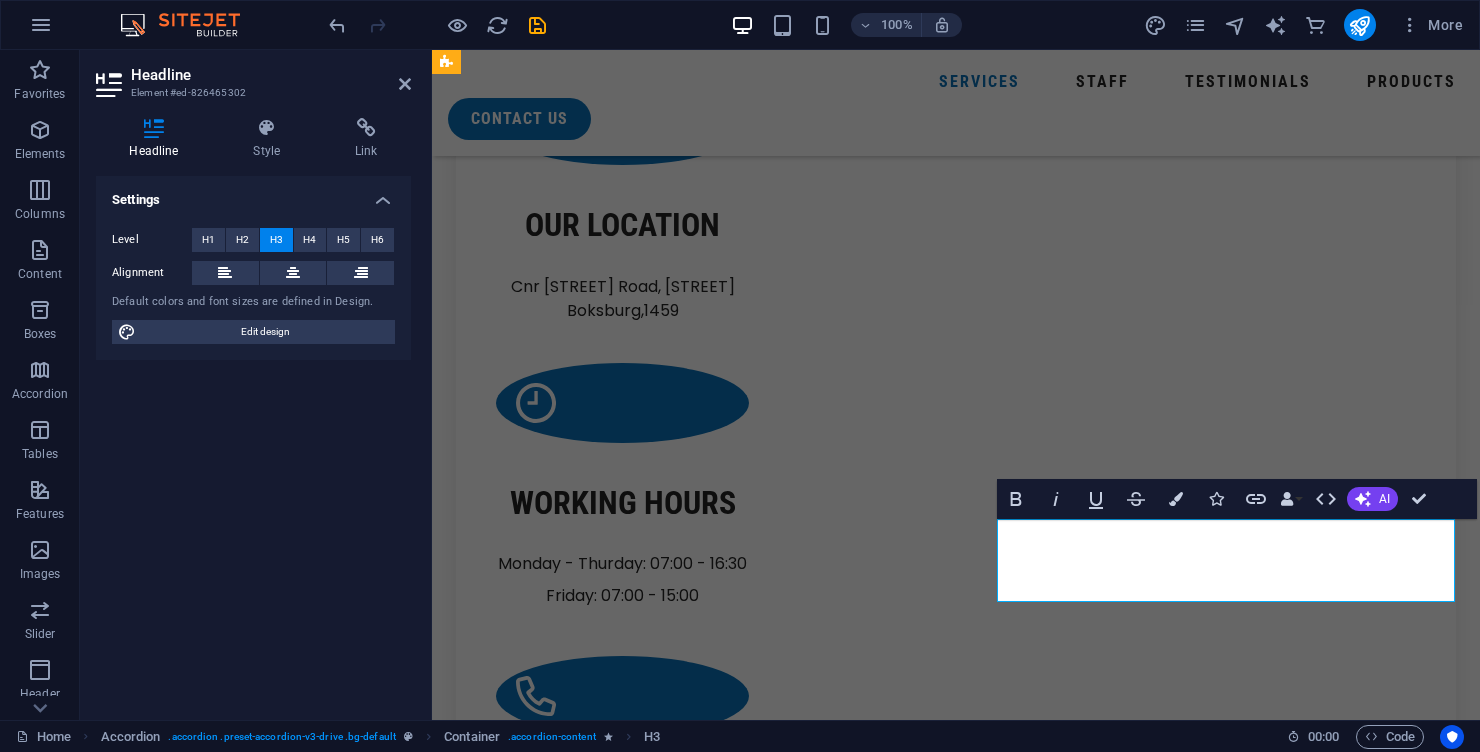 click on "3. Water Analysis & Laboratory Services" at bounding box center [1226, 4569] 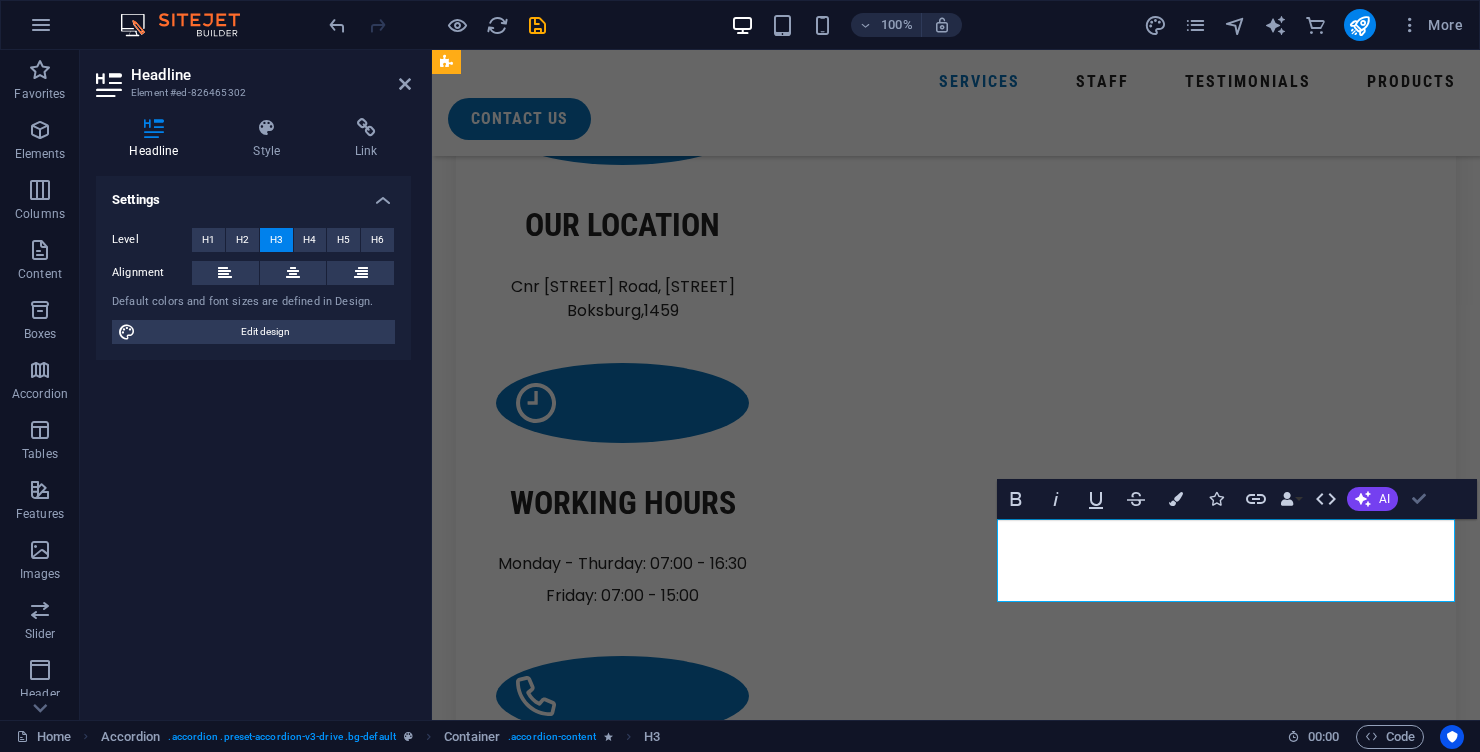 scroll, scrollTop: 2509, scrollLeft: 0, axis: vertical 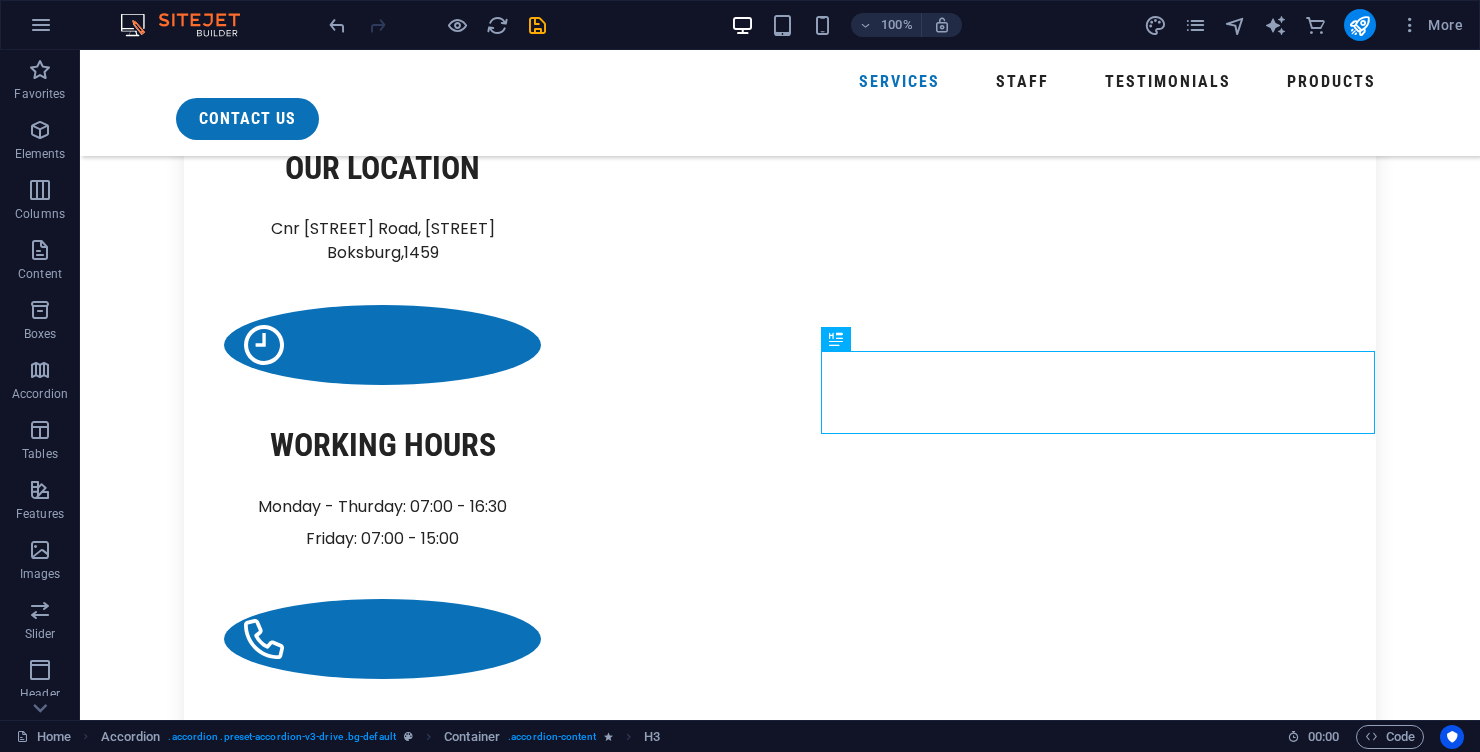 click on "Lorem ipsum dolor sit amet, consectetur adipiscing elit, sed do eiusmod tempor incididunt ut labore et dolore magna aliqua. Ut enim ad minim veniam, quis nostrud exercitation ullamco laboris nisi ut aliquip ex ea commodo consequat. Duis aute irure dolor in reprehenderit in voluptate velit esse cillum dolore eu fugiat nulla pariatur. Excepteur sint occaecat cupidatat non proident, sunt in culpa qui officia deserunt mollit anim id est laborum." at bounding box center [1098, 4978] 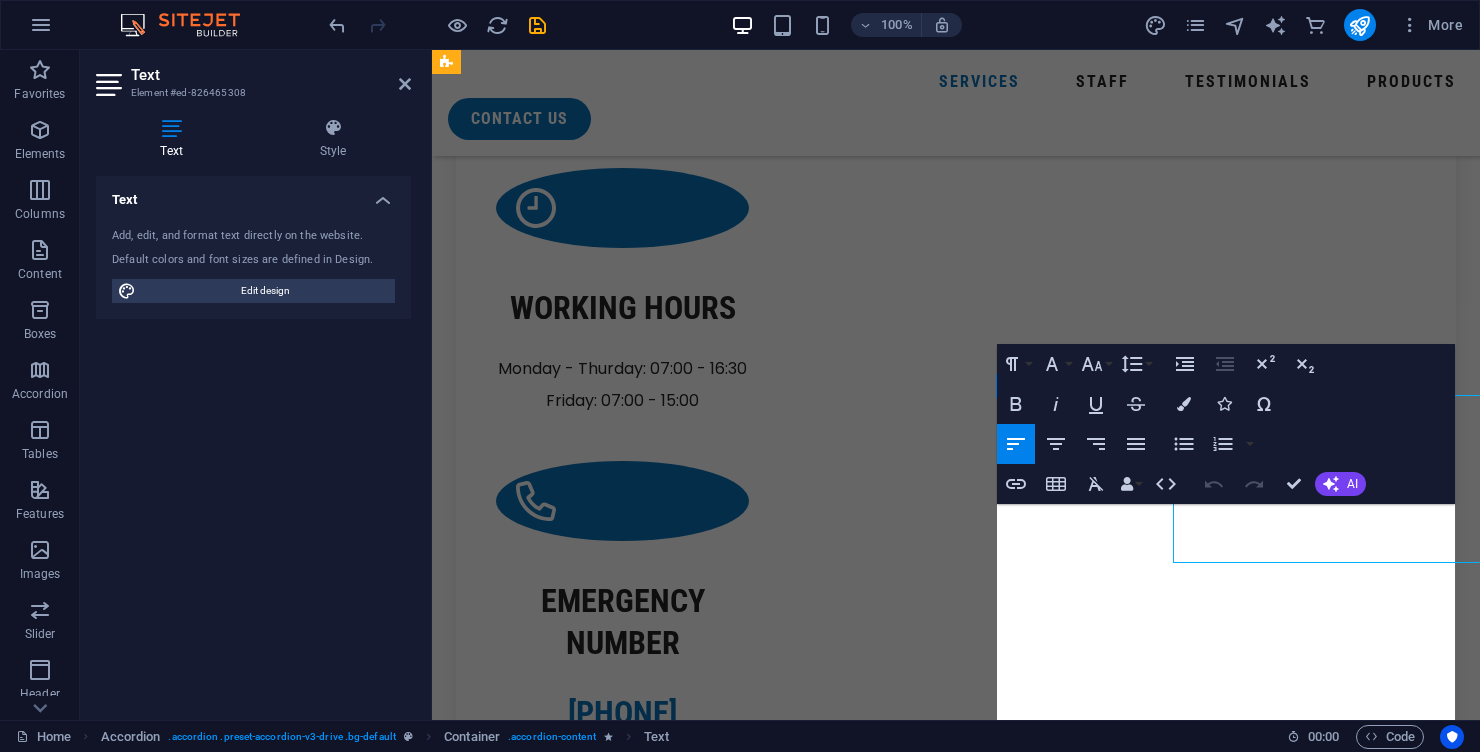scroll, scrollTop: 2738, scrollLeft: 0, axis: vertical 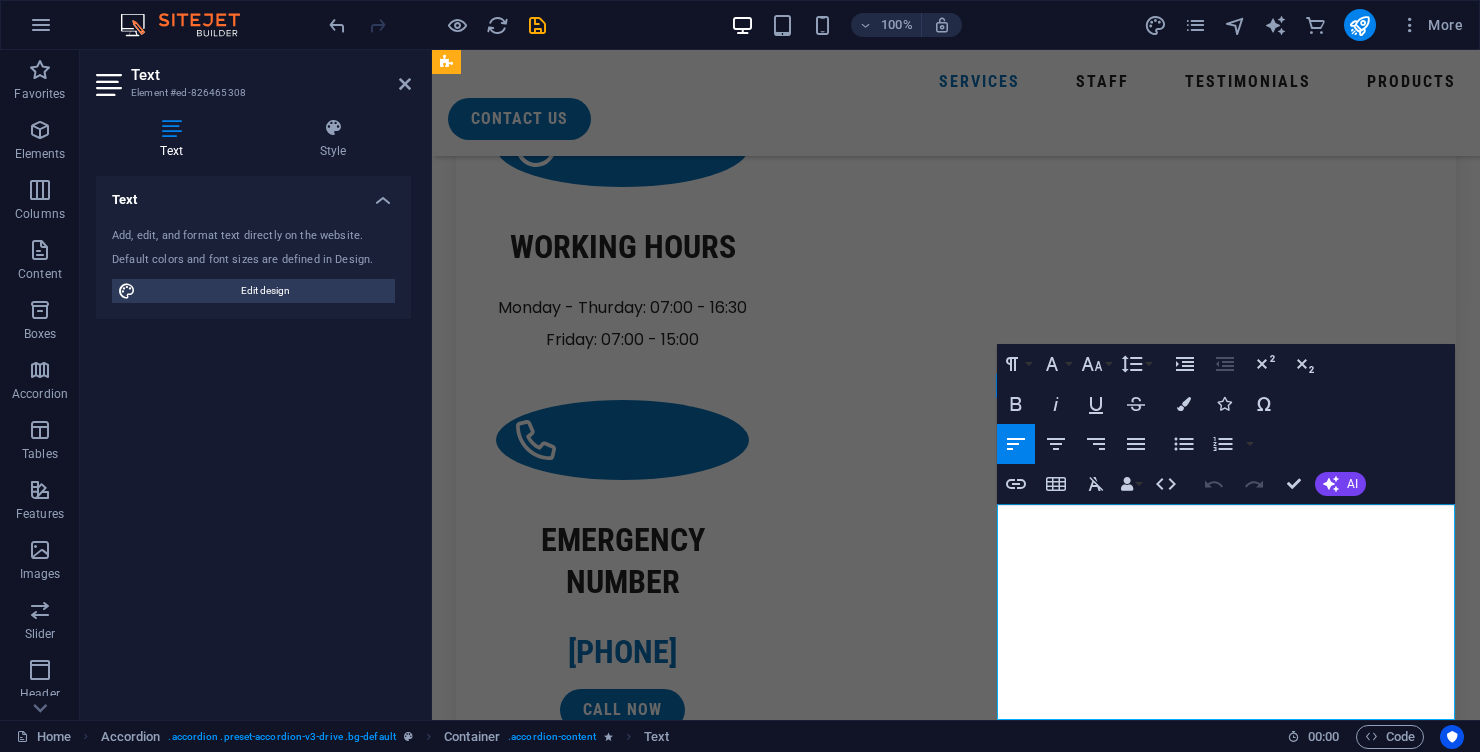 click on "Lorem ipsum dolor sit amet, consectetur adipiscing elit, sed do eiusmod tempor incididunt ut labore et dolore magna aliqua. Ut enim ad minim veniam, quis nostrud exercitation ullamco laboris nisi ut aliquip ex ea commodo consequat. Duis aute irure dolor in reprehenderit in voluptate velit esse cillum dolore eu fugiat nulla pariatur. Excepteur sint occaecat cupidatat non proident, sunt in culpa qui officia deserunt mollit anim id est laborum." at bounding box center [1223, 4472] 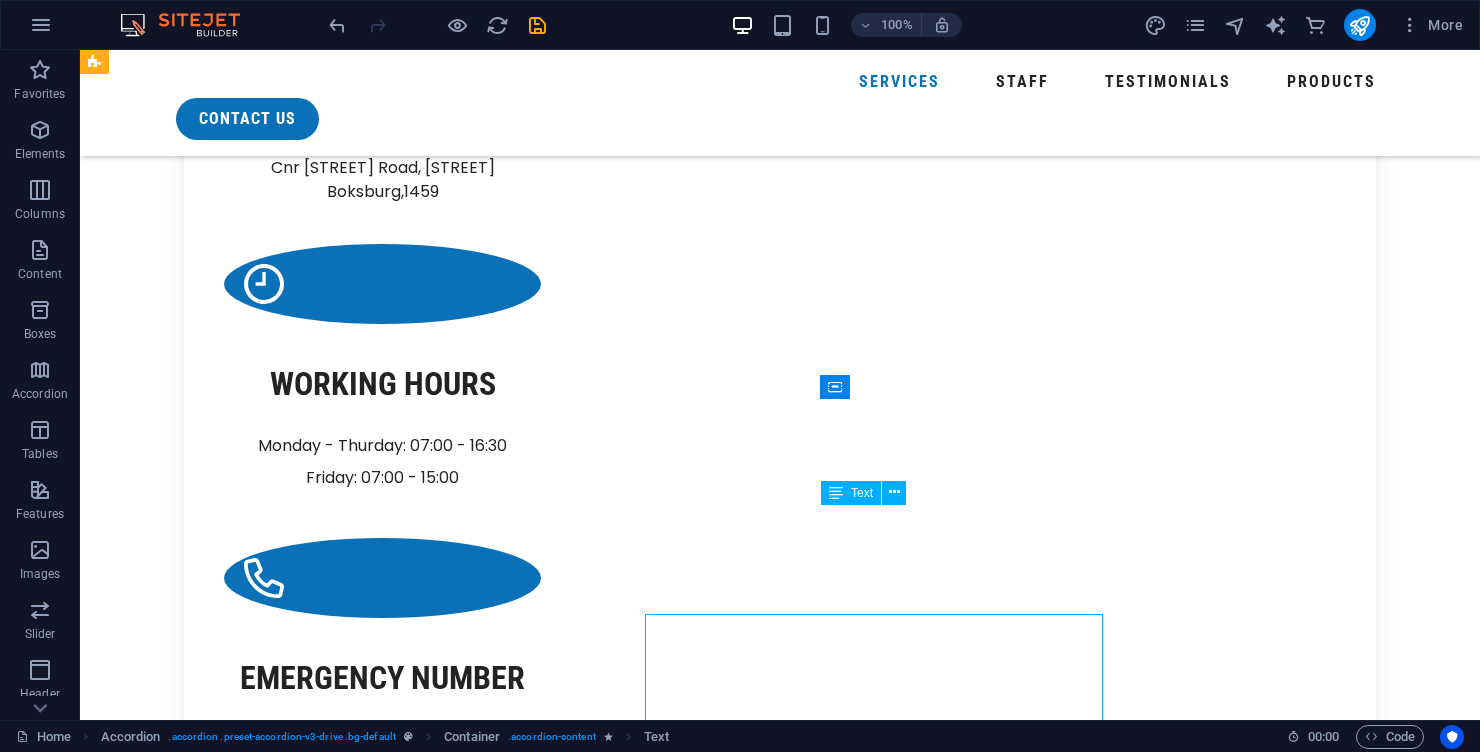 scroll, scrollTop: 2628, scrollLeft: 0, axis: vertical 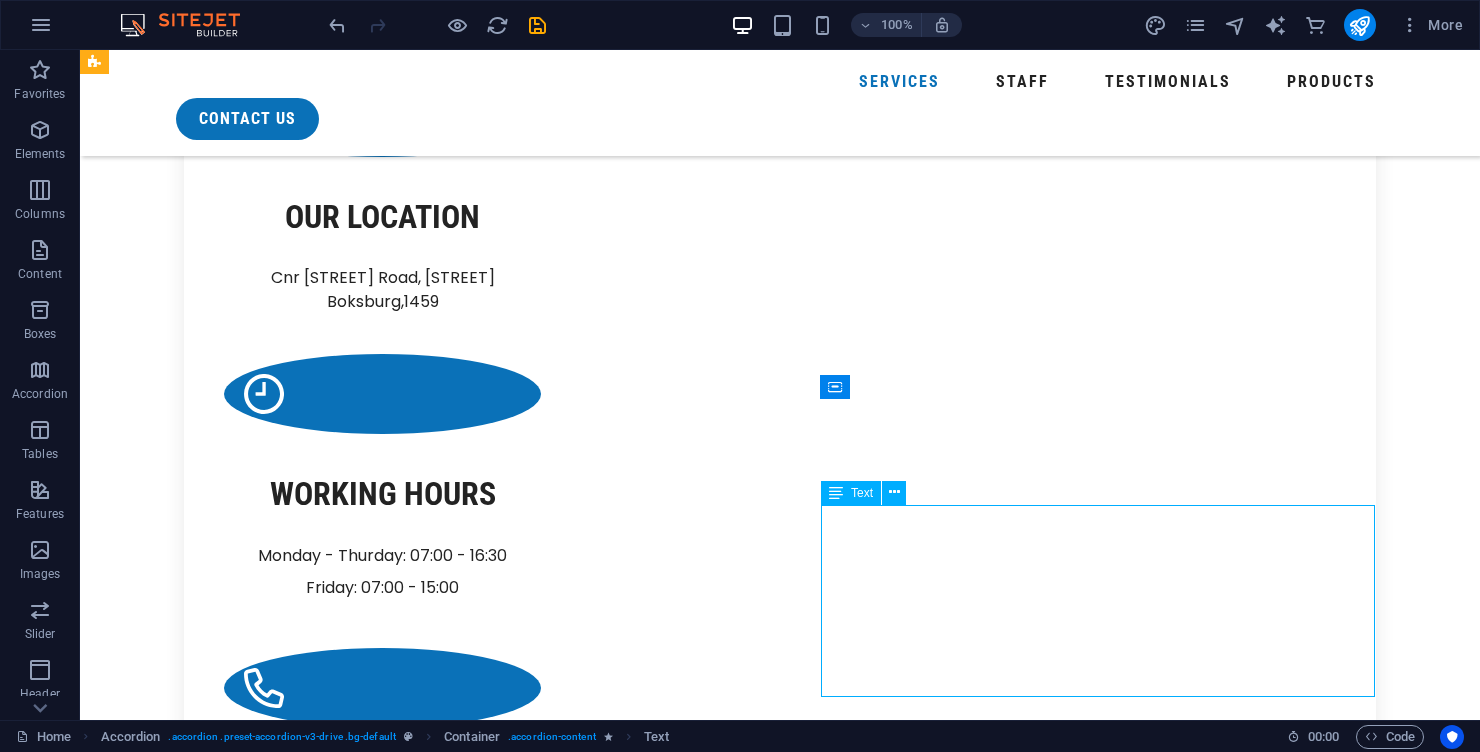 click on "Engineered Water Treatment Solutions Engineered Water Treatment Solutions We specialise in the design, fabrication, and installation of complete water treatment systems tailored to your site-specific requirements. Our capabilities include reverse osmosis (RO), ultrafiltration (UF), softening, media filtration, dosing systems, and containerised or skid-mounted plants. We offer both manual and fully automated control systems with PLC integration. From small-scale borehole treatment to complex industrial process systems — we deliver turnkey engineered solutions, backed by commissioning and training. contact us body repair & painting body repair & painting  contact us 3. Water Analysis & Laboratory Services Water Analysis & Laboratory Services contact us emergency care emergency care contact us" at bounding box center [780, 4877] 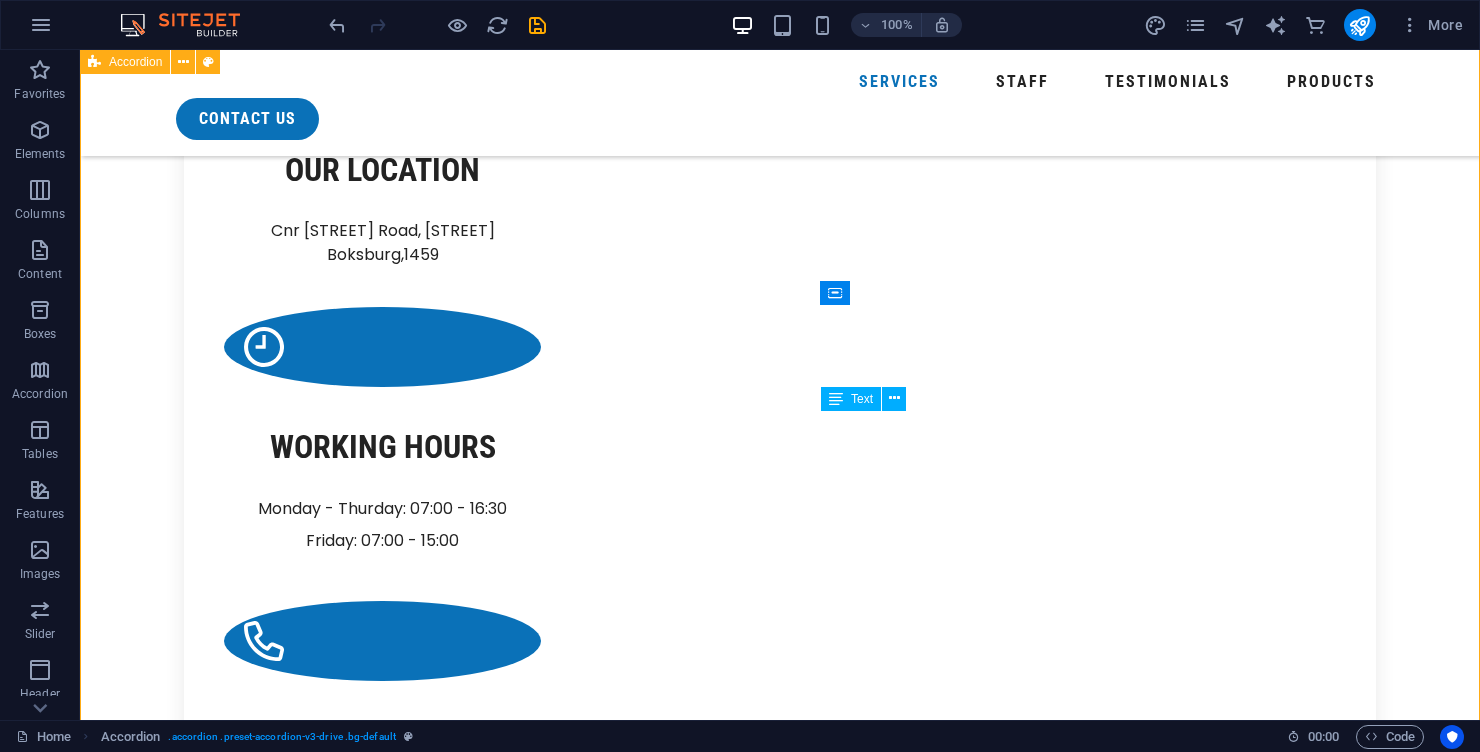 scroll, scrollTop: 2662, scrollLeft: 0, axis: vertical 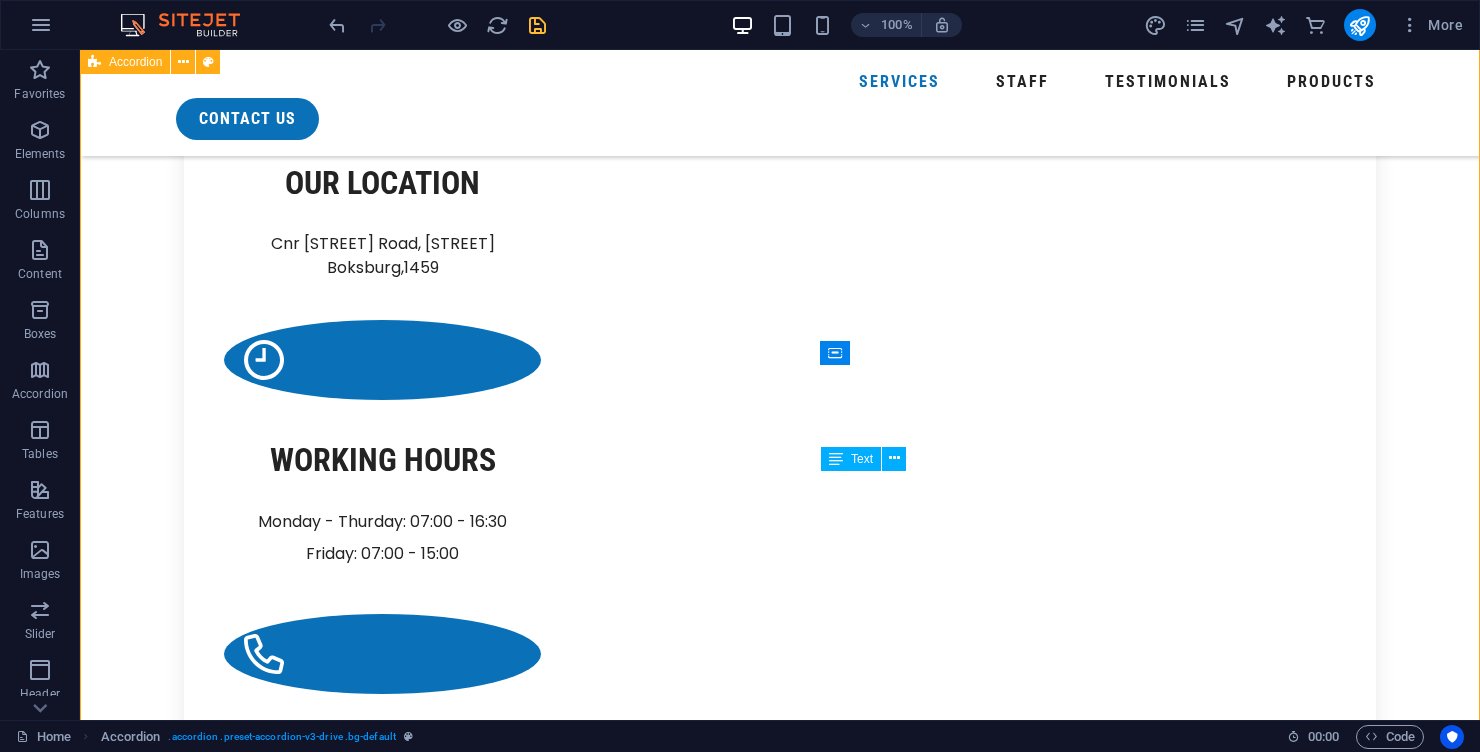 click at bounding box center [537, 25] 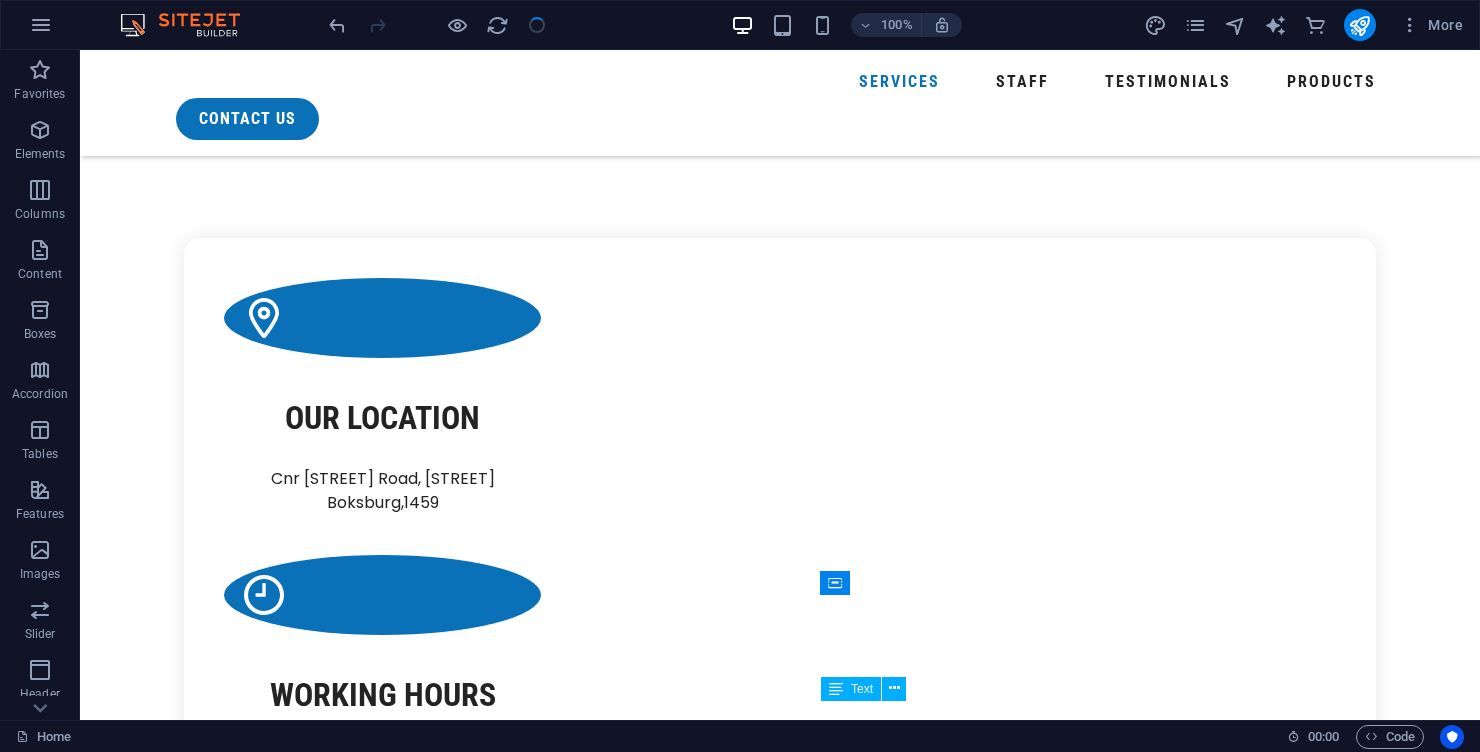 scroll, scrollTop: 2423, scrollLeft: 0, axis: vertical 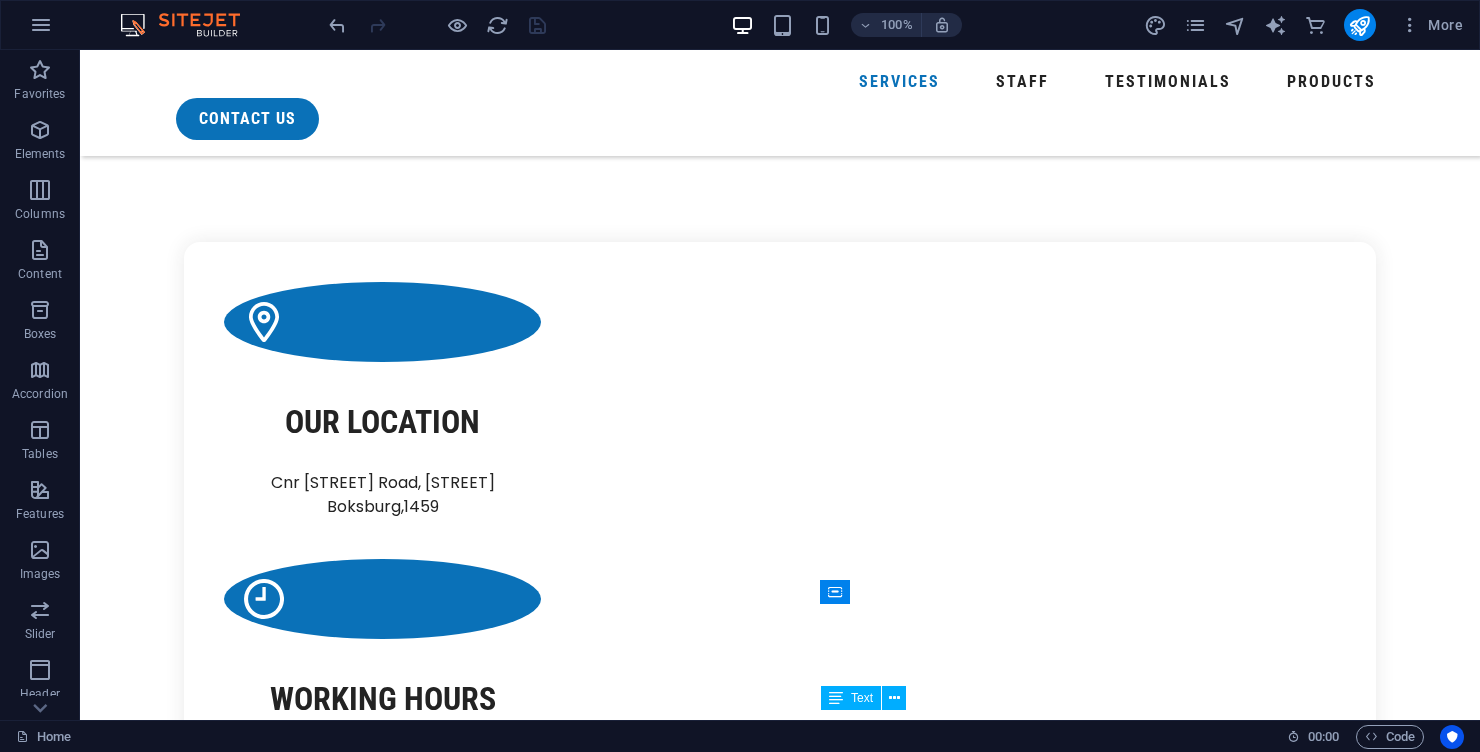 click on "body repair & painting" at bounding box center (462, 4860) 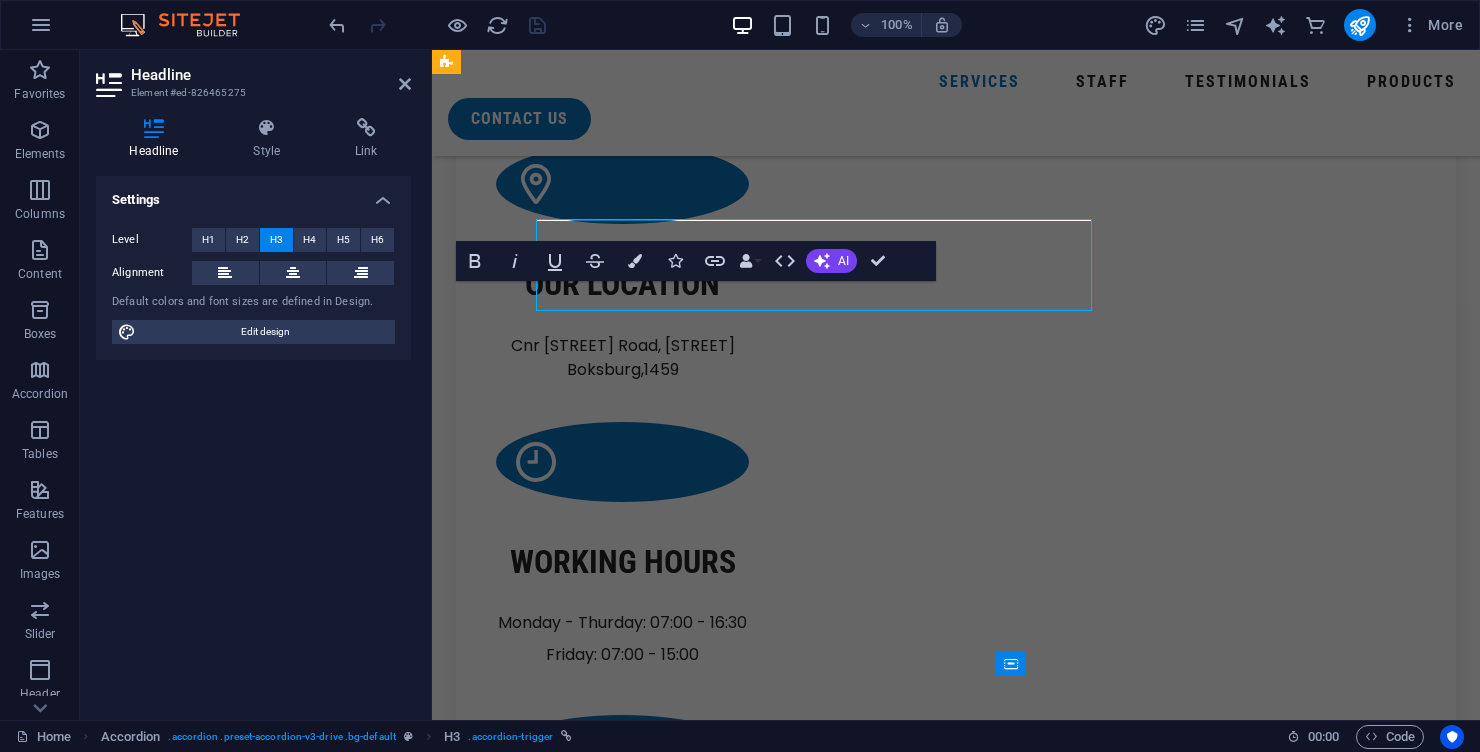 scroll, scrollTop: 2460, scrollLeft: 0, axis: vertical 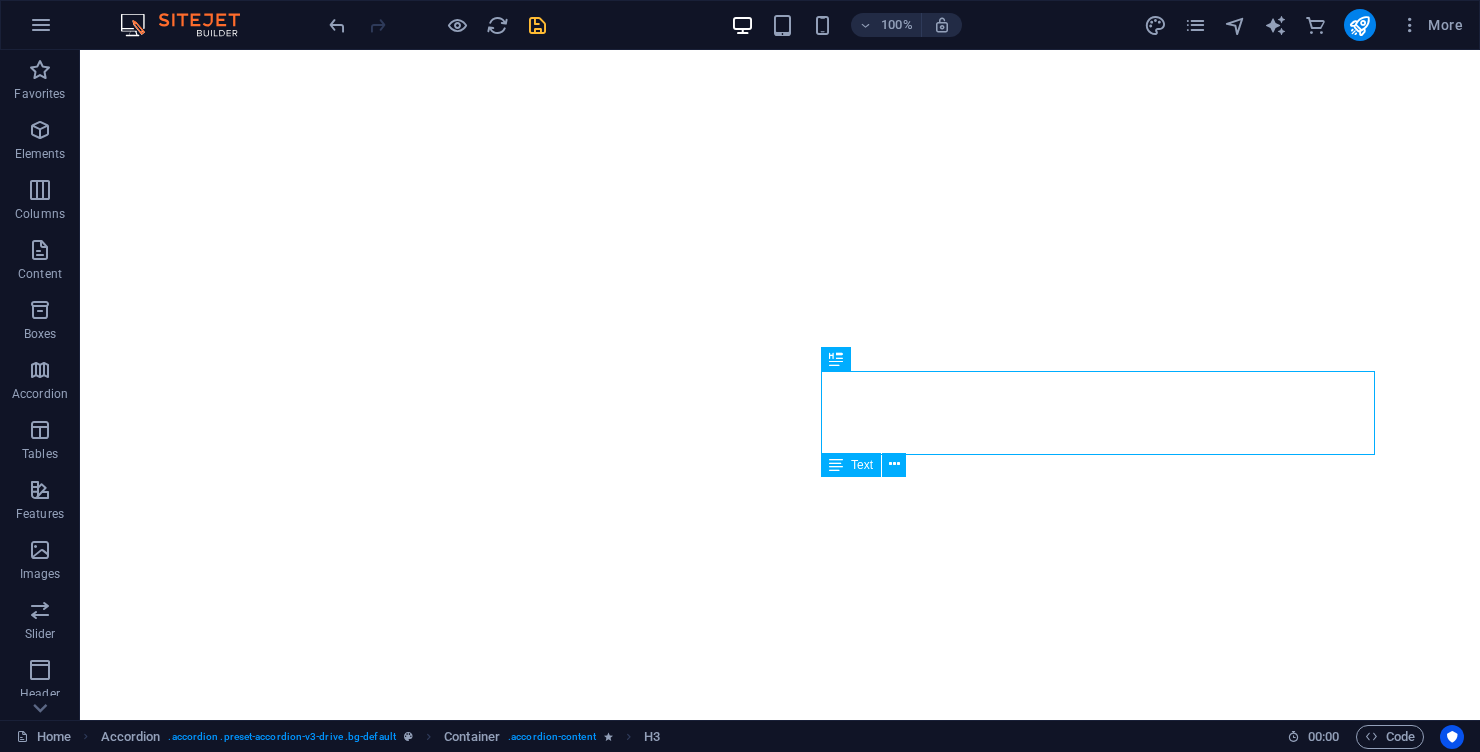 click at bounding box center [537, 25] 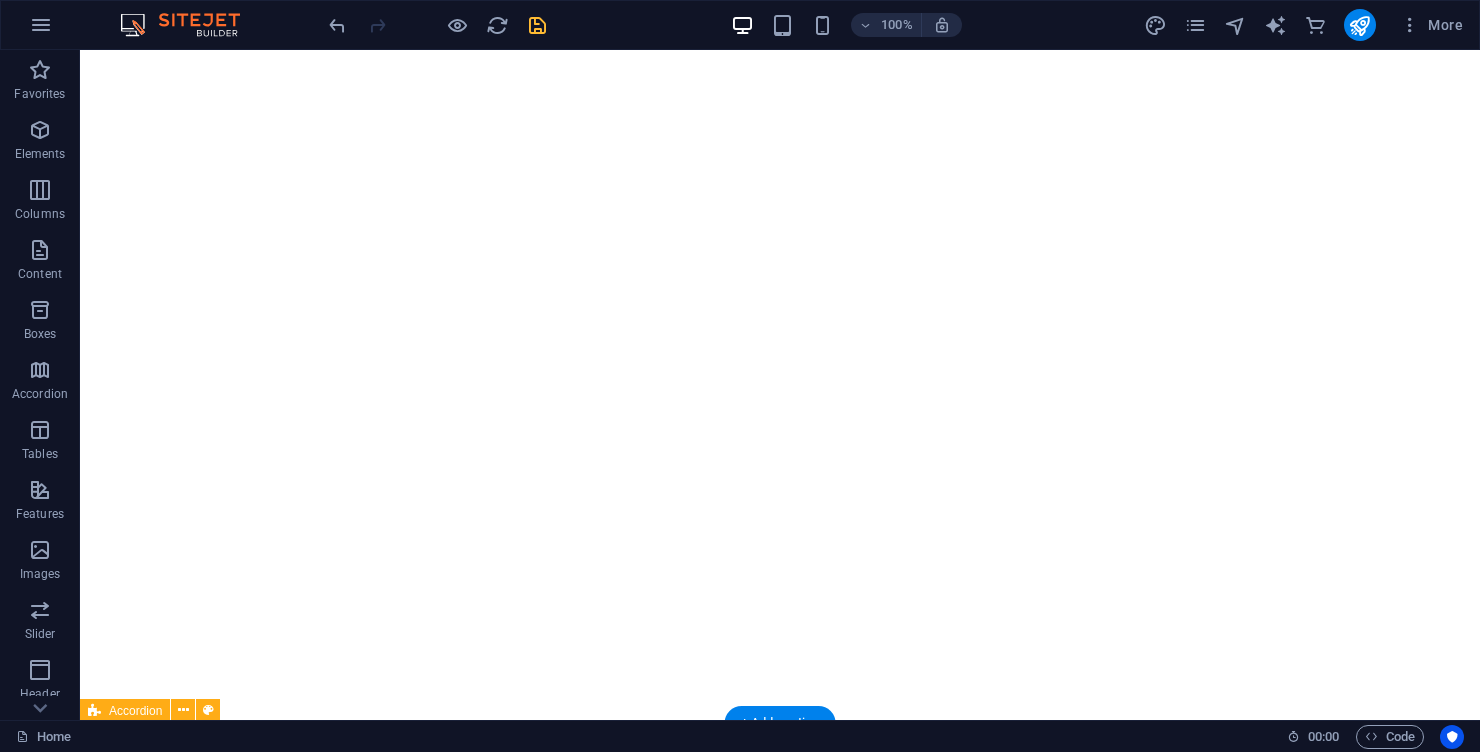 click at bounding box center [537, 25] 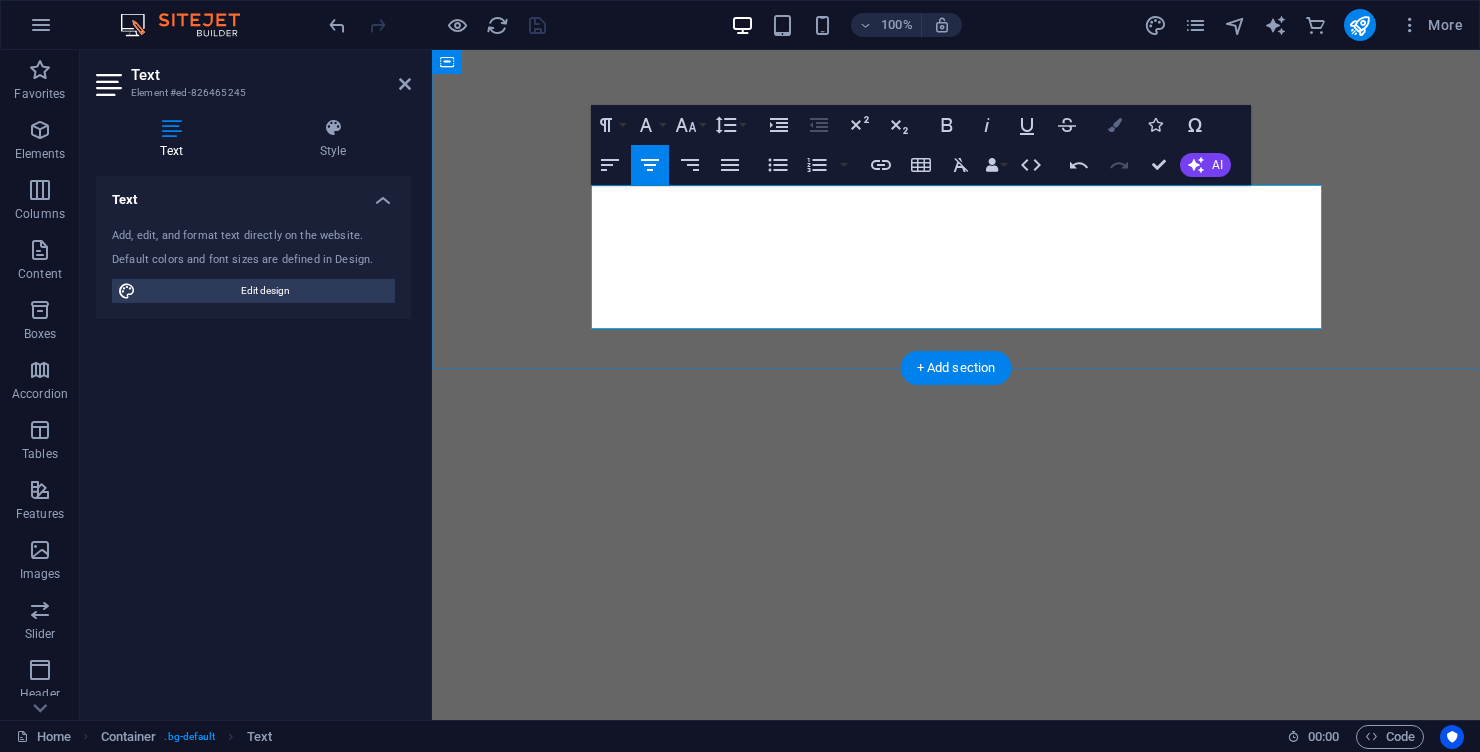 click at bounding box center (1115, 125) 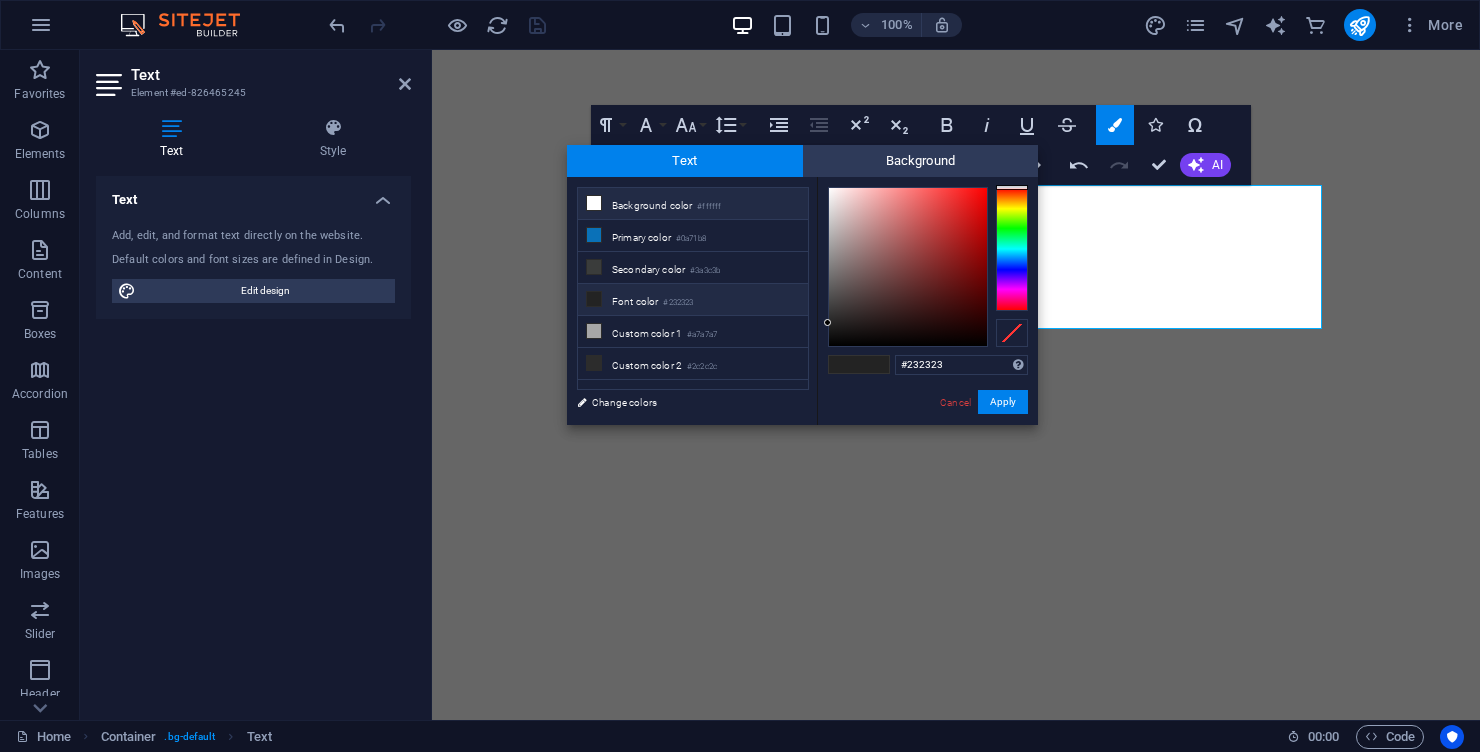 click on "Background color
#ffffff" at bounding box center [693, 204] 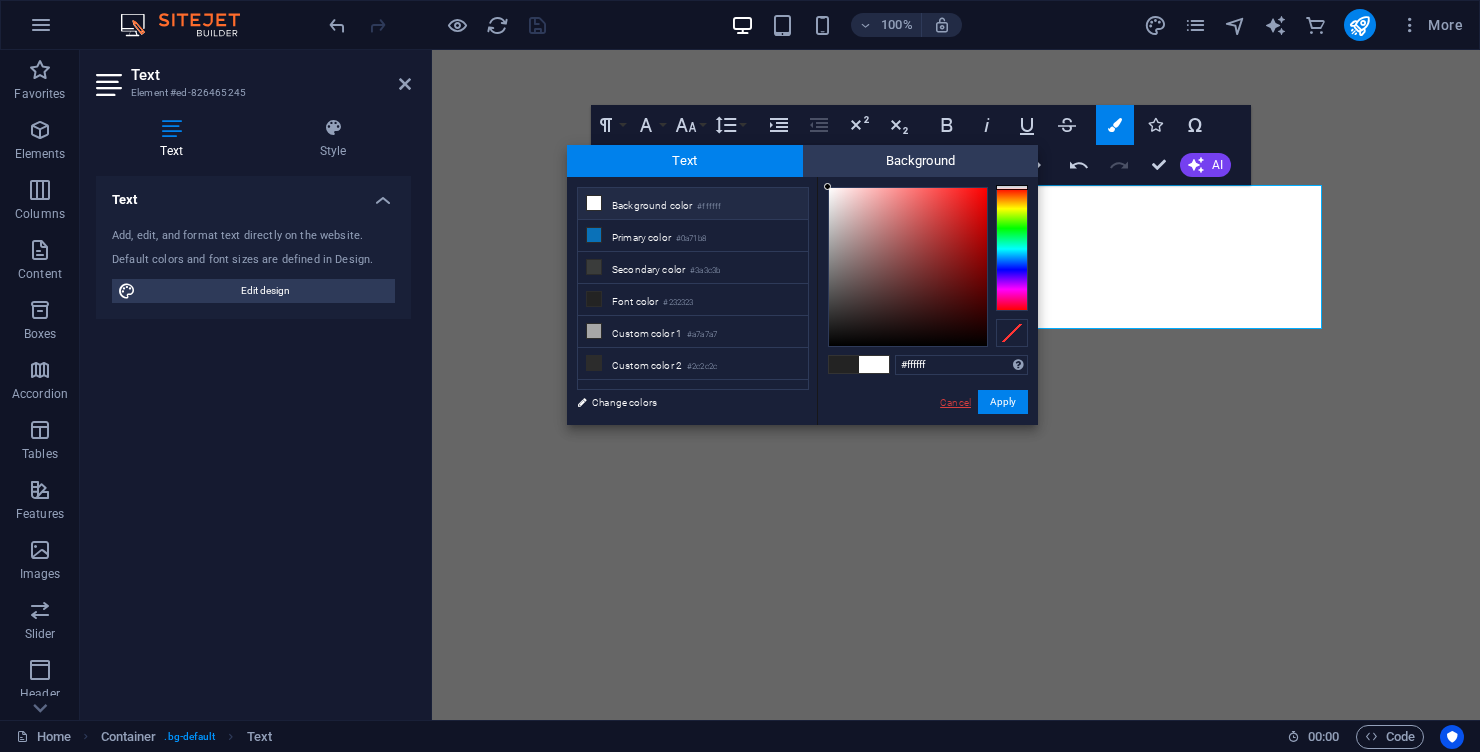 click on "Cancel" at bounding box center (955, 402) 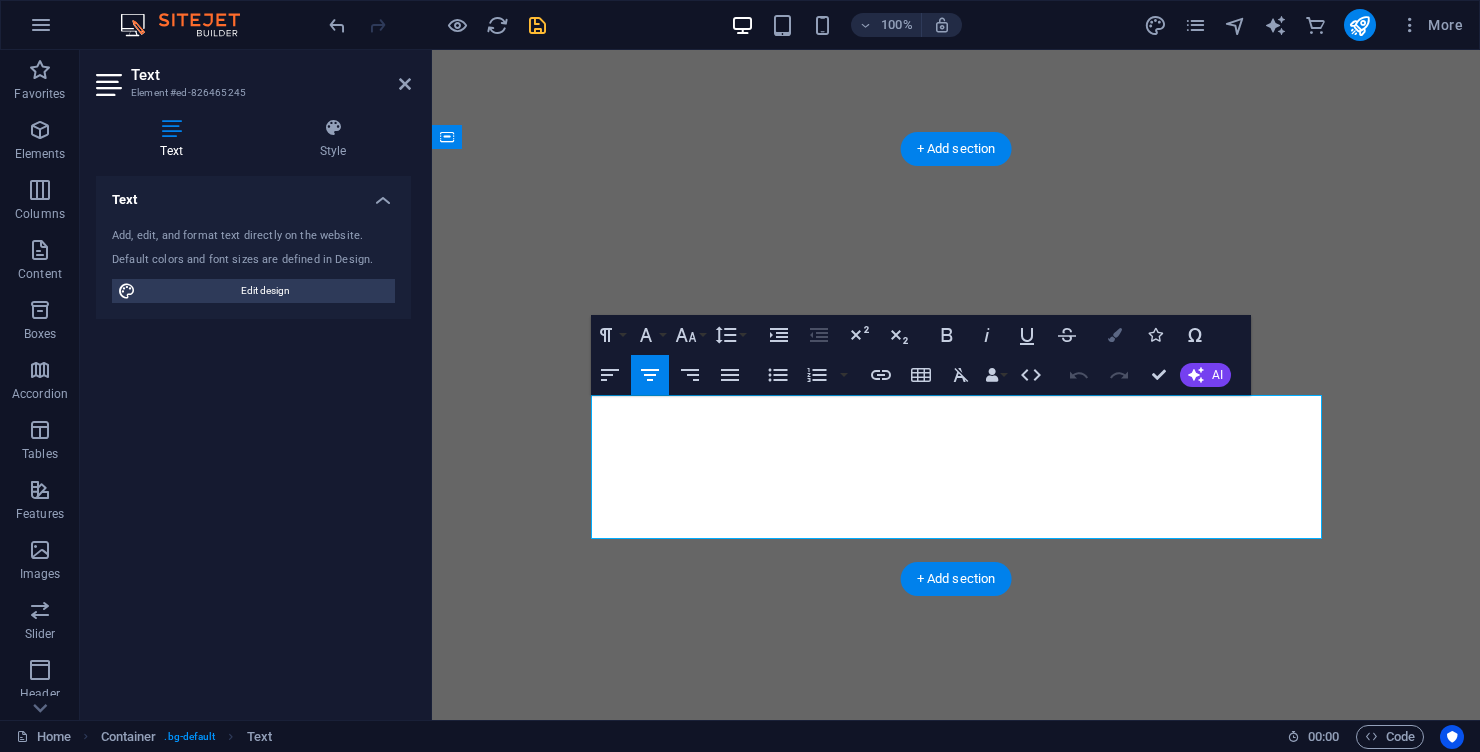 click on "Colors" at bounding box center (1115, 335) 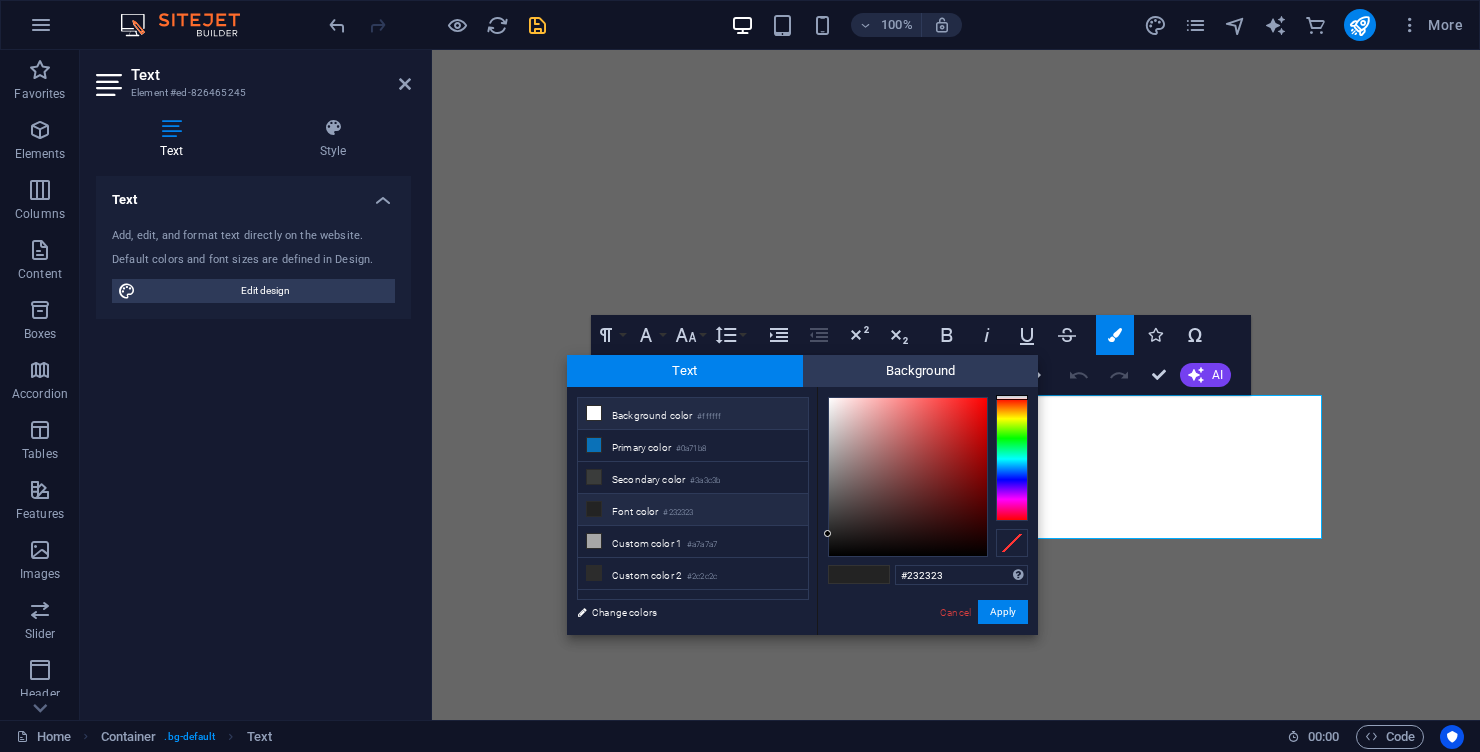 click on "#ffffff" at bounding box center (709, 417) 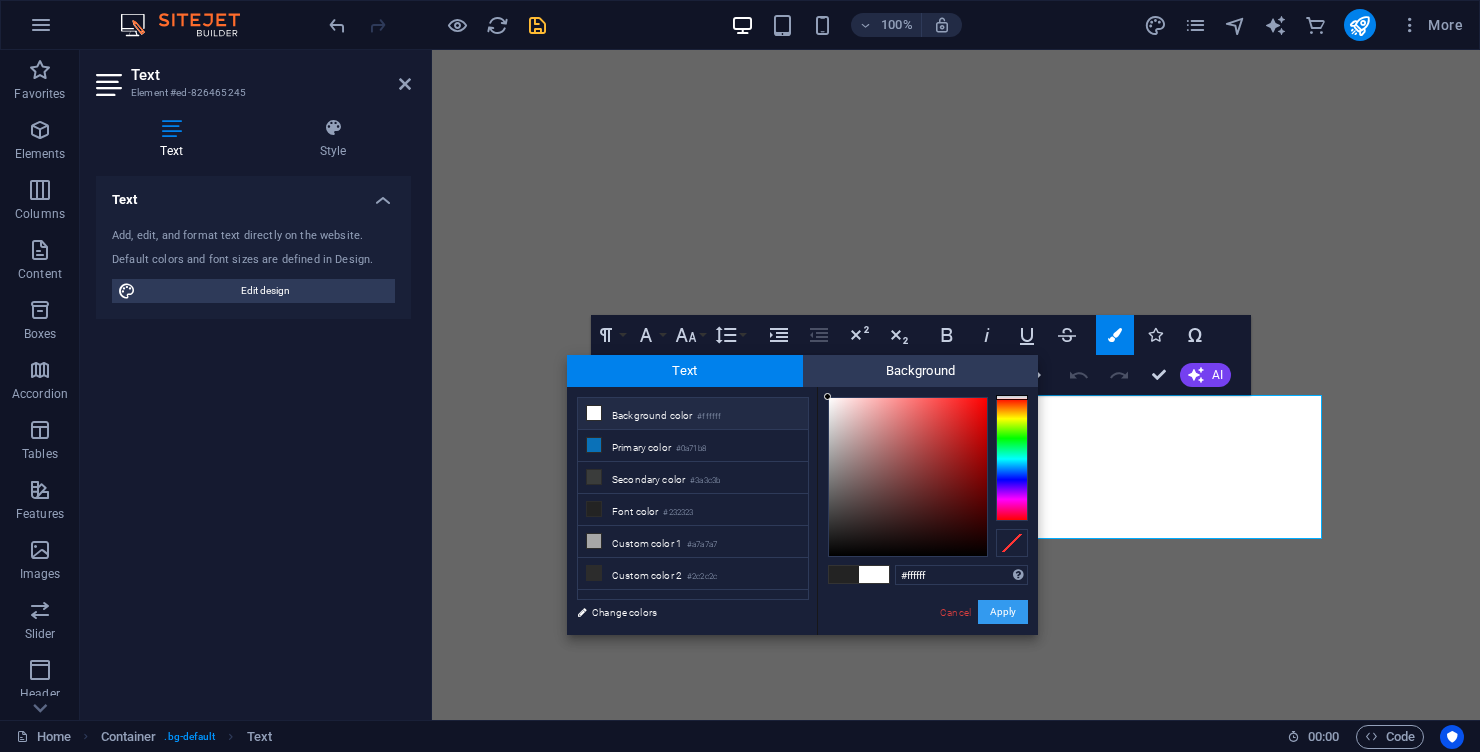 click on "Apply" at bounding box center [1003, 612] 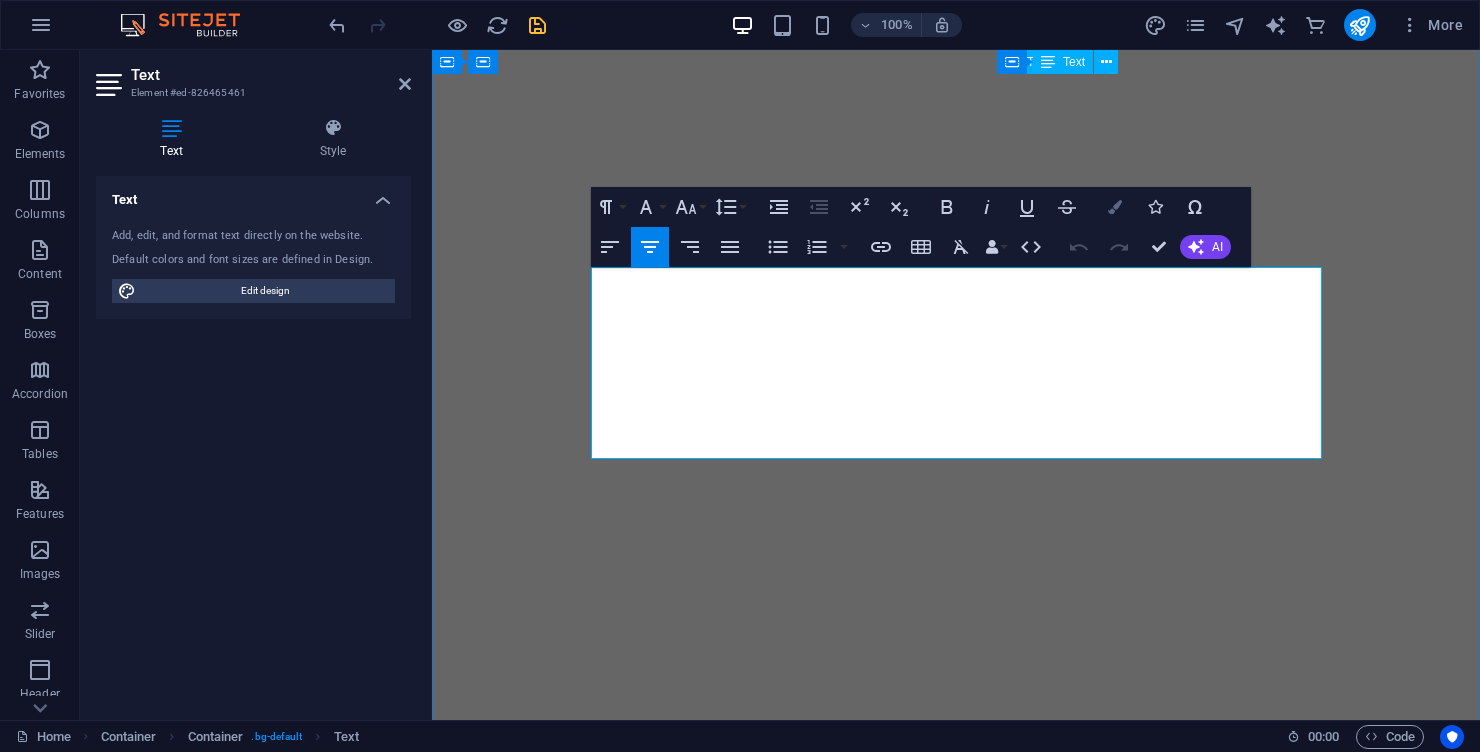 click at bounding box center [1115, 207] 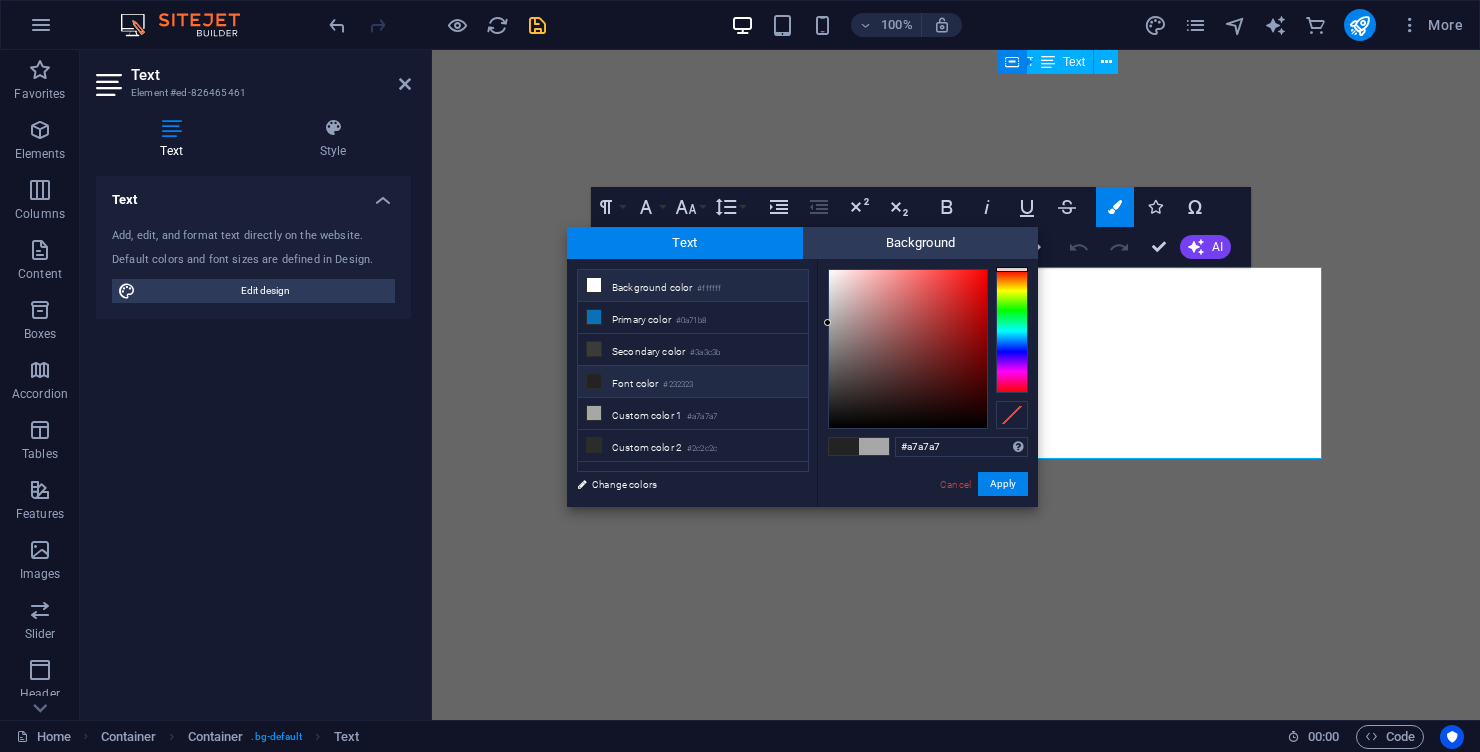 click on "Background color
#ffffff" at bounding box center [693, 286] 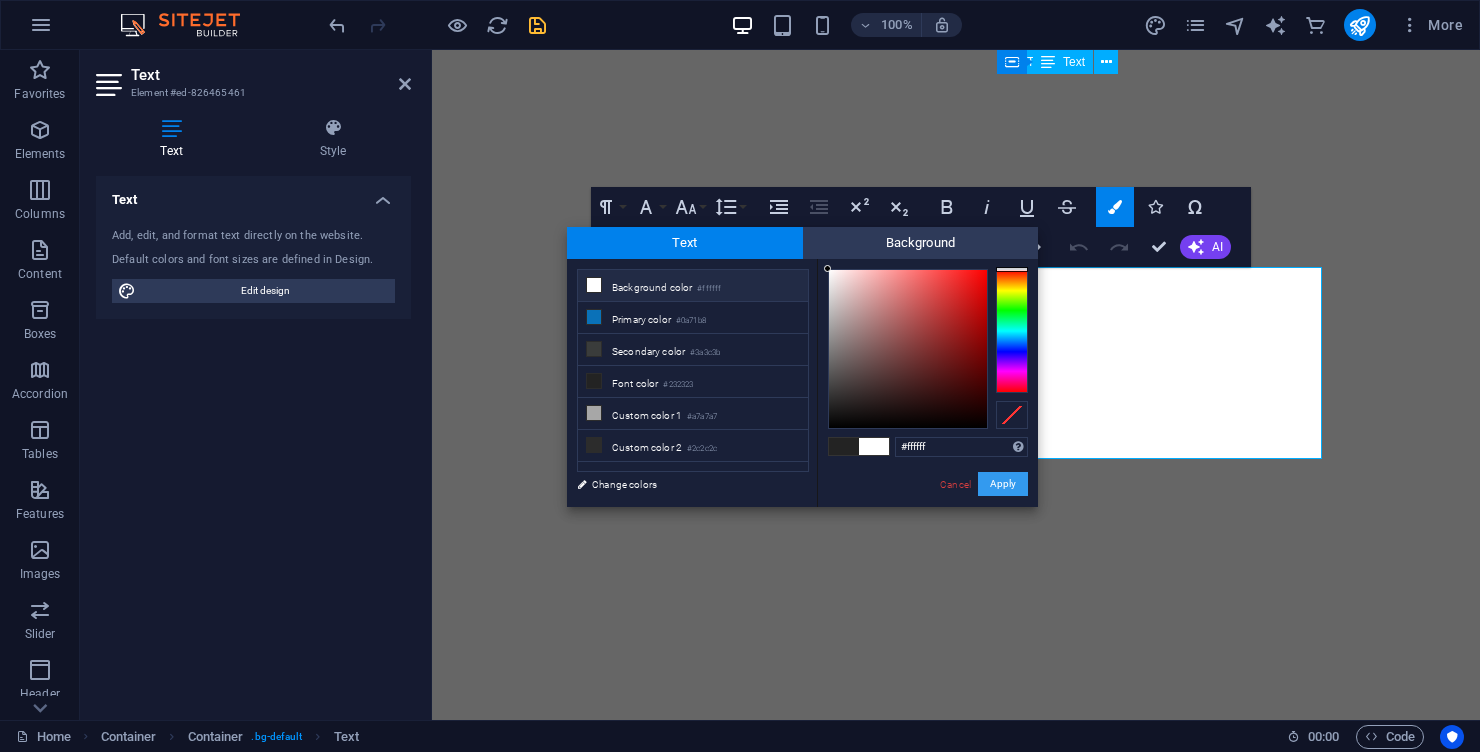 click on "Apply" at bounding box center (1003, 484) 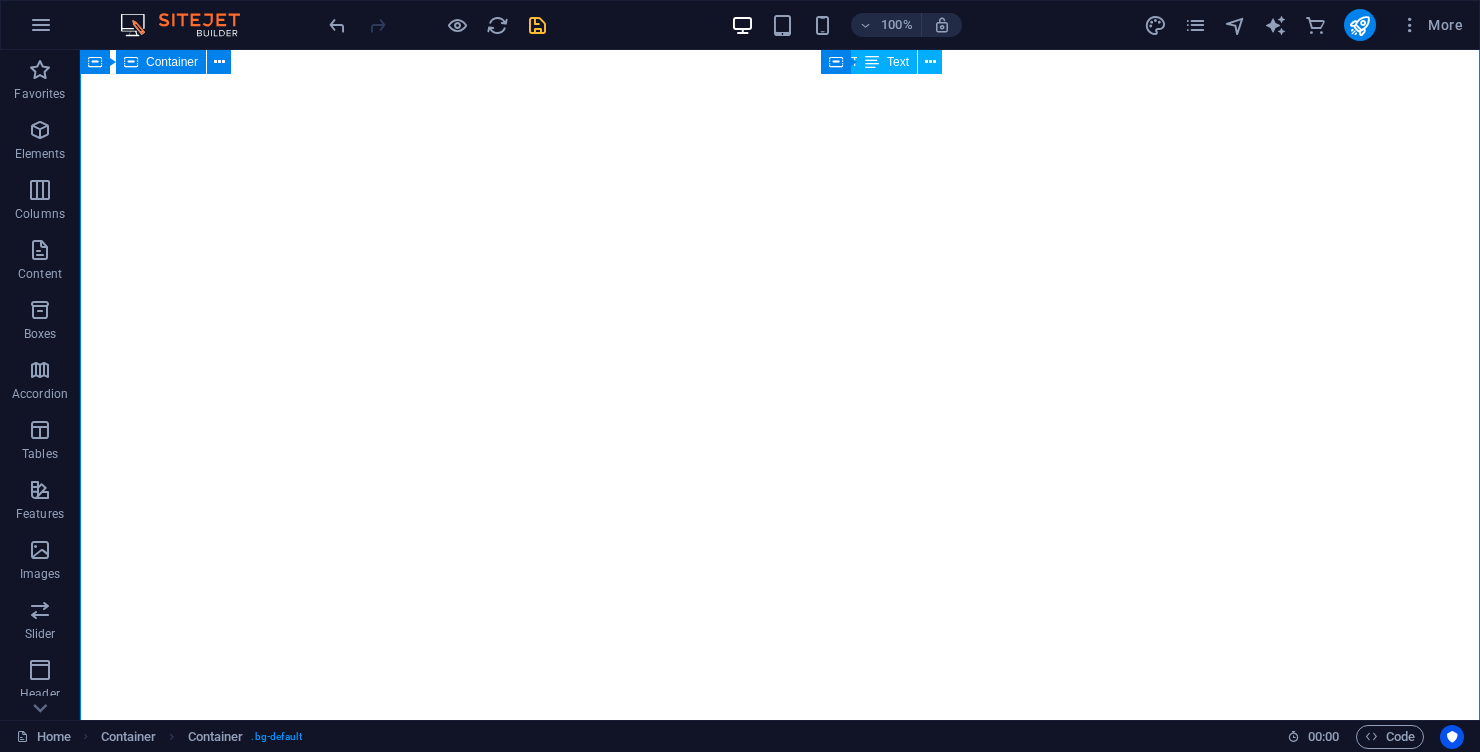 click at bounding box center [537, 25] 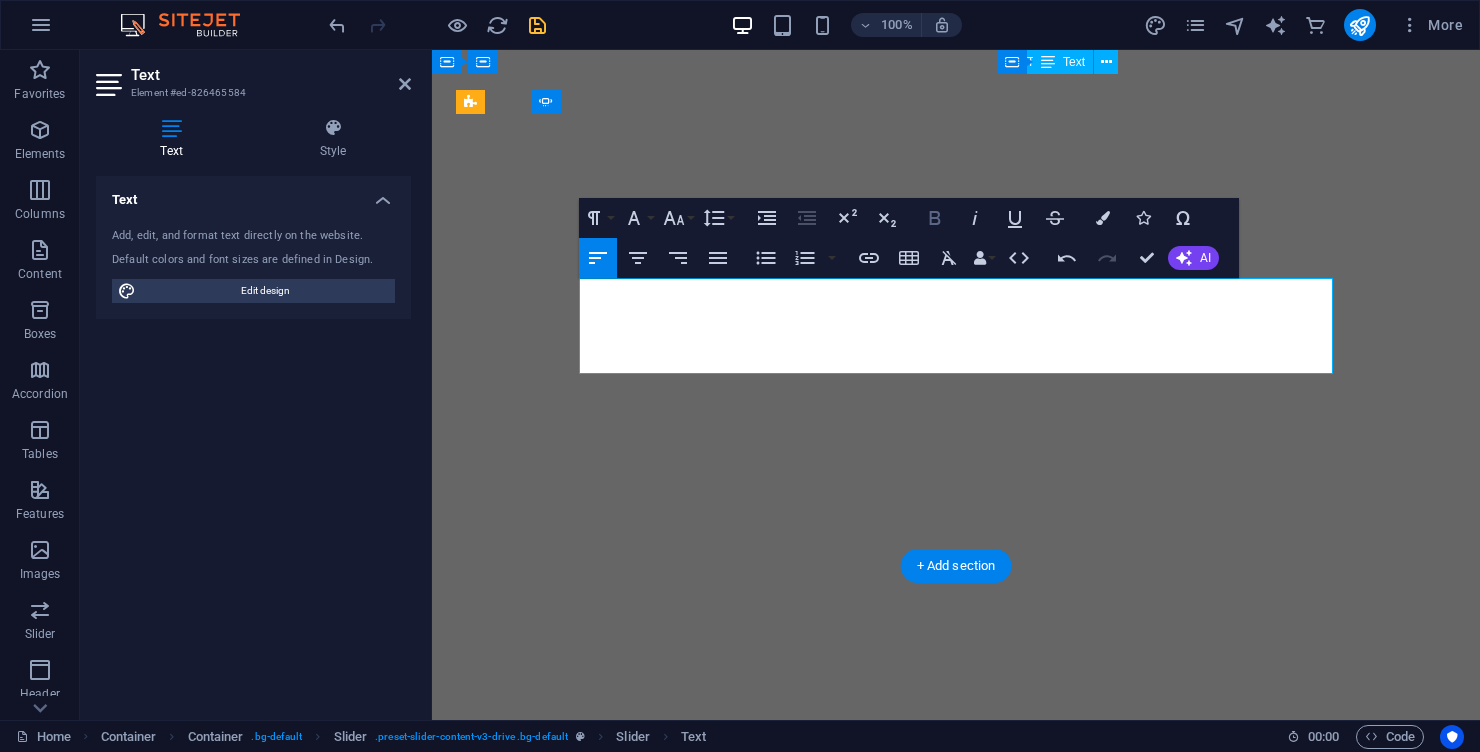 click on "Bold" at bounding box center (935, 218) 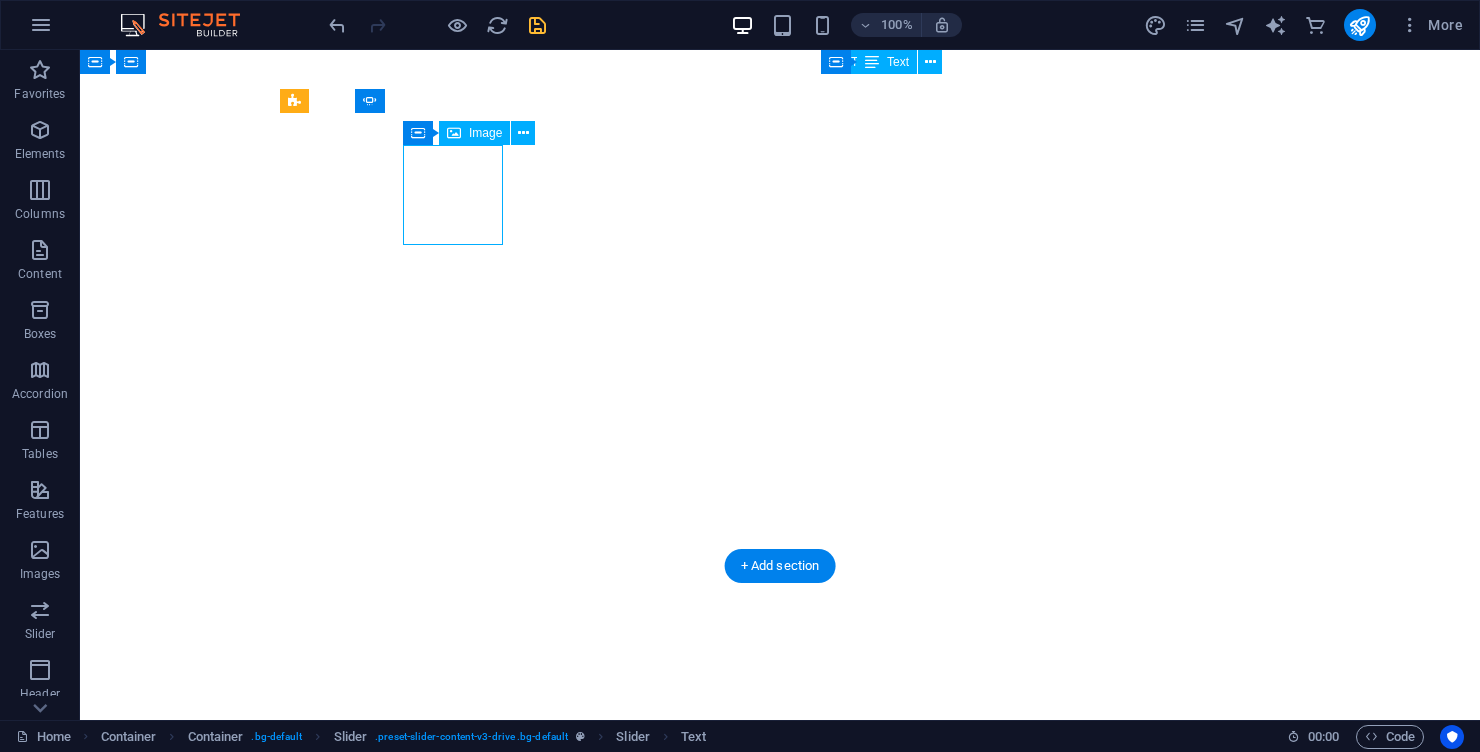select on "%" 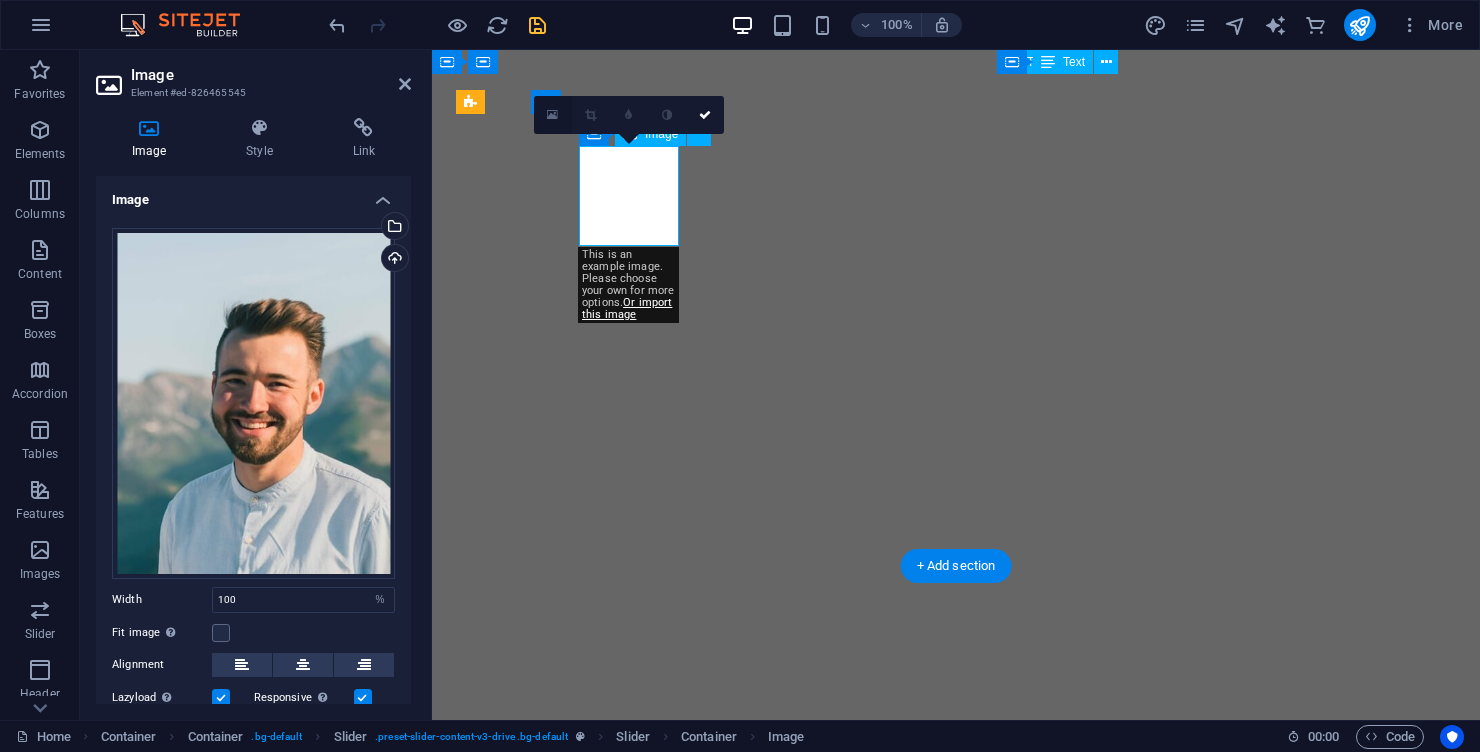 click at bounding box center (553, 115) 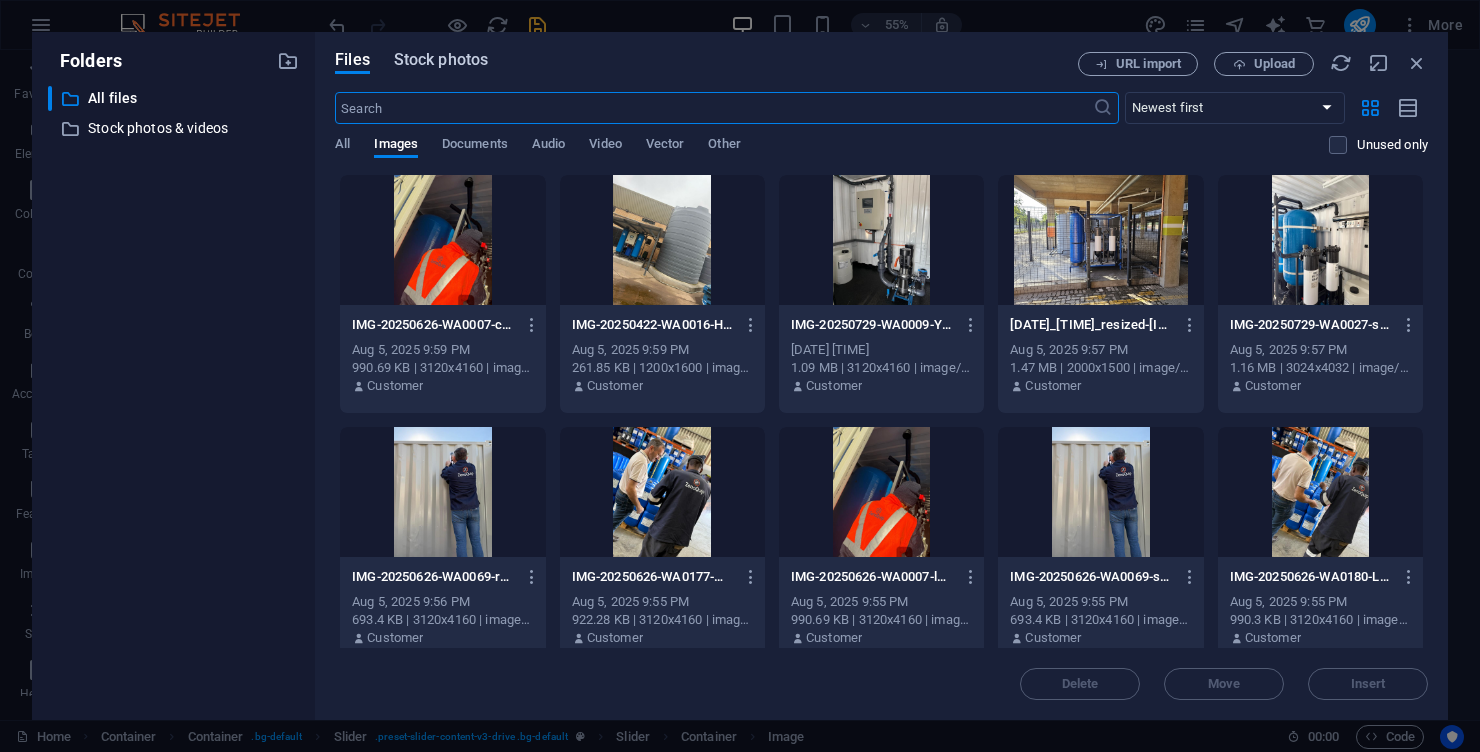 click on "Stock photos" at bounding box center (441, 60) 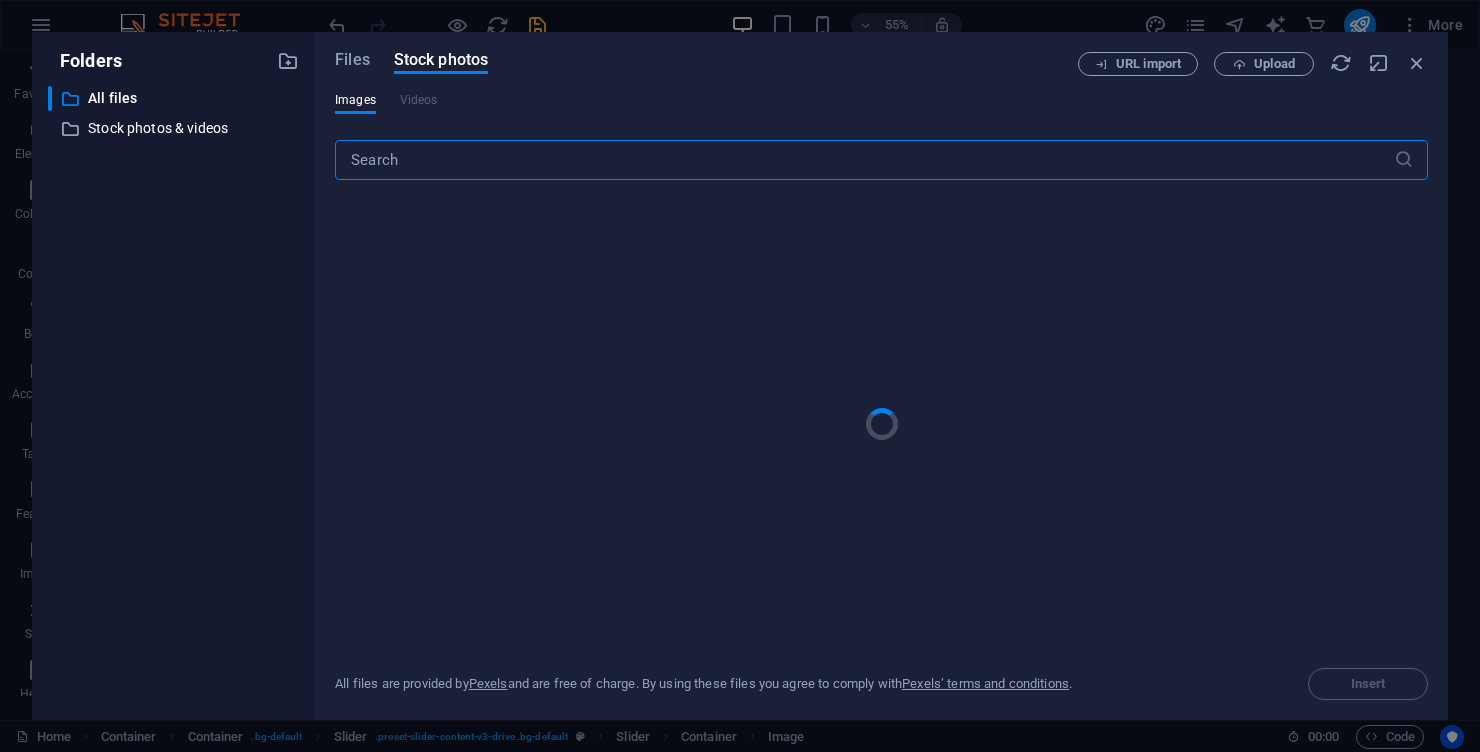 click at bounding box center [864, 160] 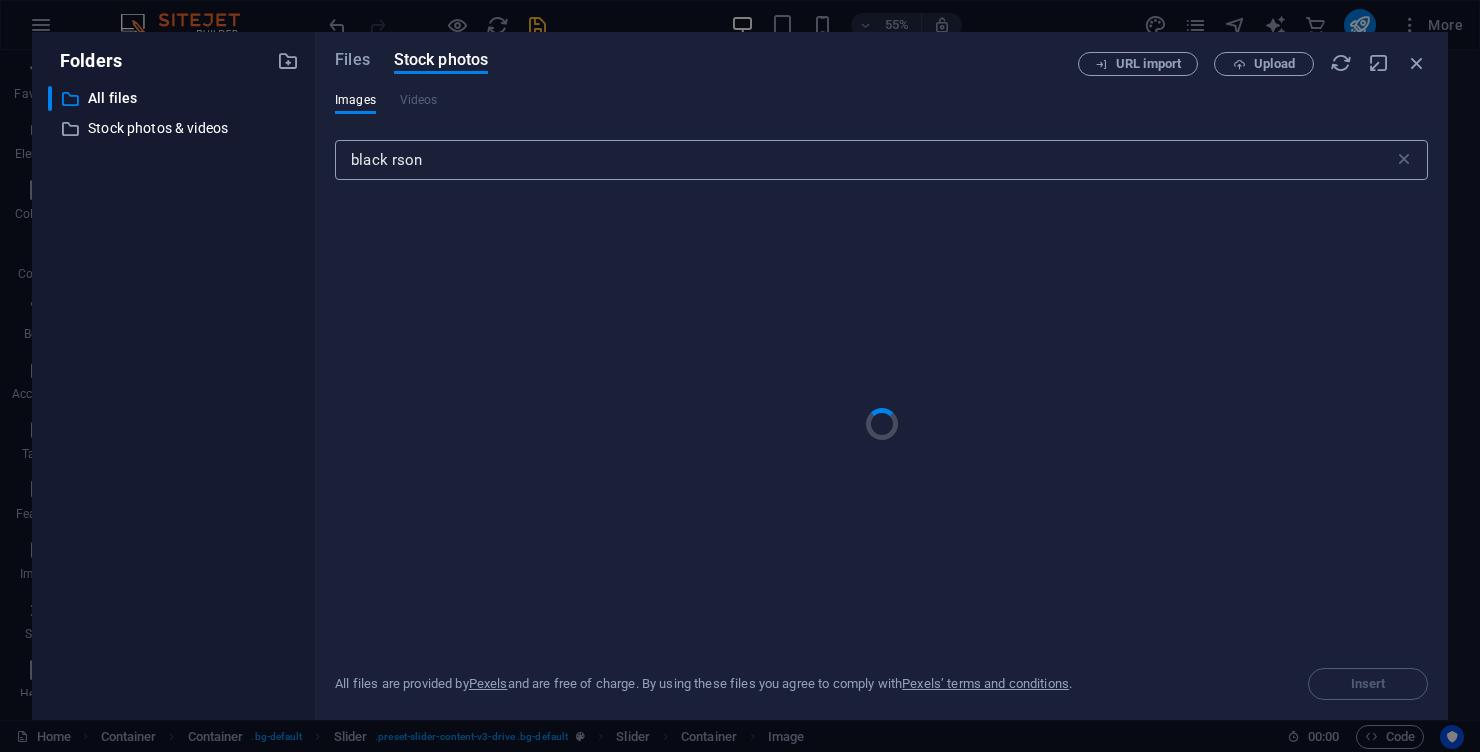 click on "black rson" at bounding box center (864, 160) 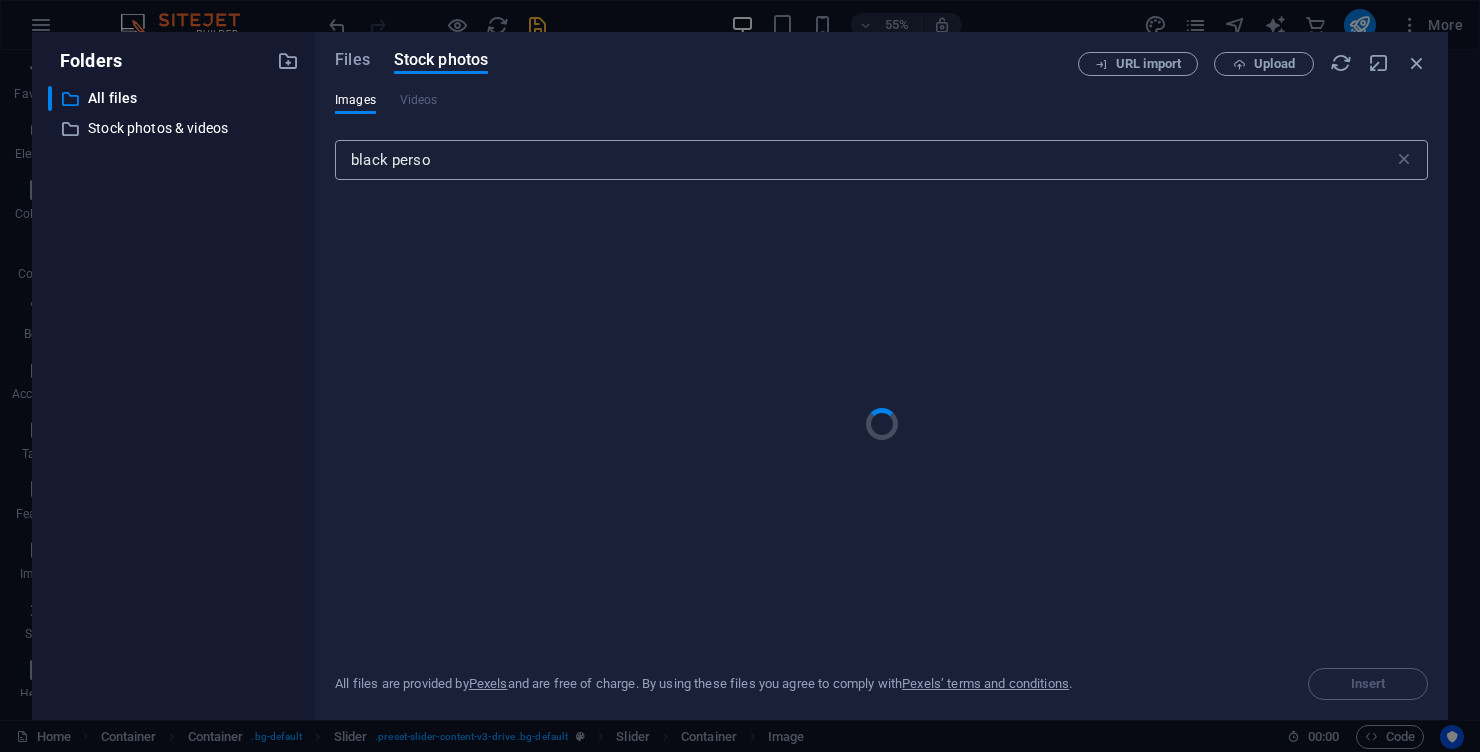 click on "black perso" at bounding box center [864, 160] 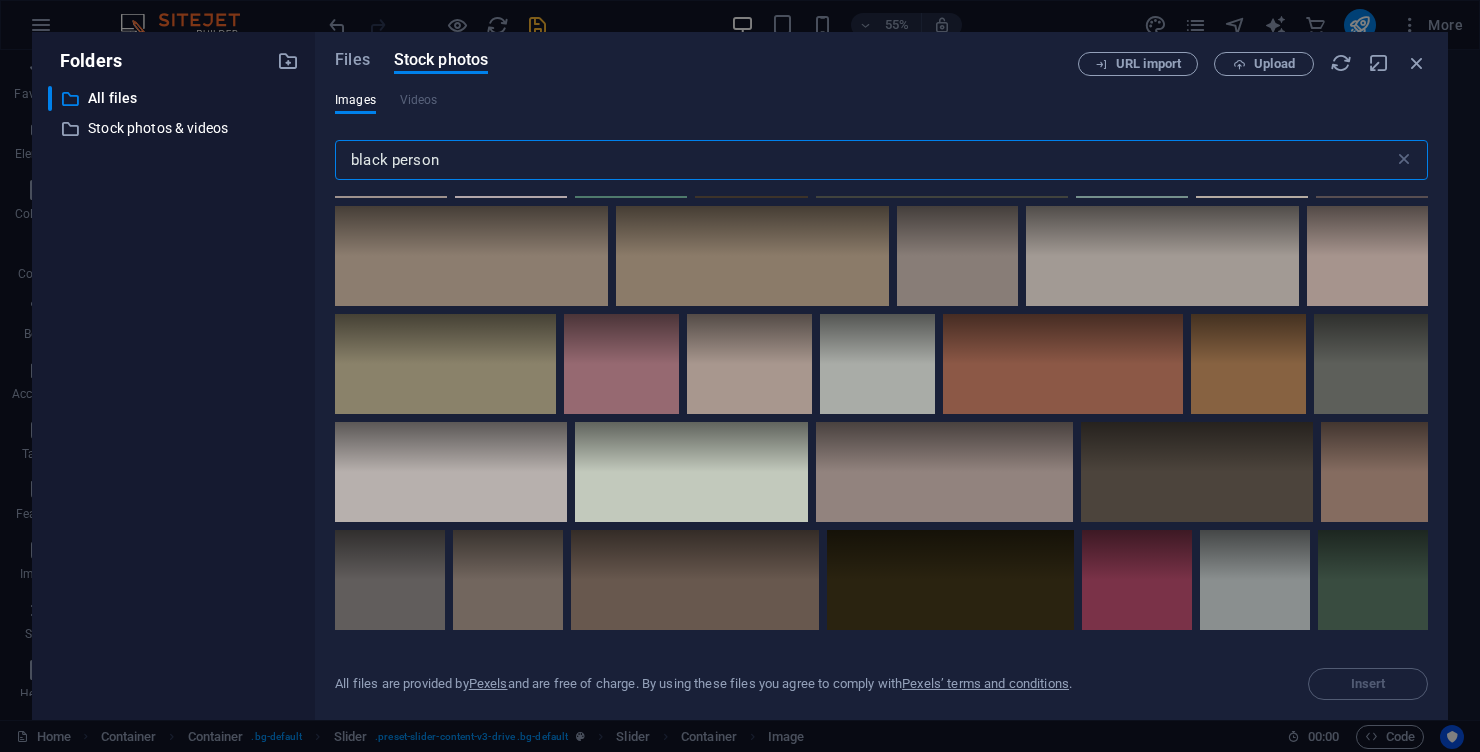 scroll, scrollTop: 4408, scrollLeft: 0, axis: vertical 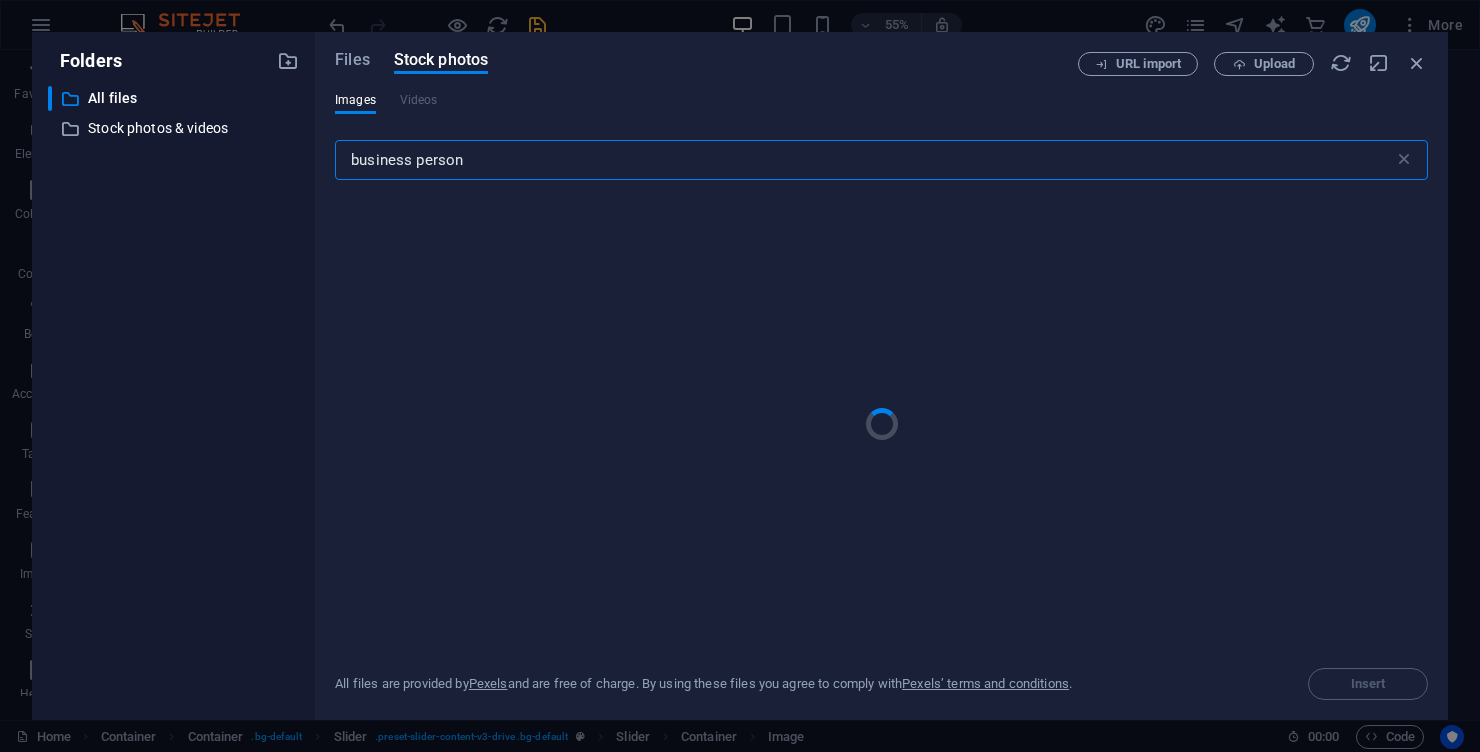 type on "business person" 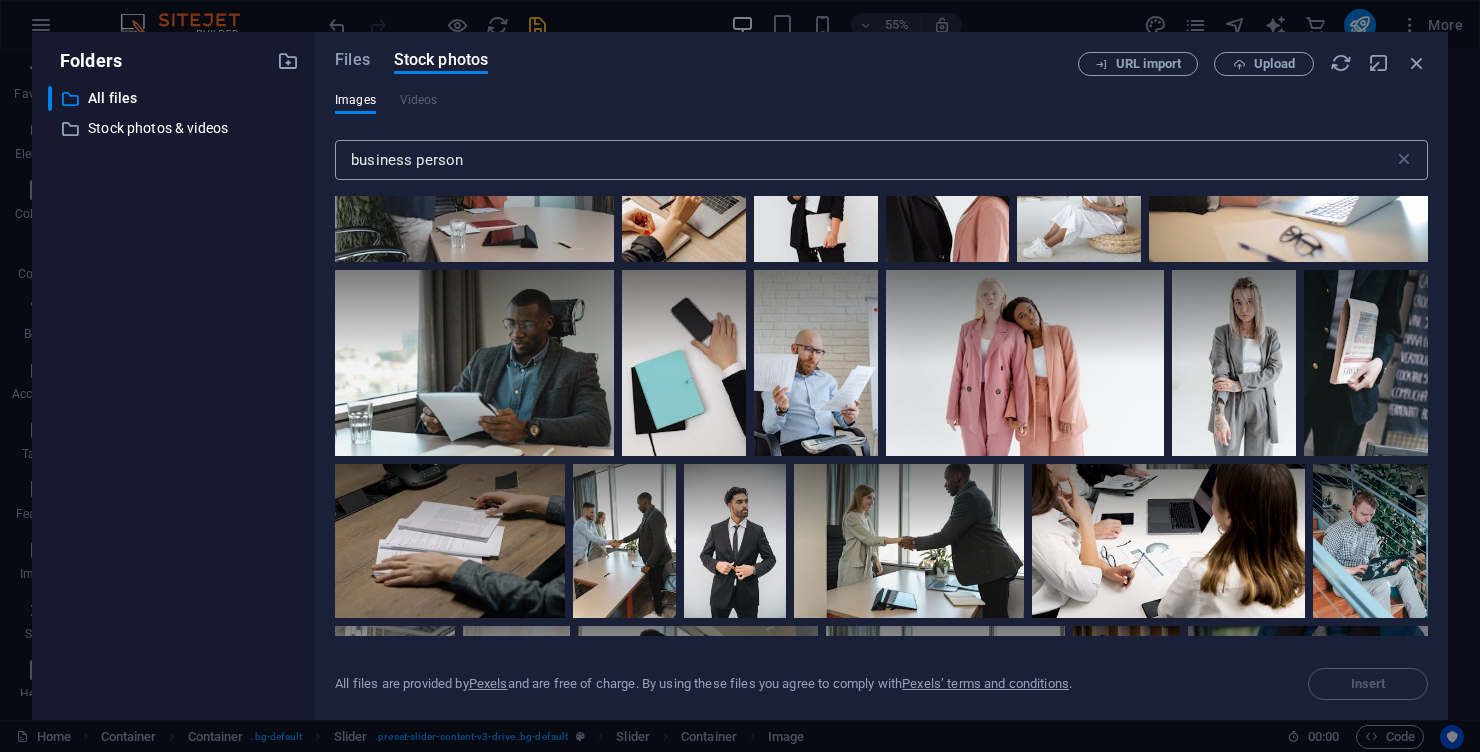 scroll, scrollTop: 1863, scrollLeft: 0, axis: vertical 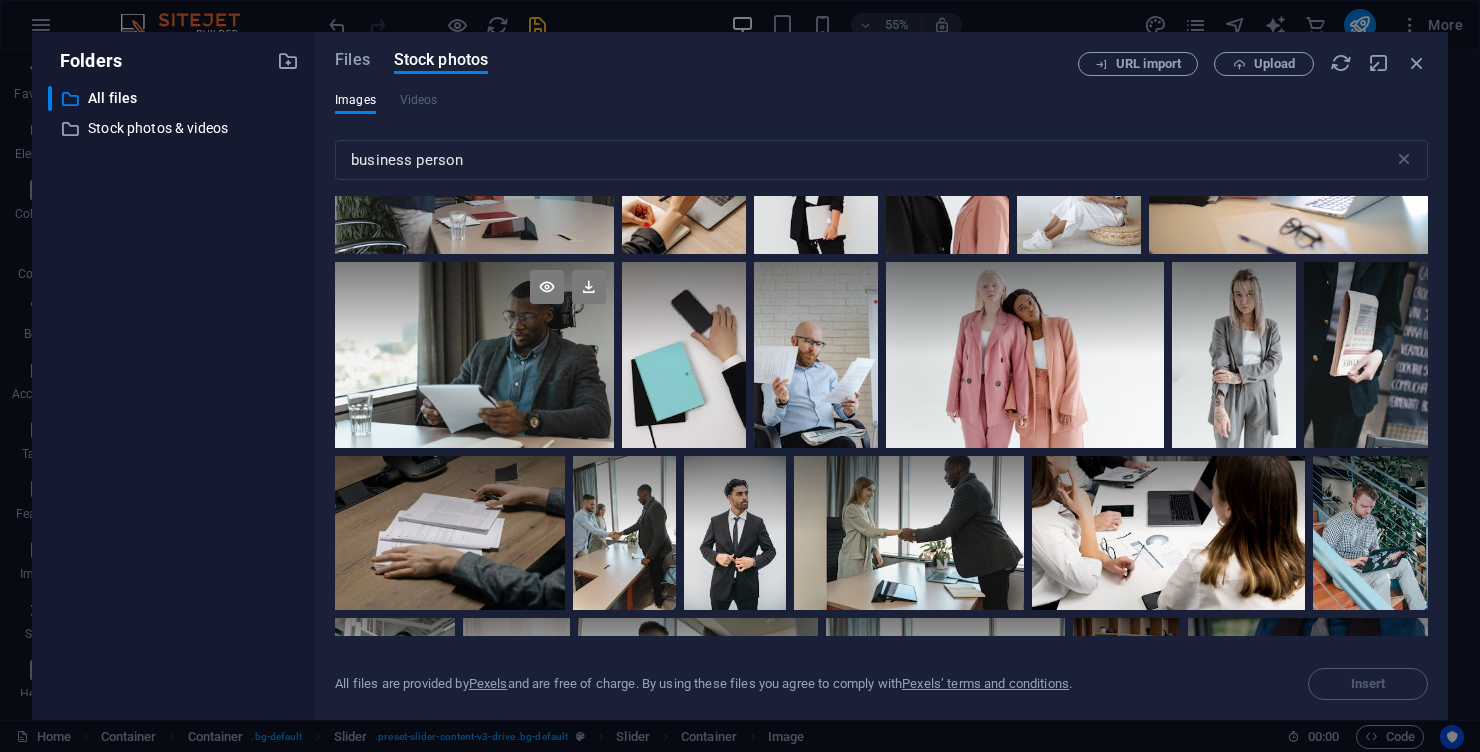 click at bounding box center (474, 355) 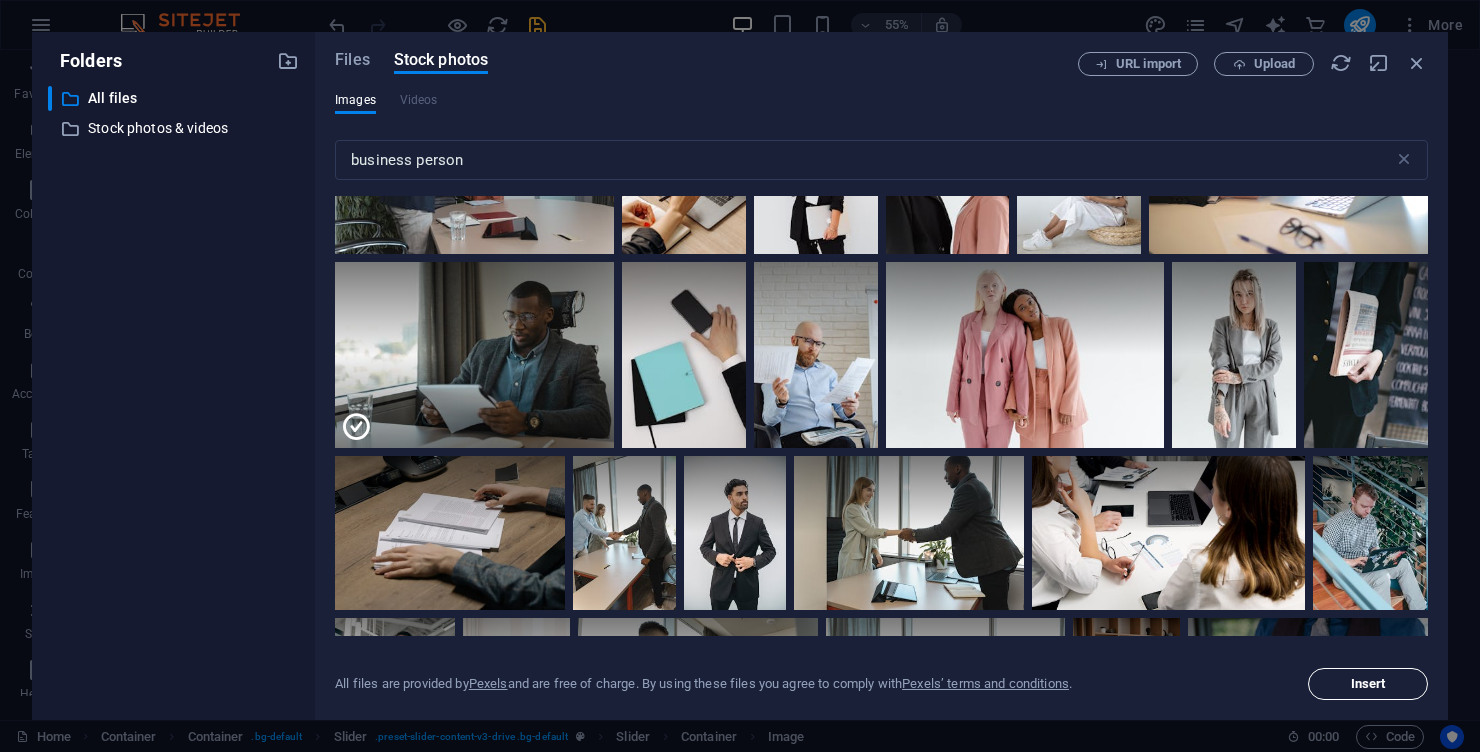 click on "Insert" at bounding box center [1368, 684] 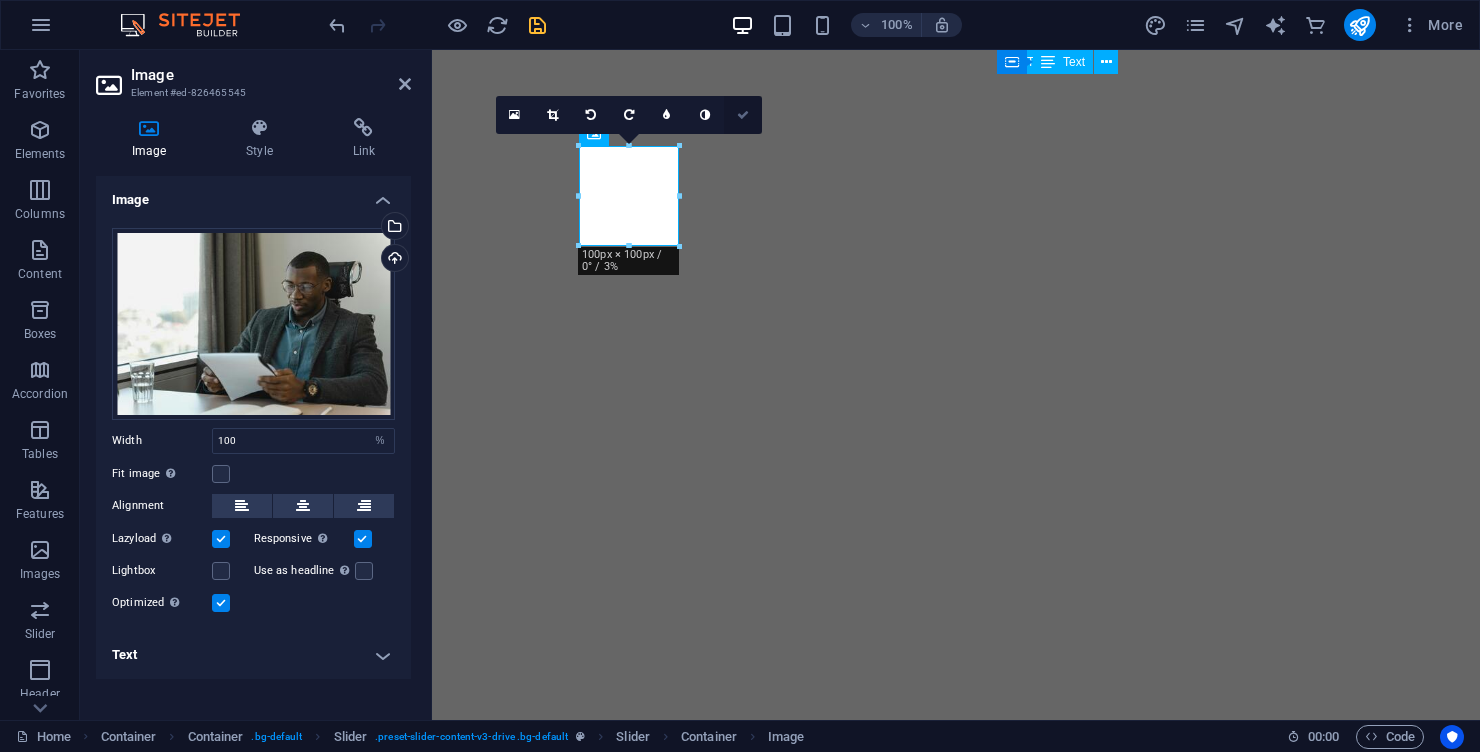 click at bounding box center (743, 115) 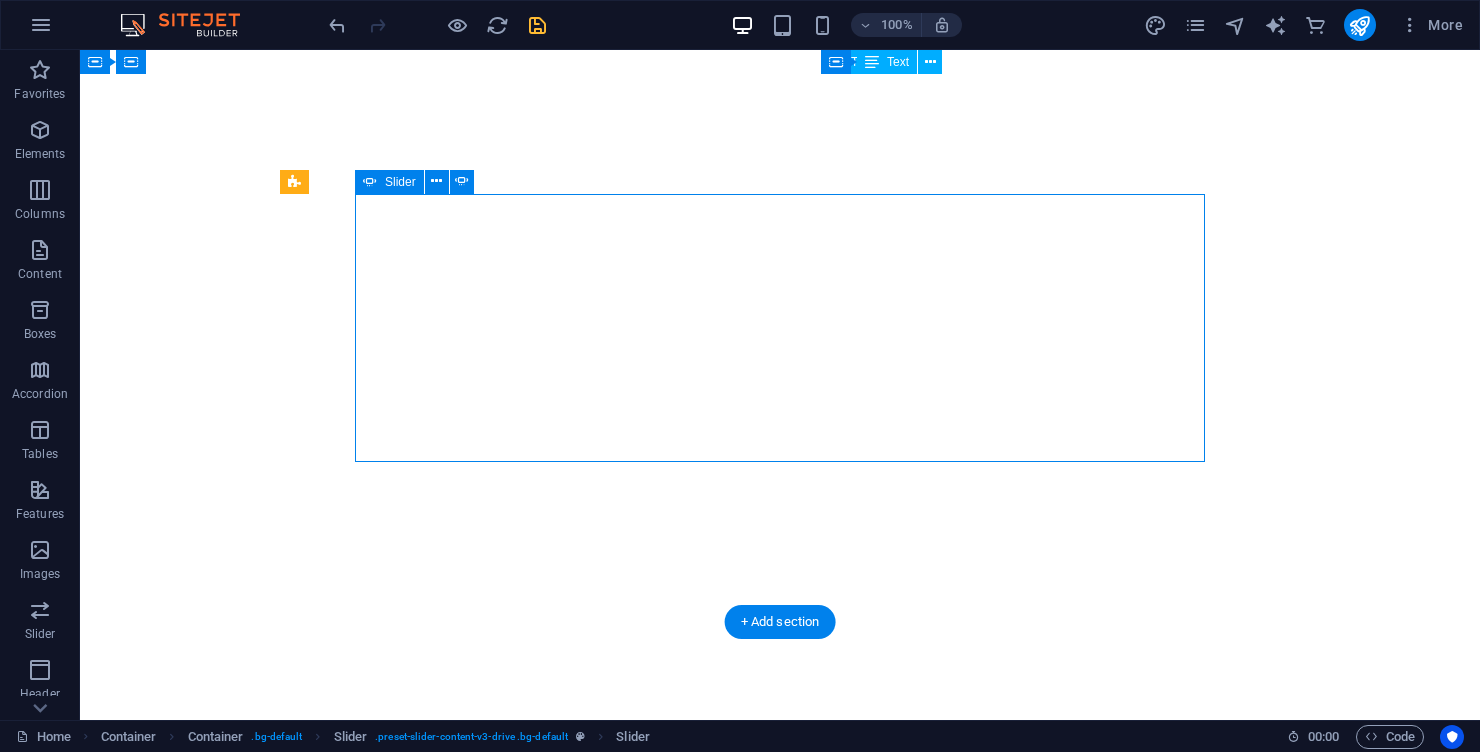 click at bounding box center [537, 25] 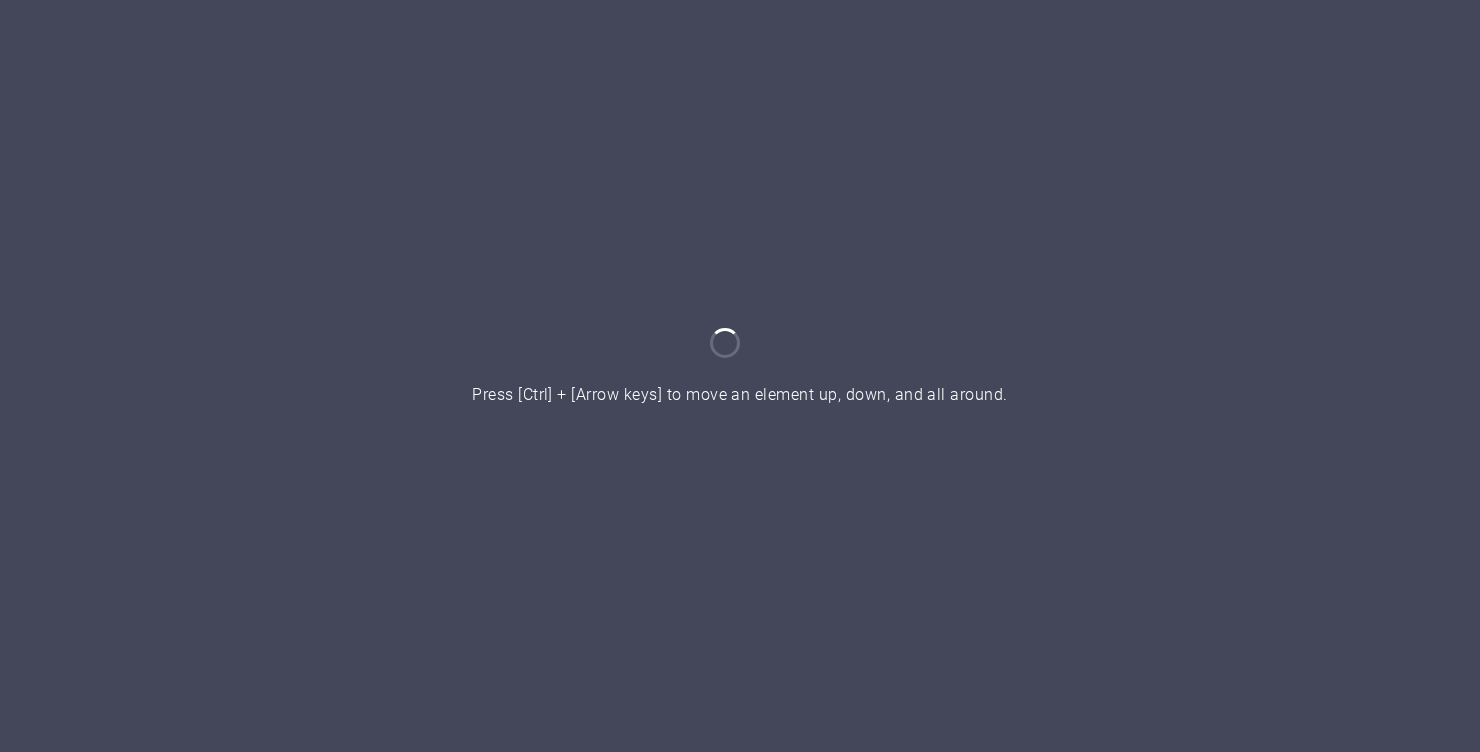 scroll, scrollTop: 0, scrollLeft: 0, axis: both 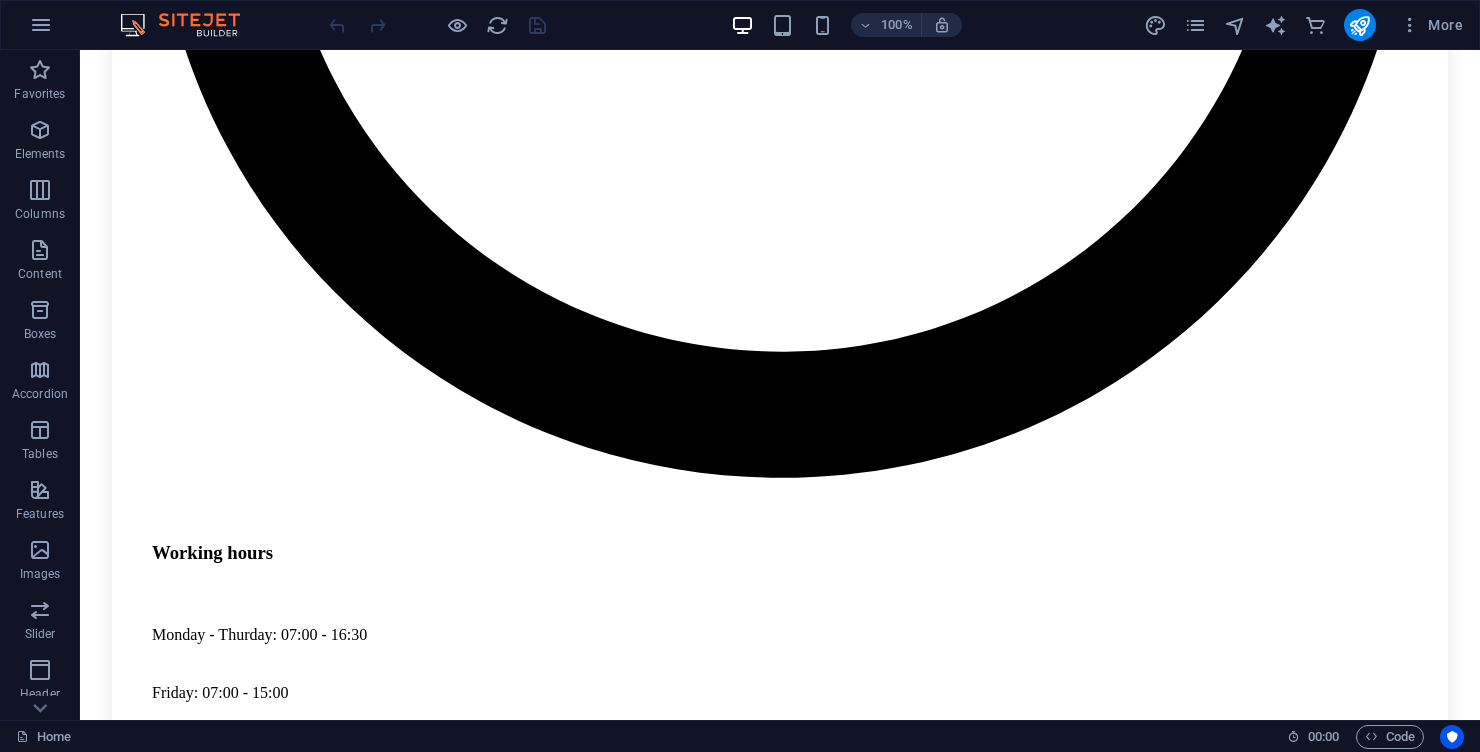 click at bounding box center (120, 20415) 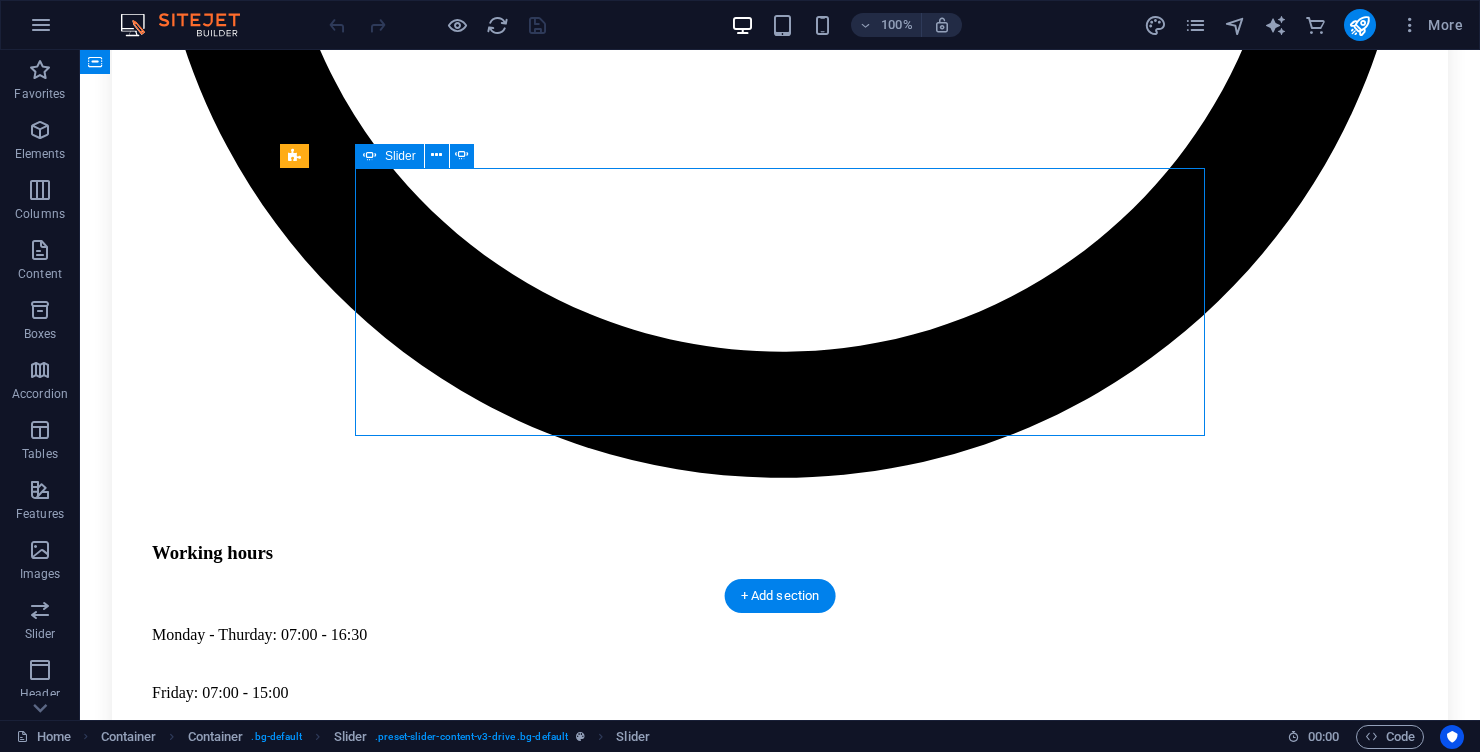 click on "“Lorem ipsum dolor sit amet, consectetur adipiscing elit. Nunc vulputate s libero et velit interdum, ac per aliquet odio mattis. Class aptent taciti sociosqu ad litora torquent per conubia nostra, per ad inceptos.”" at bounding box center [-1211, 23276] 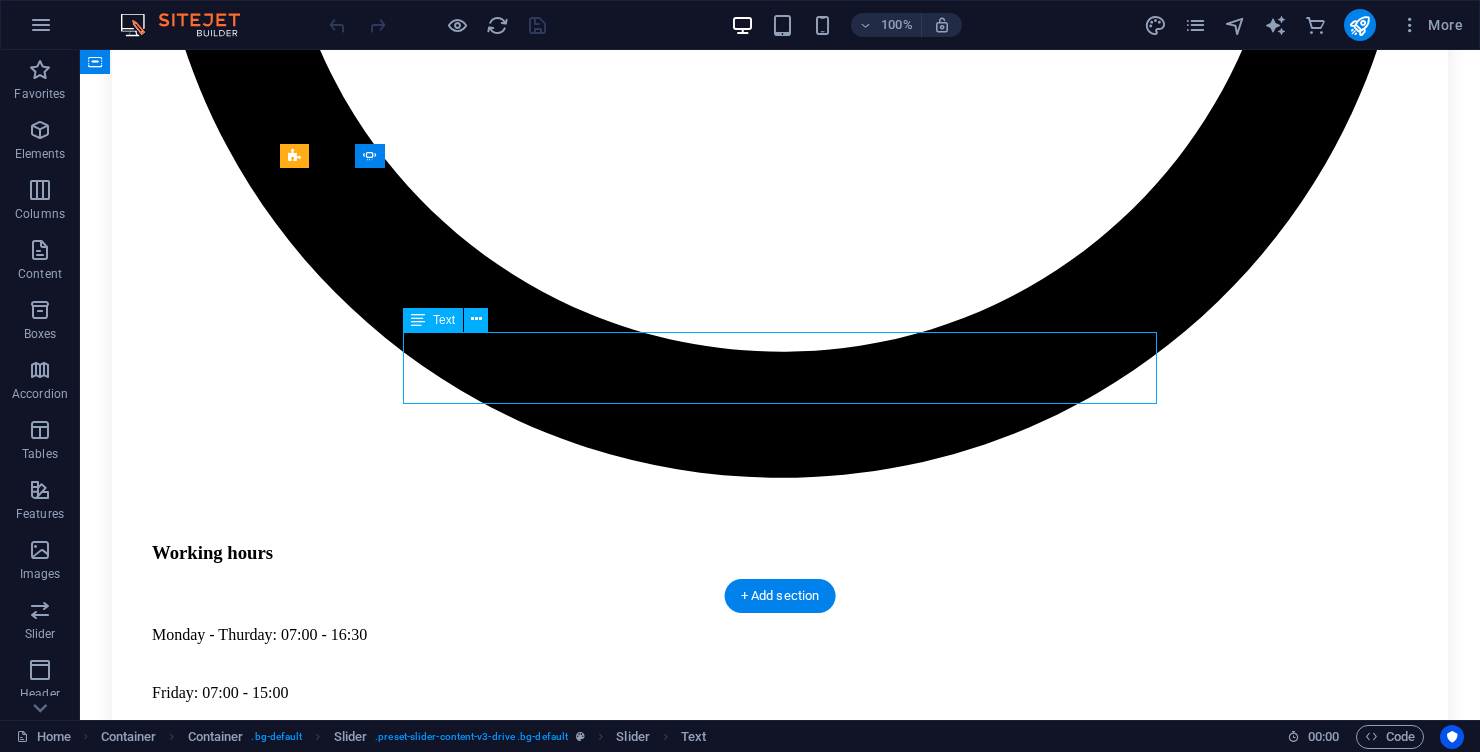 click on "“Lorem ipsum dolor sit amet, consectetur adipiscing elit. Nunc vulputate s libero et velit interdum, ac per aliquet odio mattis. Class aptent taciti sociosqu ad litora torquent per conubia nostra, per ad inceptos.”" at bounding box center (-1211, 23276) 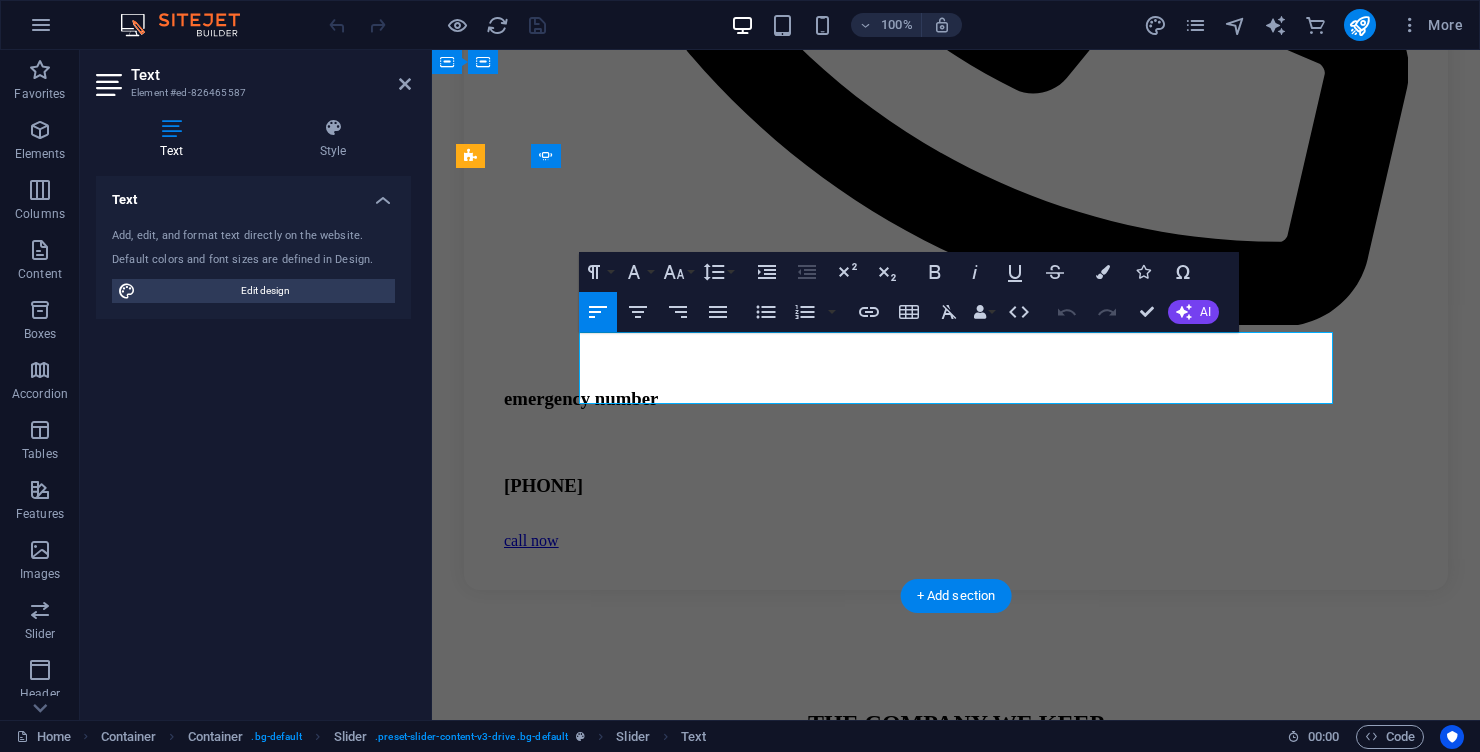 click on "“Lorem ipsum dolor sit amet, consectetur adipiscing elit. Nunc vulputate s libero et velit interdum, ac per aliquet odio mattis. Class aptent taciti sociosqu ad litora torquent per conubia nostra, per ad inceptos.”" at bounding box center (-859, 20354) 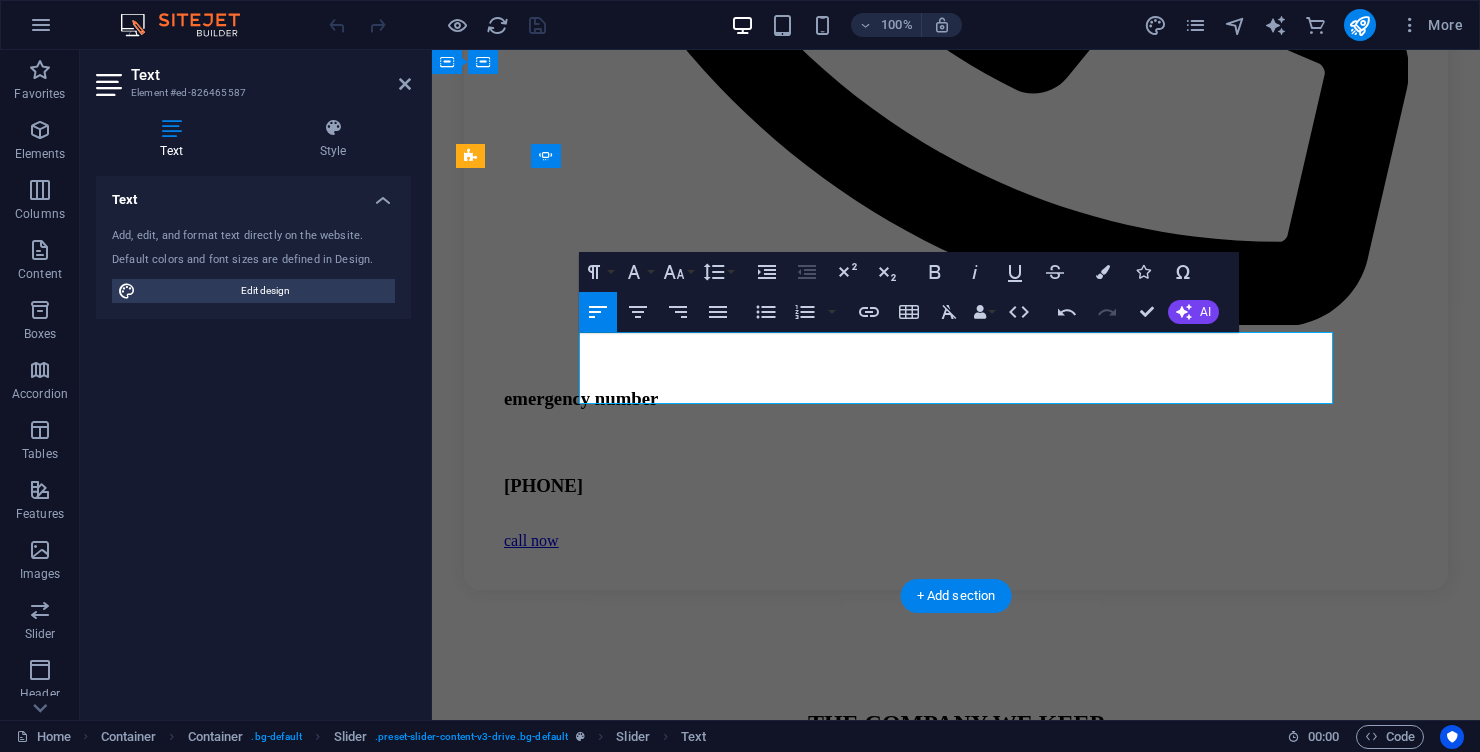 type 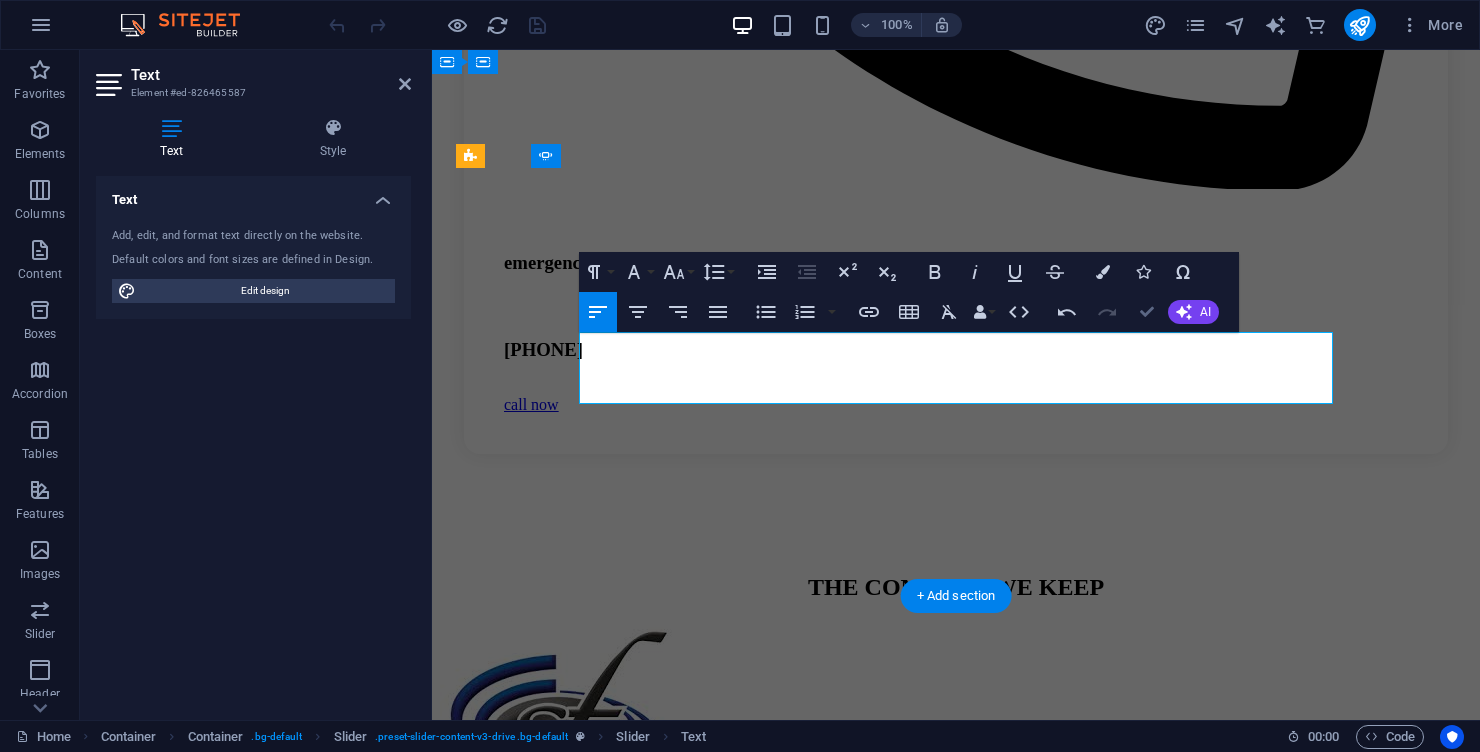 scroll, scrollTop: 5492, scrollLeft: 0, axis: vertical 